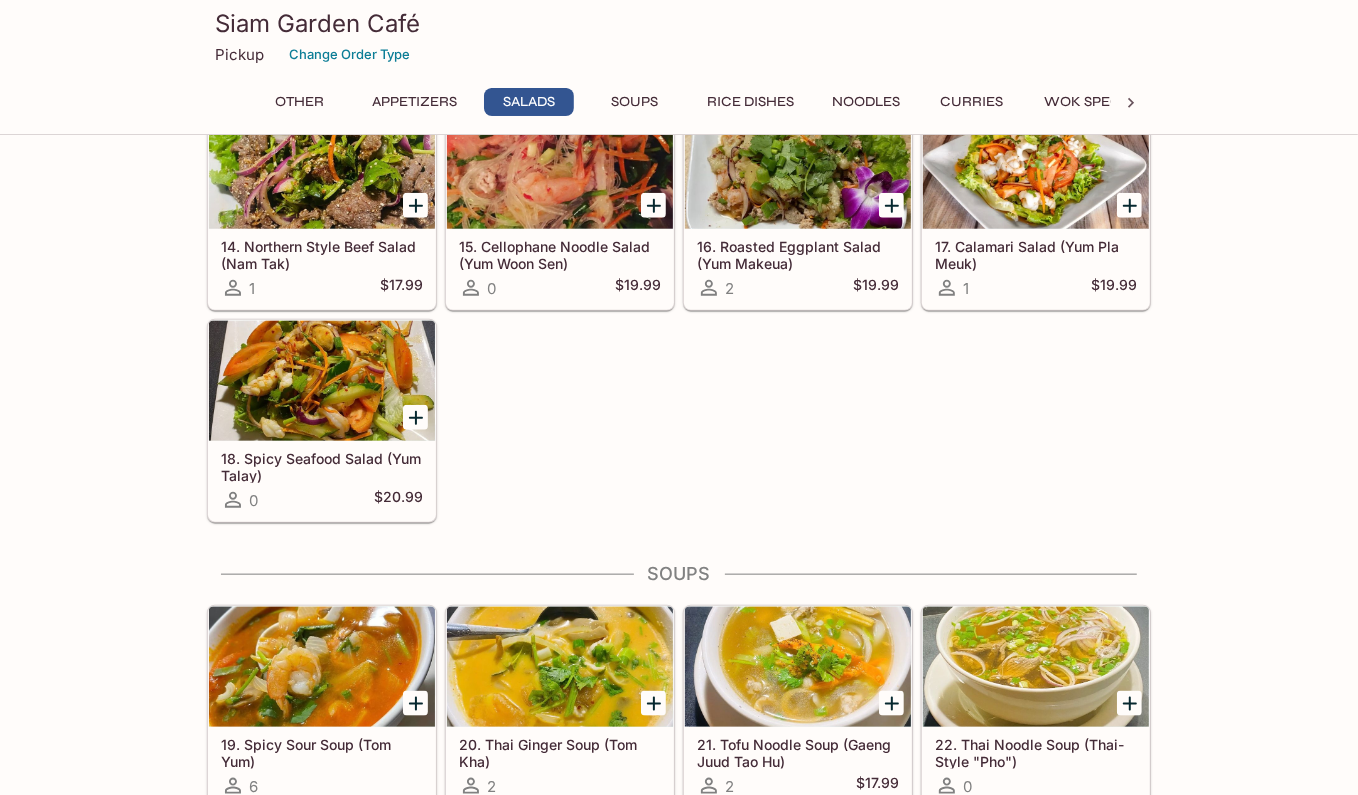 scroll, scrollTop: 1300, scrollLeft: 0, axis: vertical 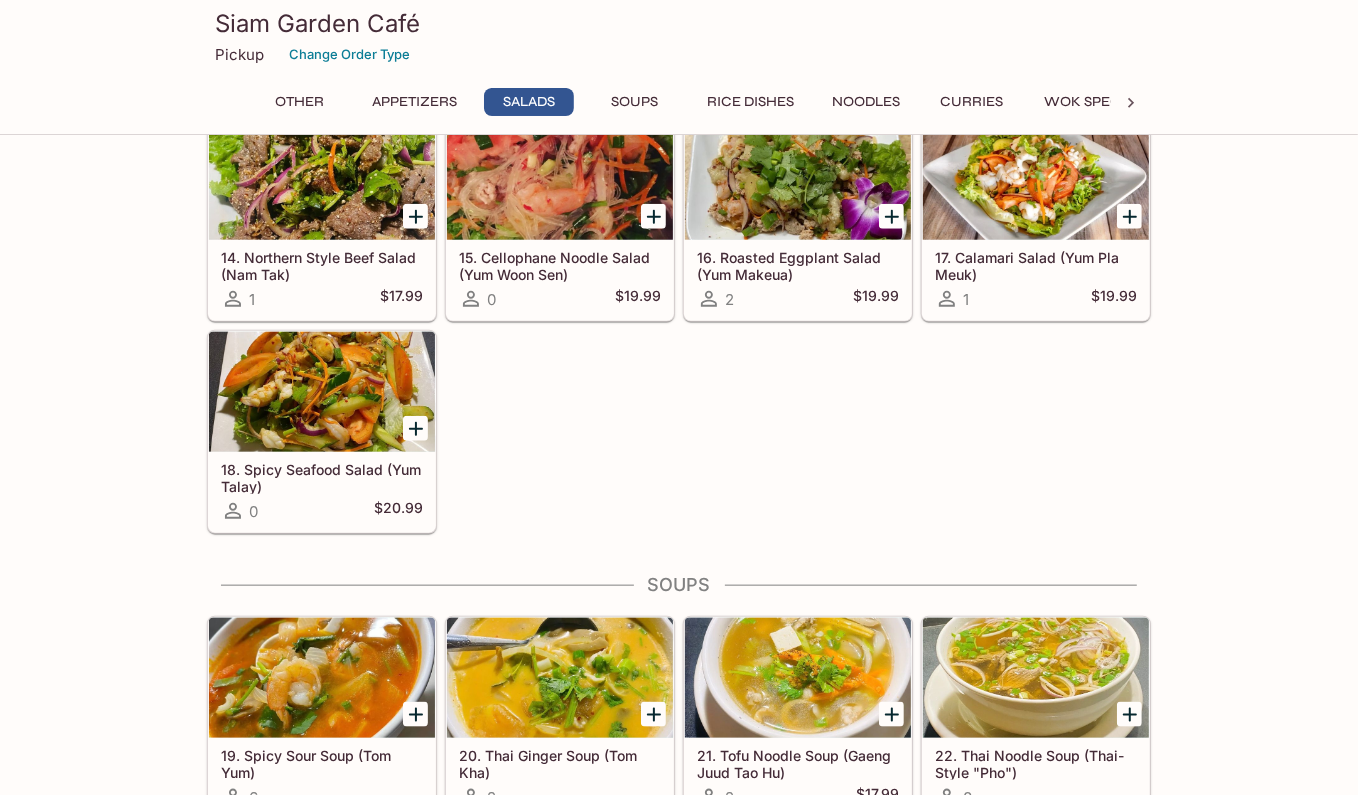 click 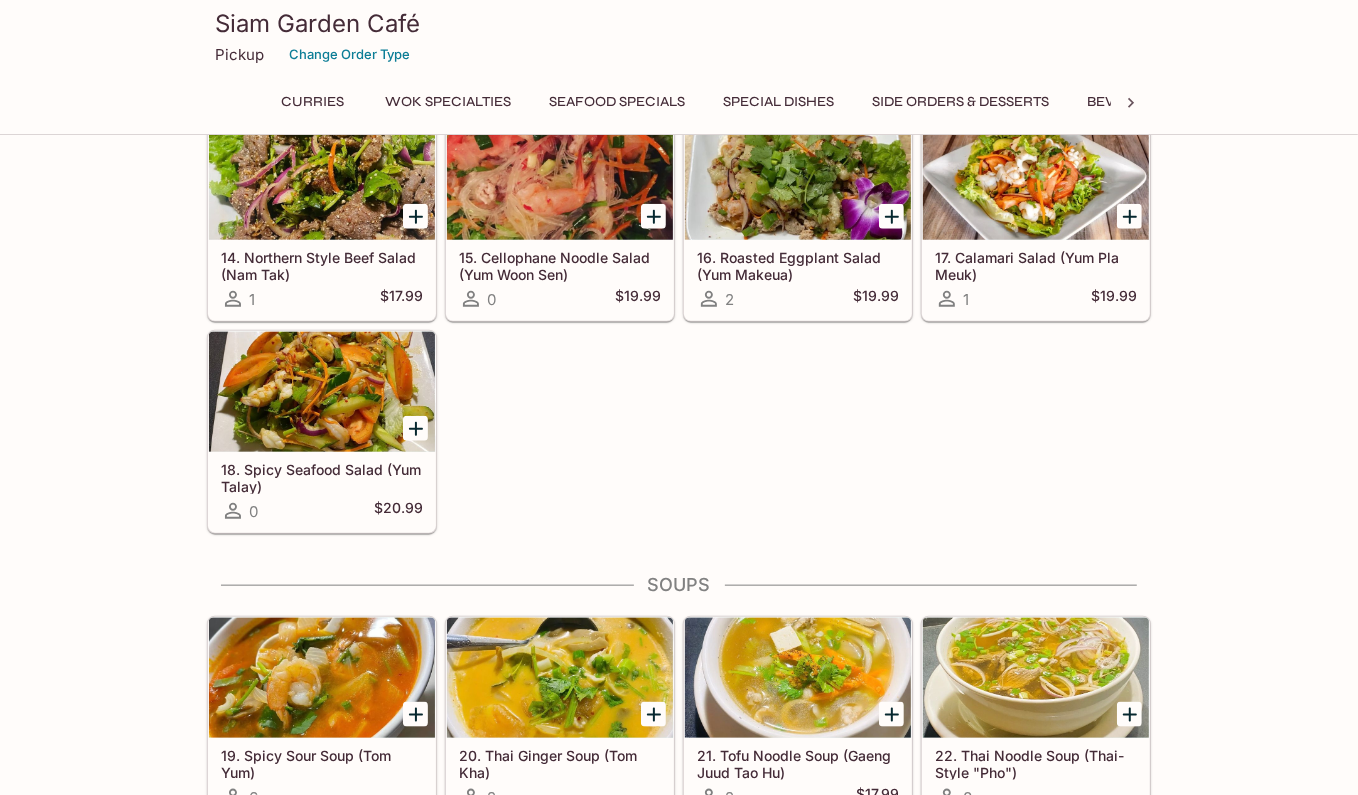 scroll, scrollTop: 0, scrollLeft: 740, axis: horizontal 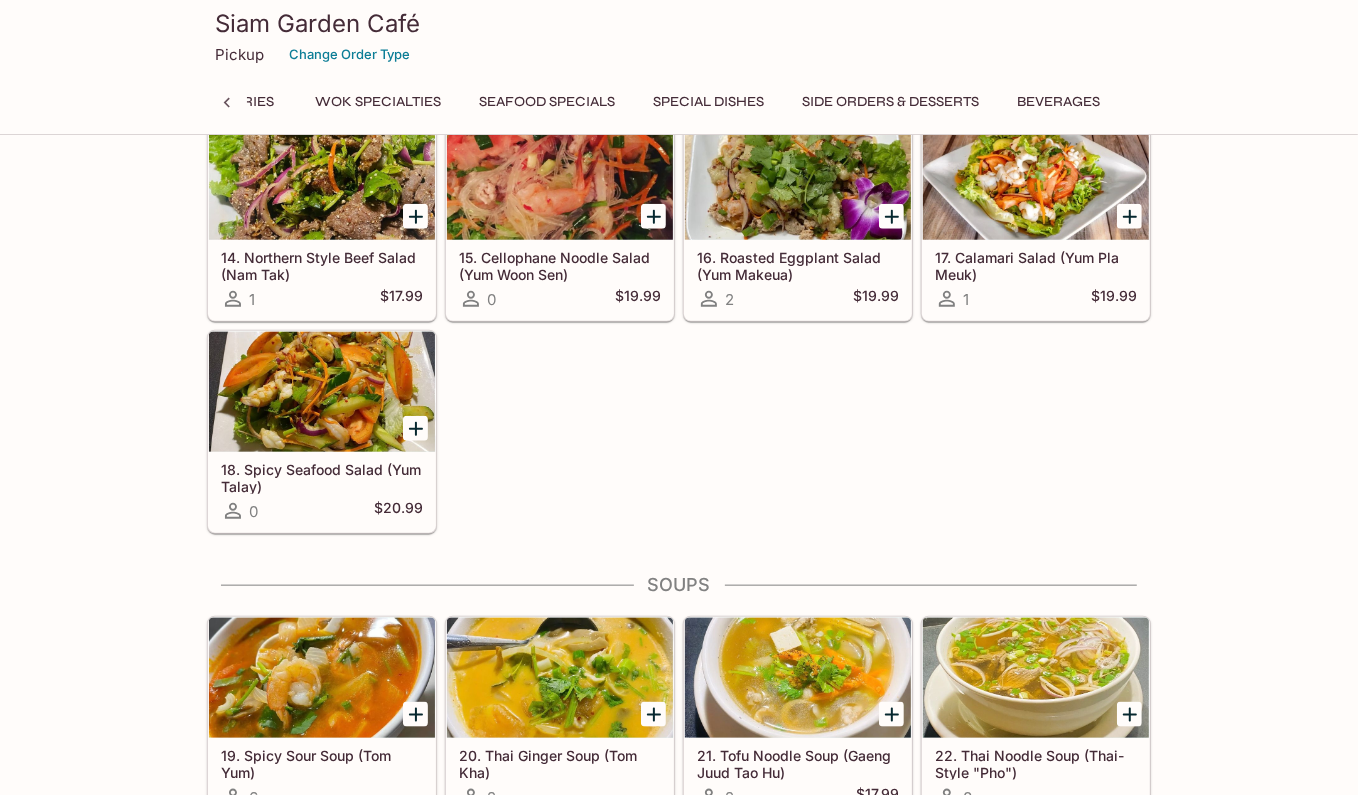 click on "Special Dishes" at bounding box center (708, 102) 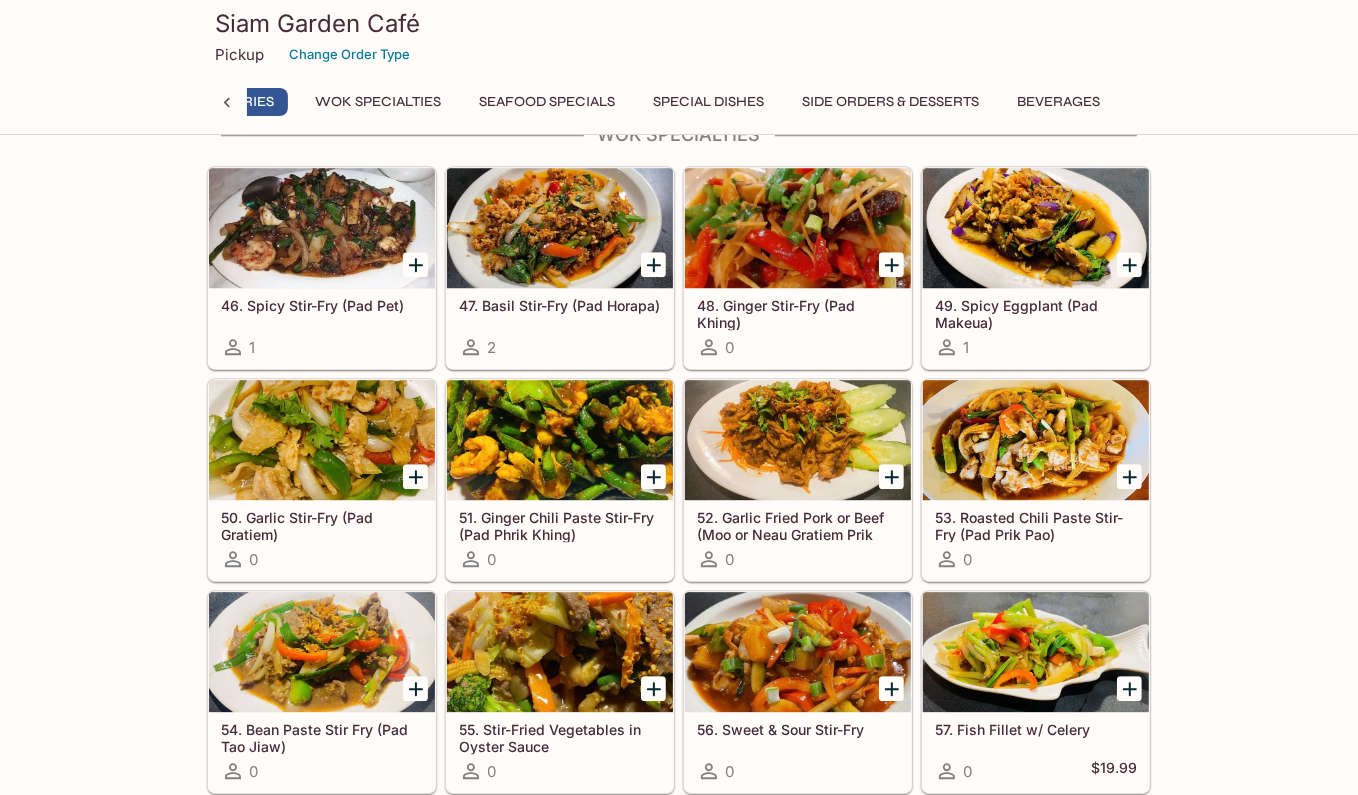 scroll, scrollTop: 3546, scrollLeft: 0, axis: vertical 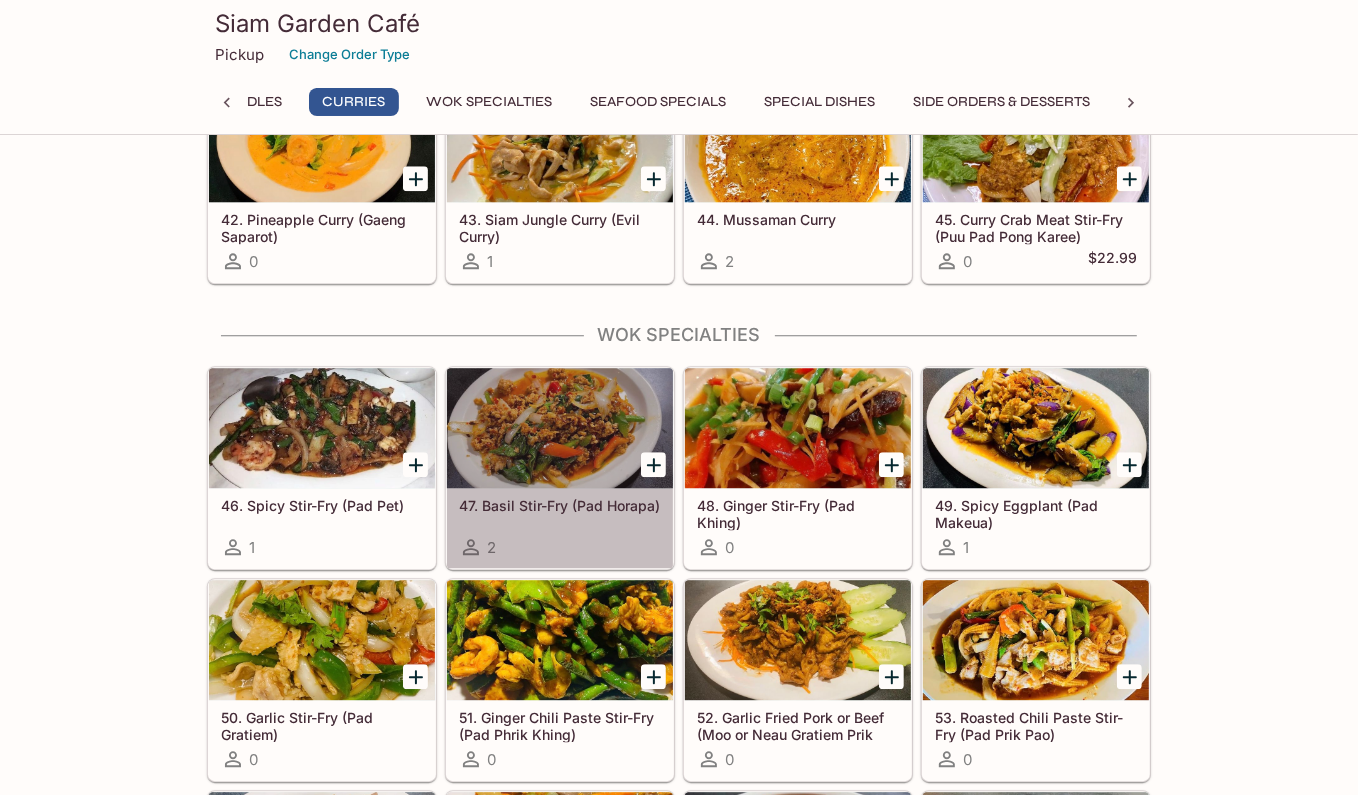 click on "47. Basil Stir-Fry (Pad Horapa)" at bounding box center [560, 505] 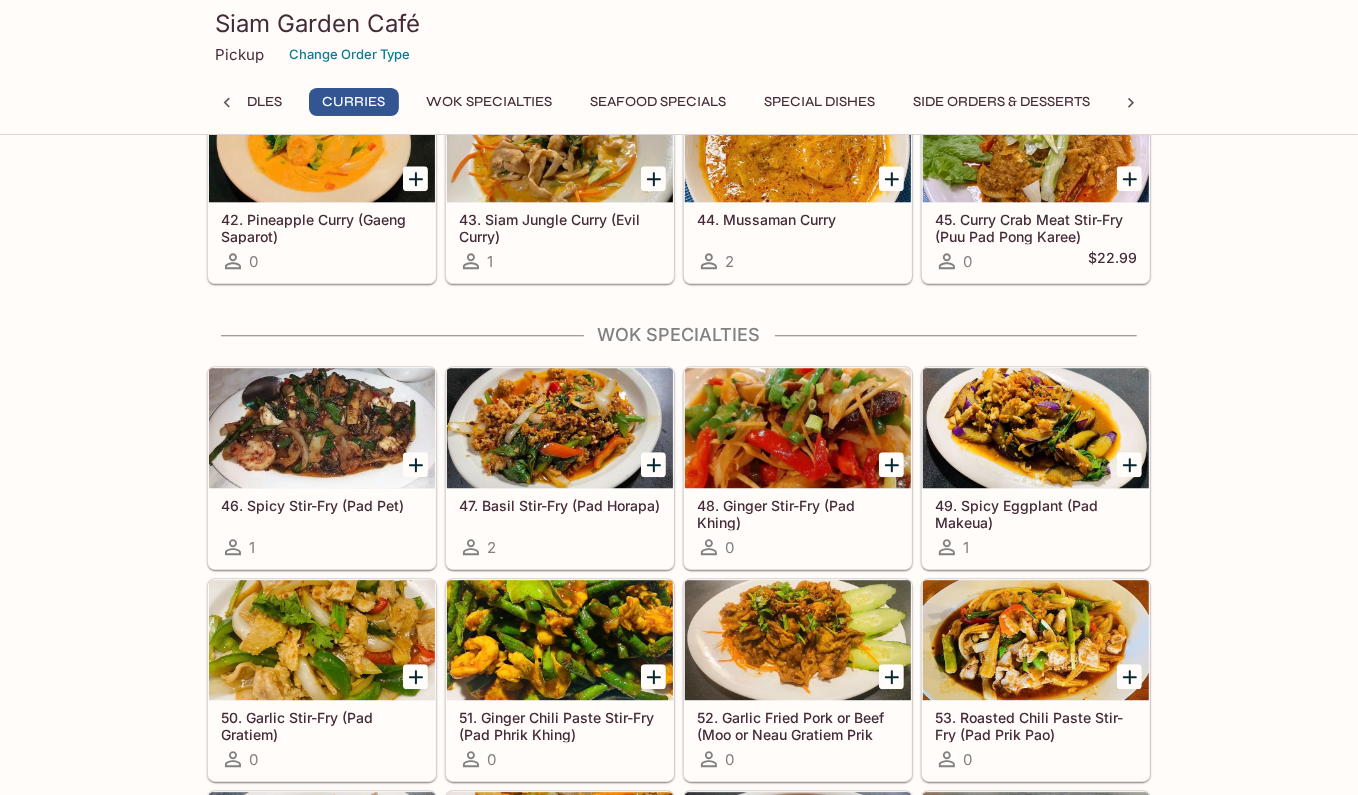 scroll, scrollTop: 0, scrollLeft: 0, axis: both 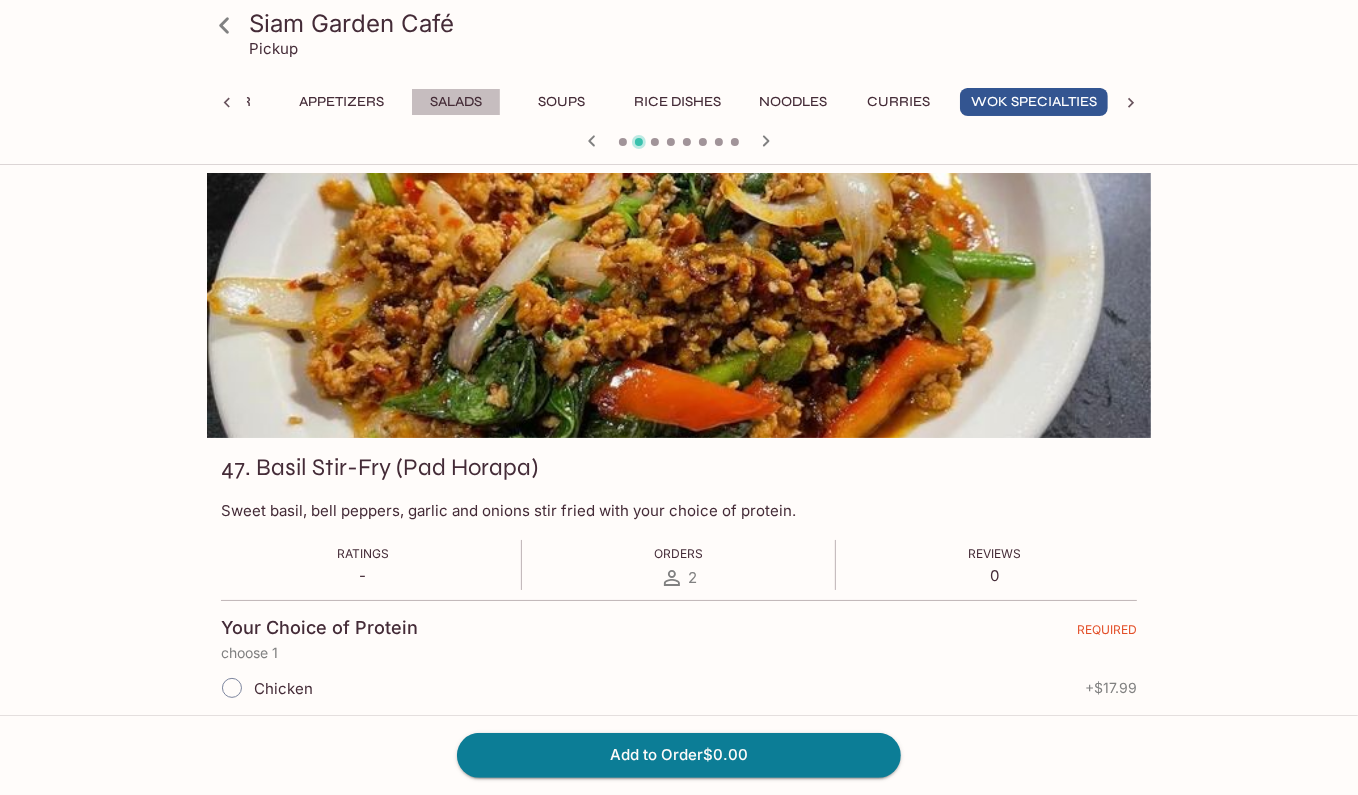 click on "Salads" at bounding box center [456, 102] 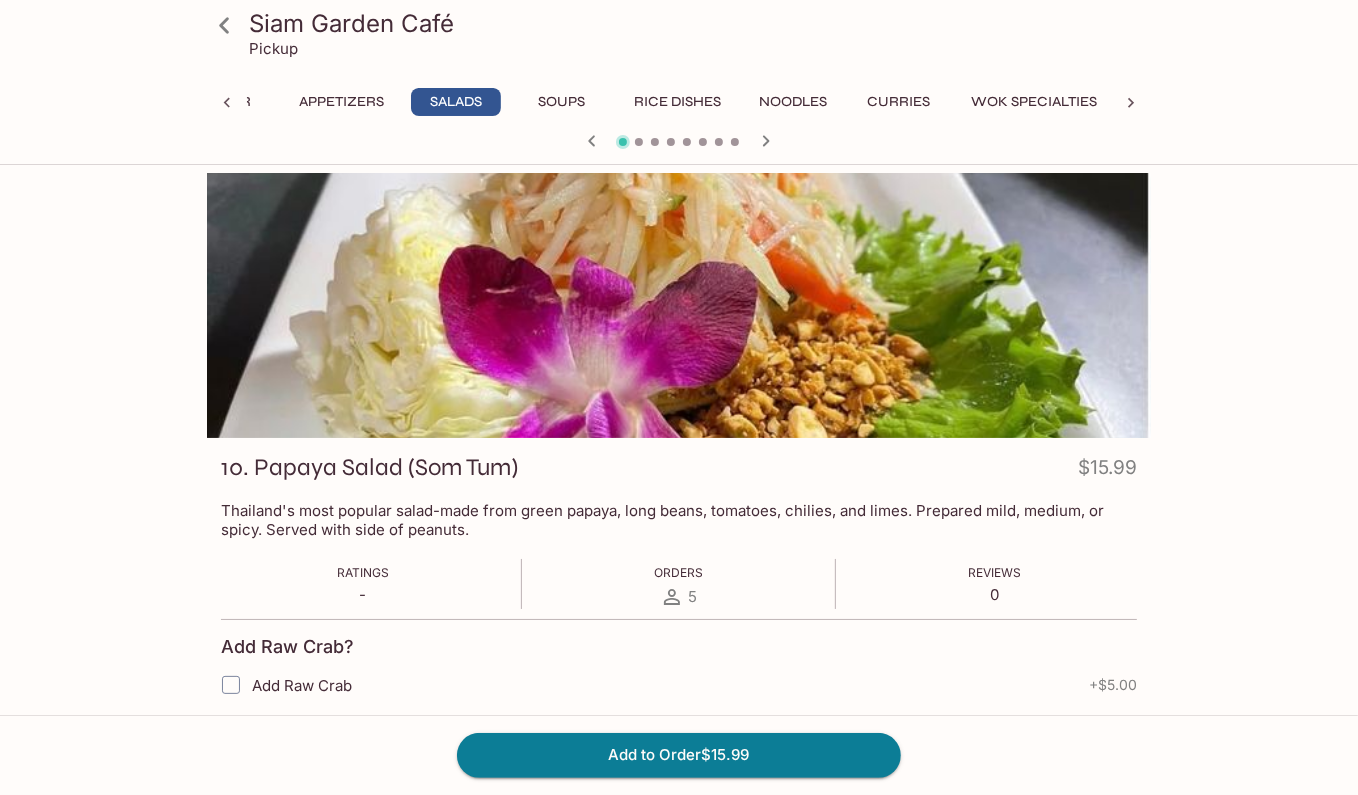 scroll, scrollTop: 0, scrollLeft: 0, axis: both 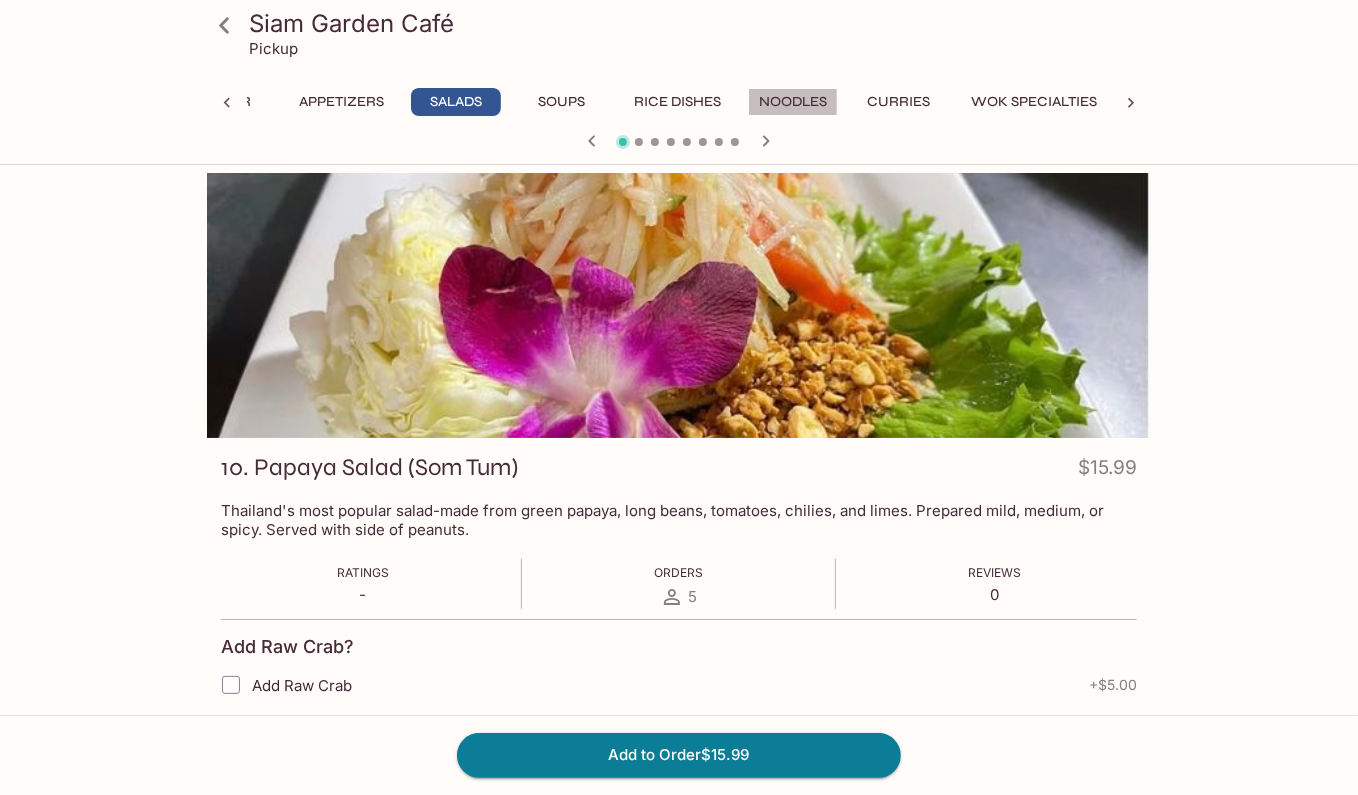 click on "Noodles" at bounding box center [793, 102] 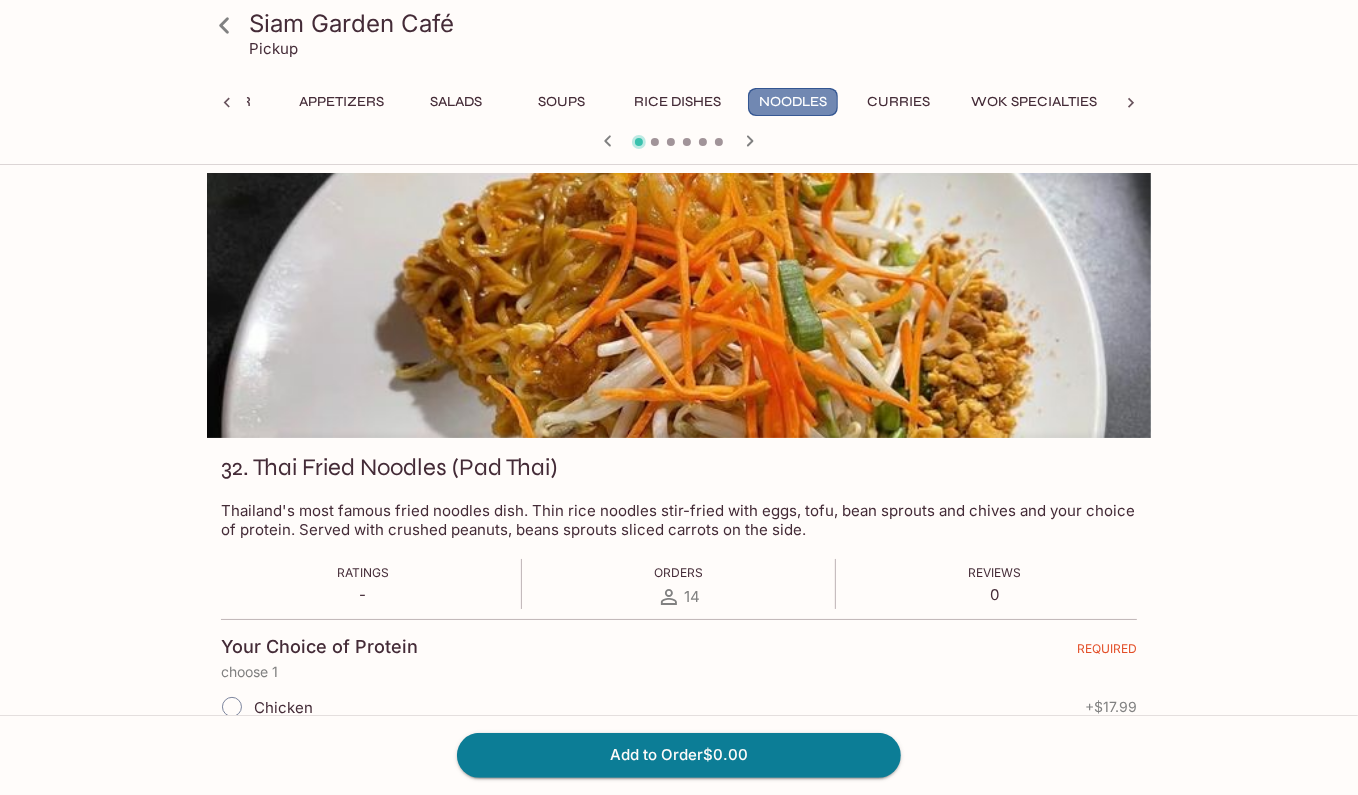 click on "Noodles" at bounding box center [793, 102] 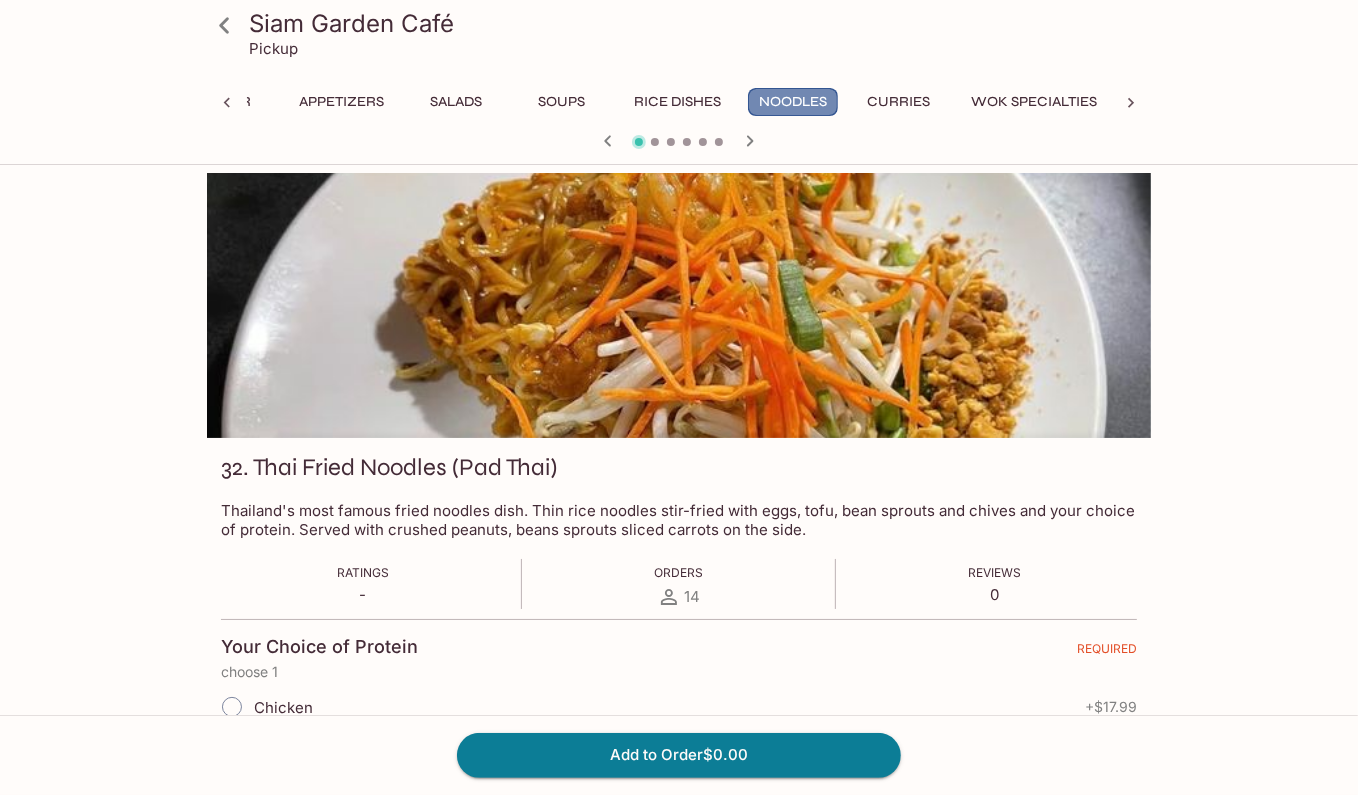 click on "Noodles" at bounding box center (793, 102) 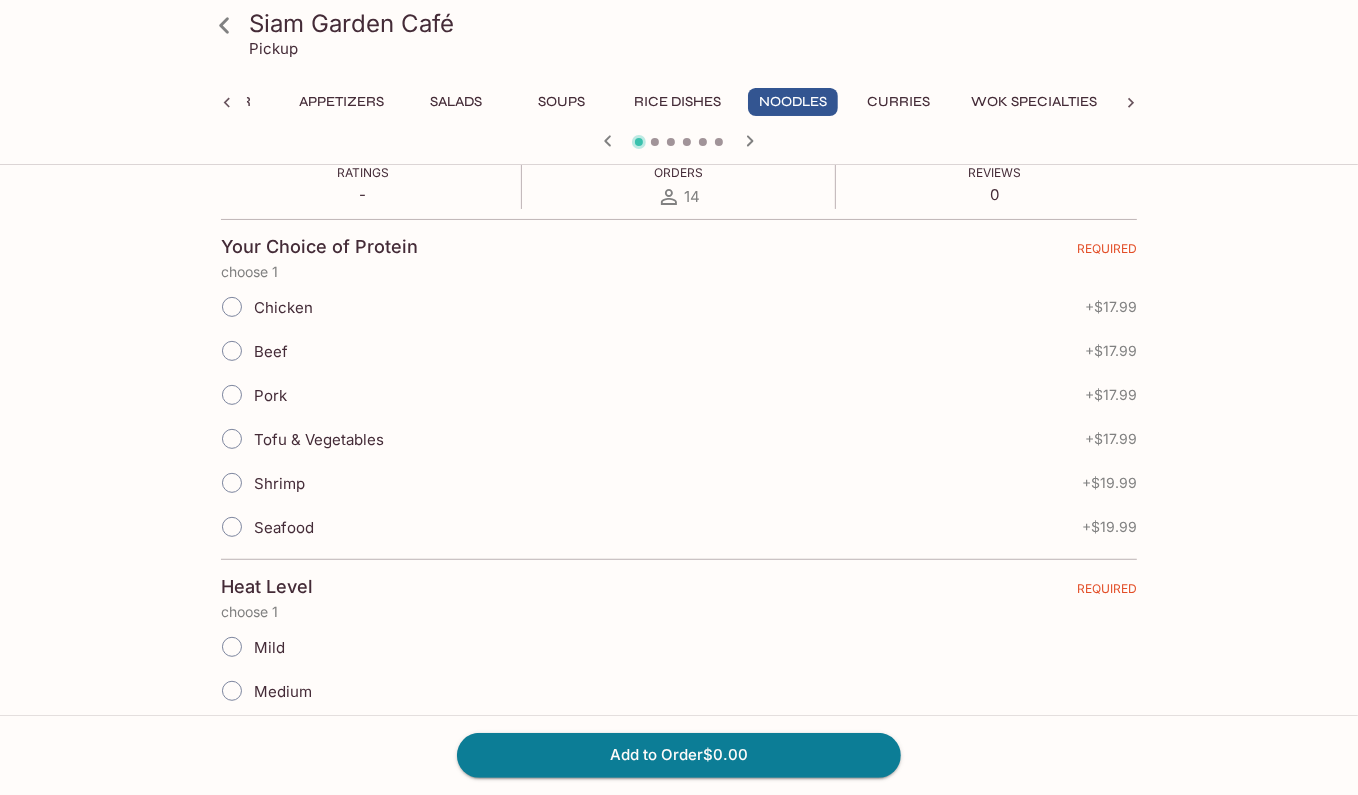 scroll, scrollTop: 0, scrollLeft: 0, axis: both 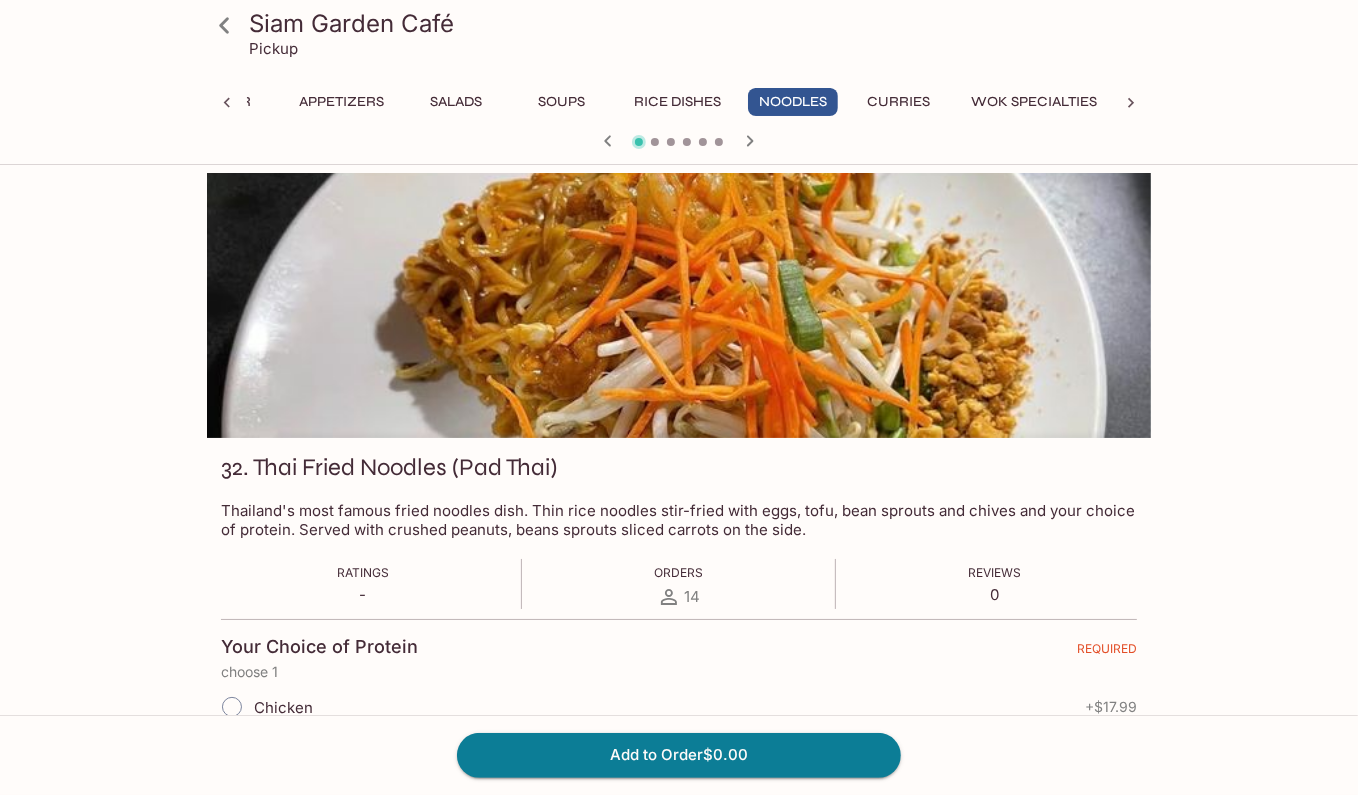 click on "Wok Specialties" at bounding box center [1034, 102] 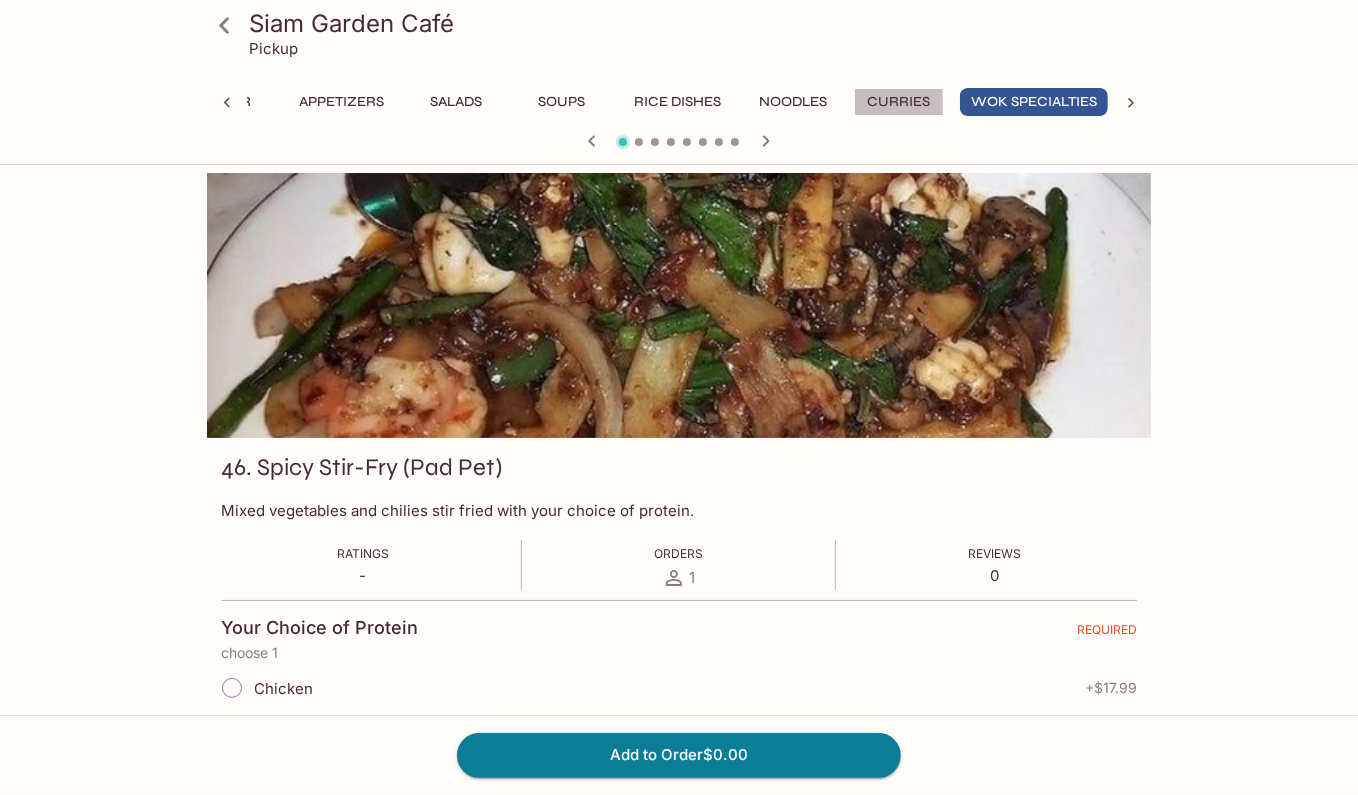 click on "Curries" at bounding box center (899, 102) 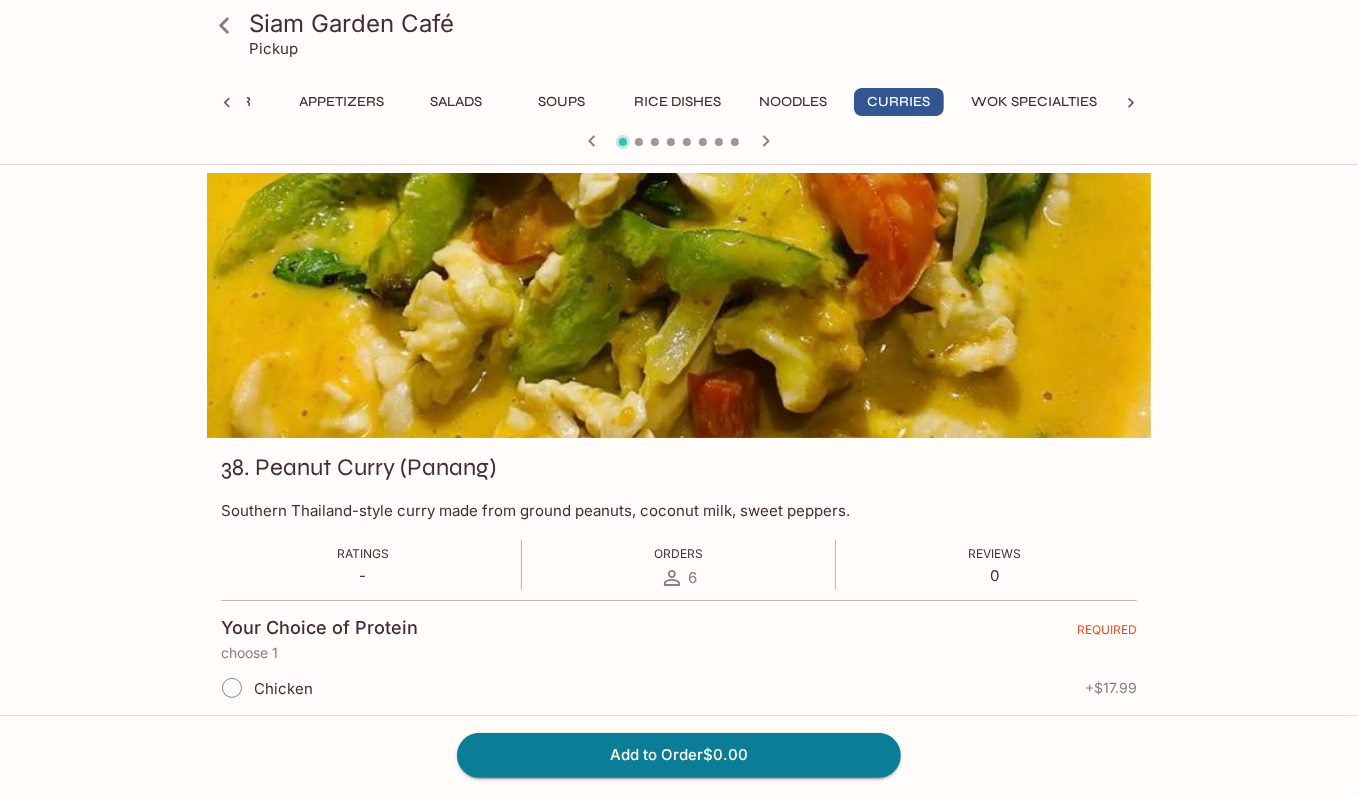 click on "Siam Garden Café" at bounding box center (696, 23) 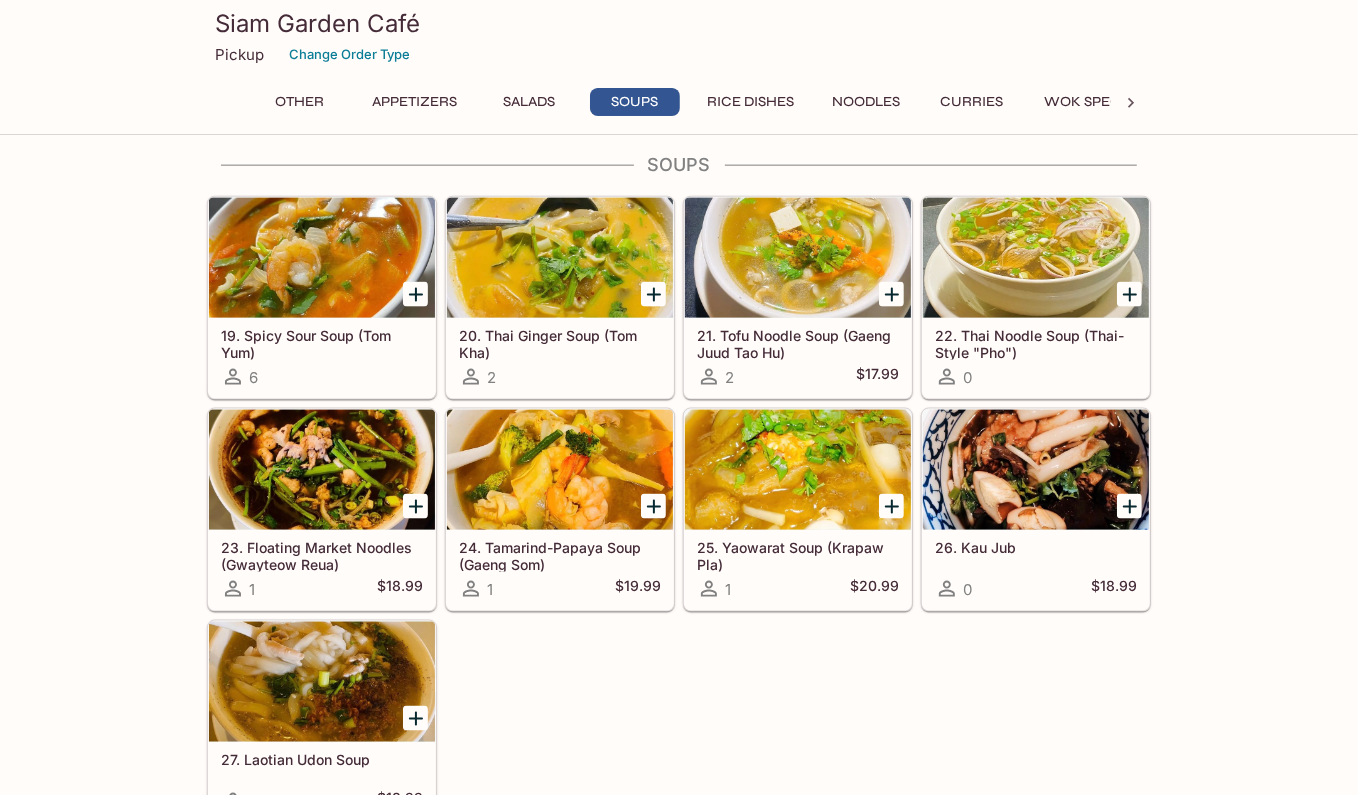 scroll, scrollTop: 1754, scrollLeft: 0, axis: vertical 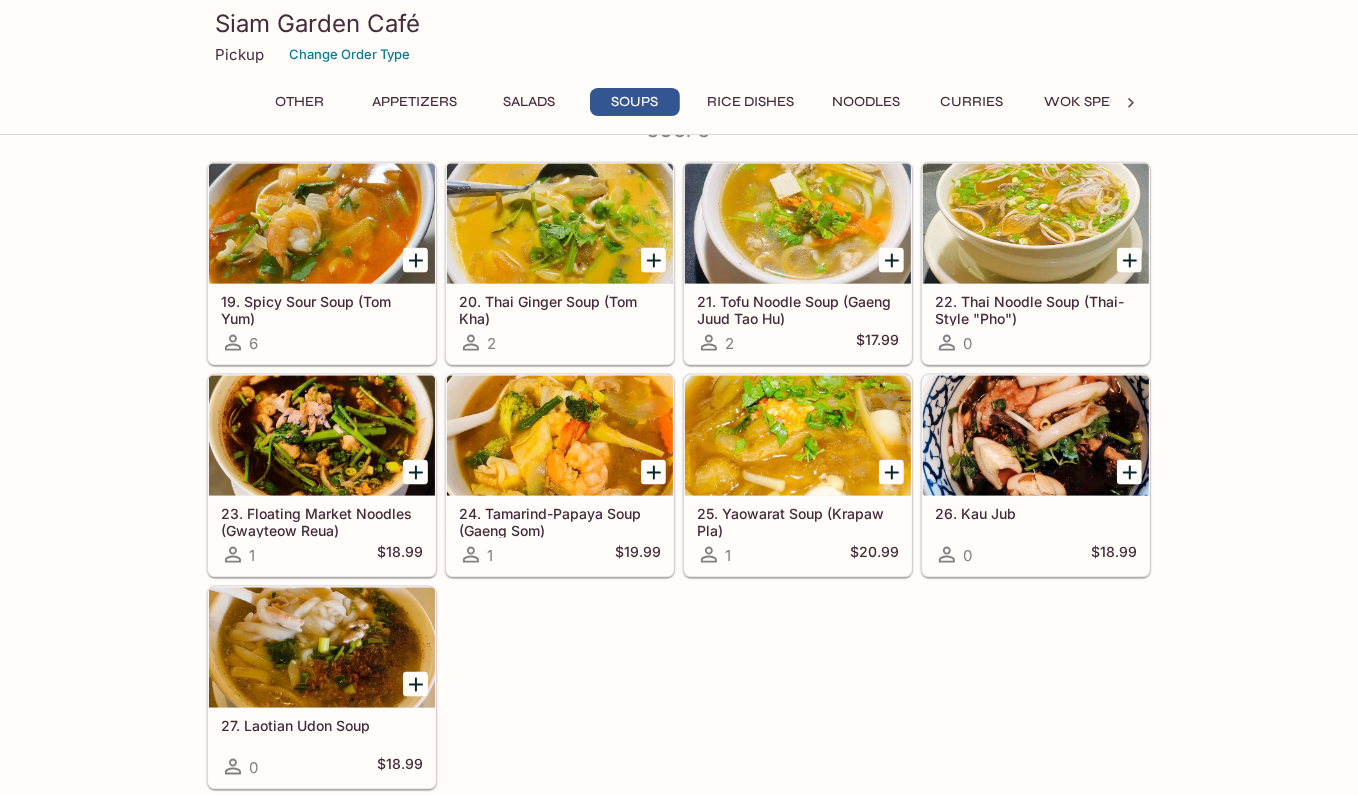 click on "Curries" at bounding box center [972, 102] 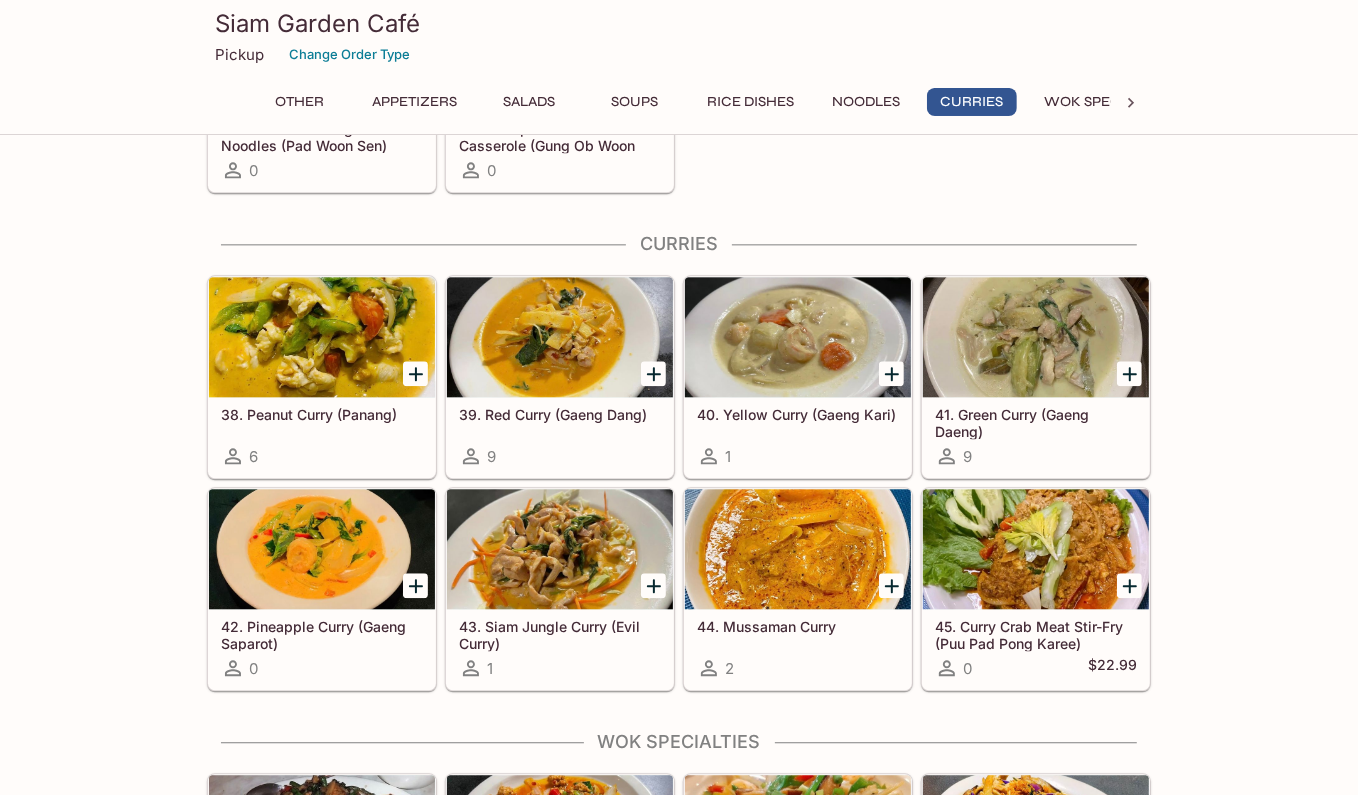 scroll, scrollTop: 3191, scrollLeft: 0, axis: vertical 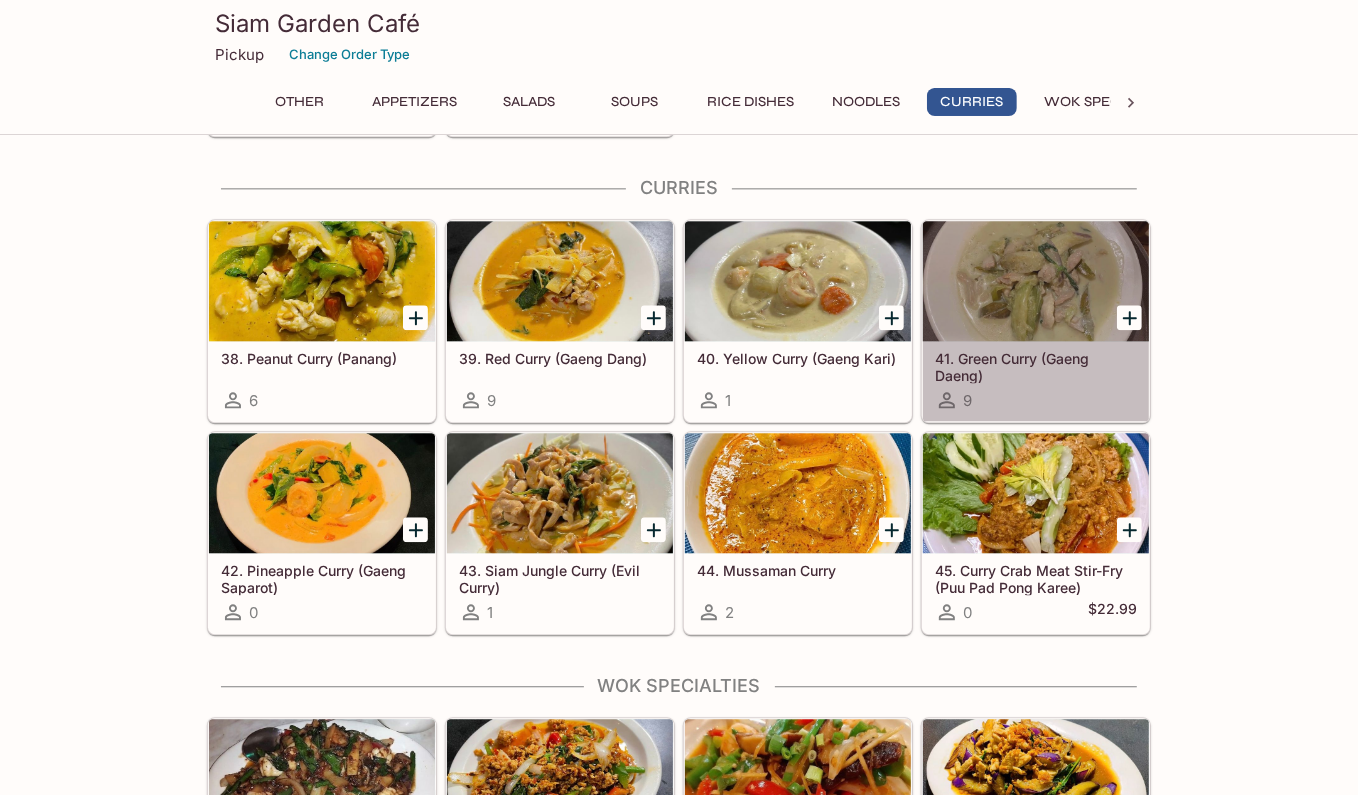 click on "41. Green Curry (Gaeng Daeng)" at bounding box center (1036, 366) 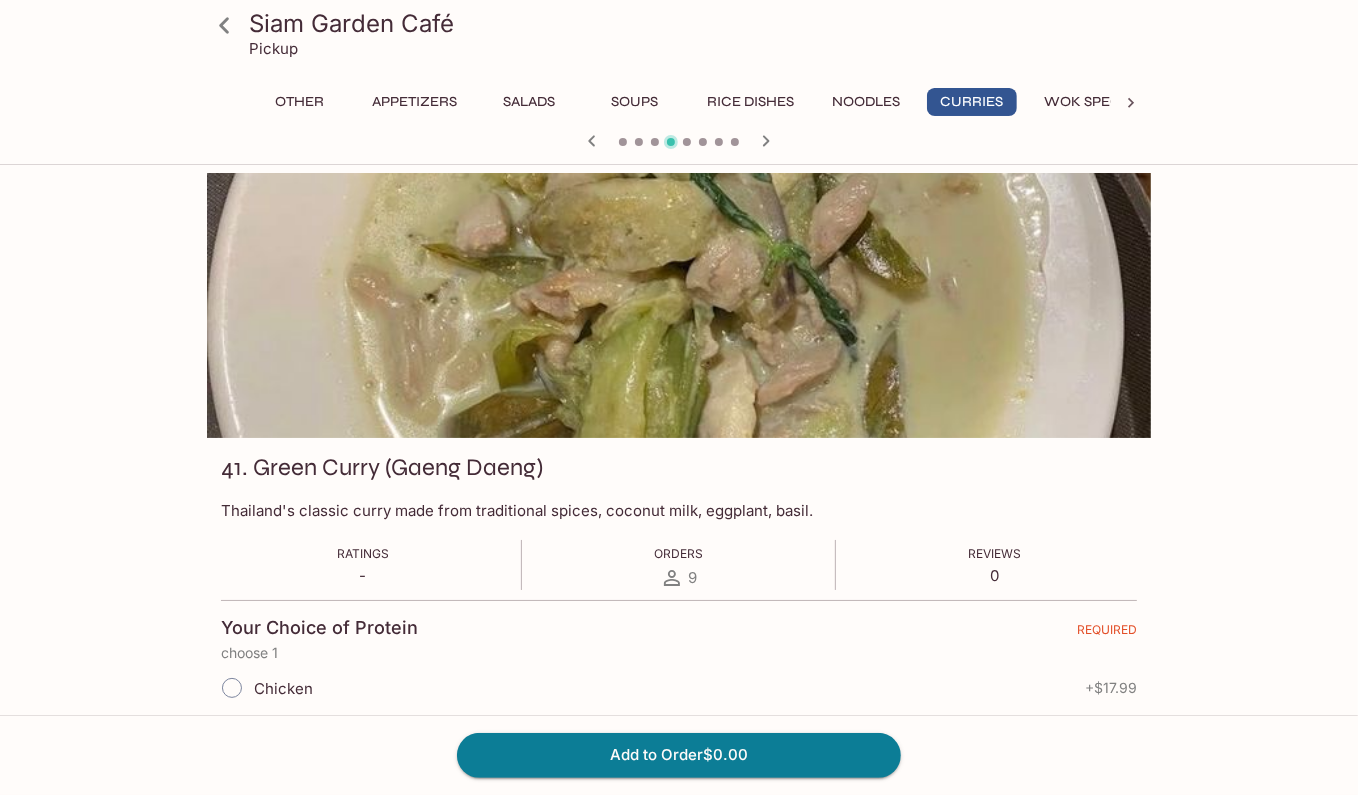 click 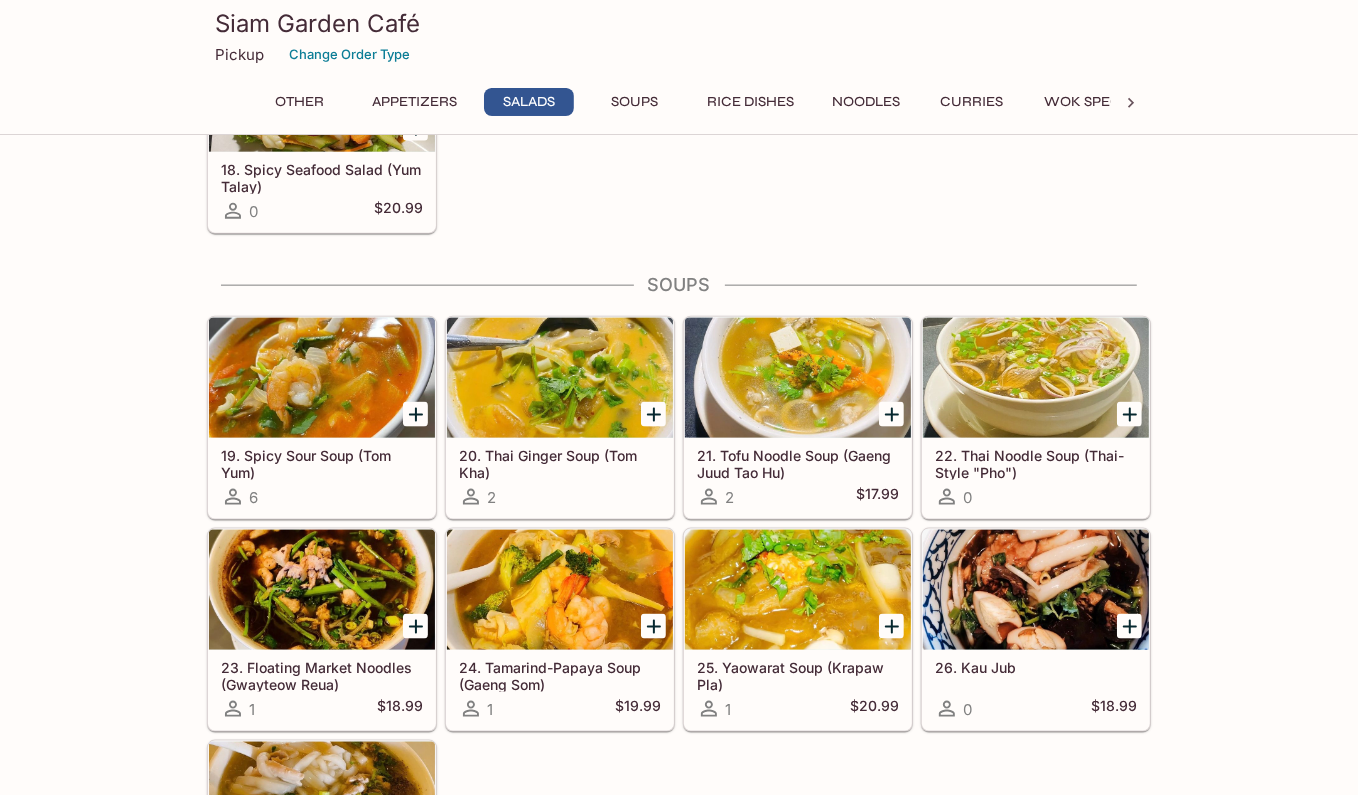 scroll, scrollTop: 1800, scrollLeft: 0, axis: vertical 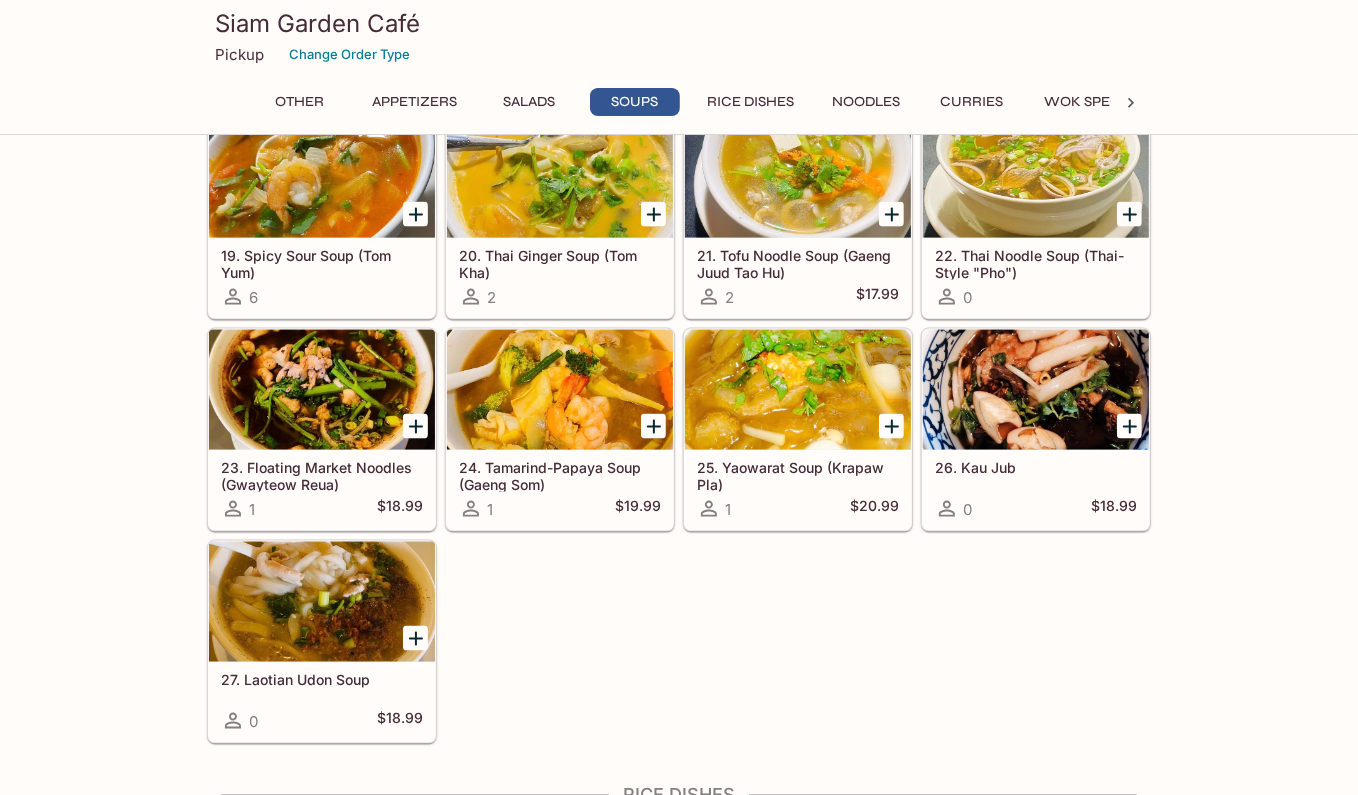 click on "Curries" at bounding box center (972, 102) 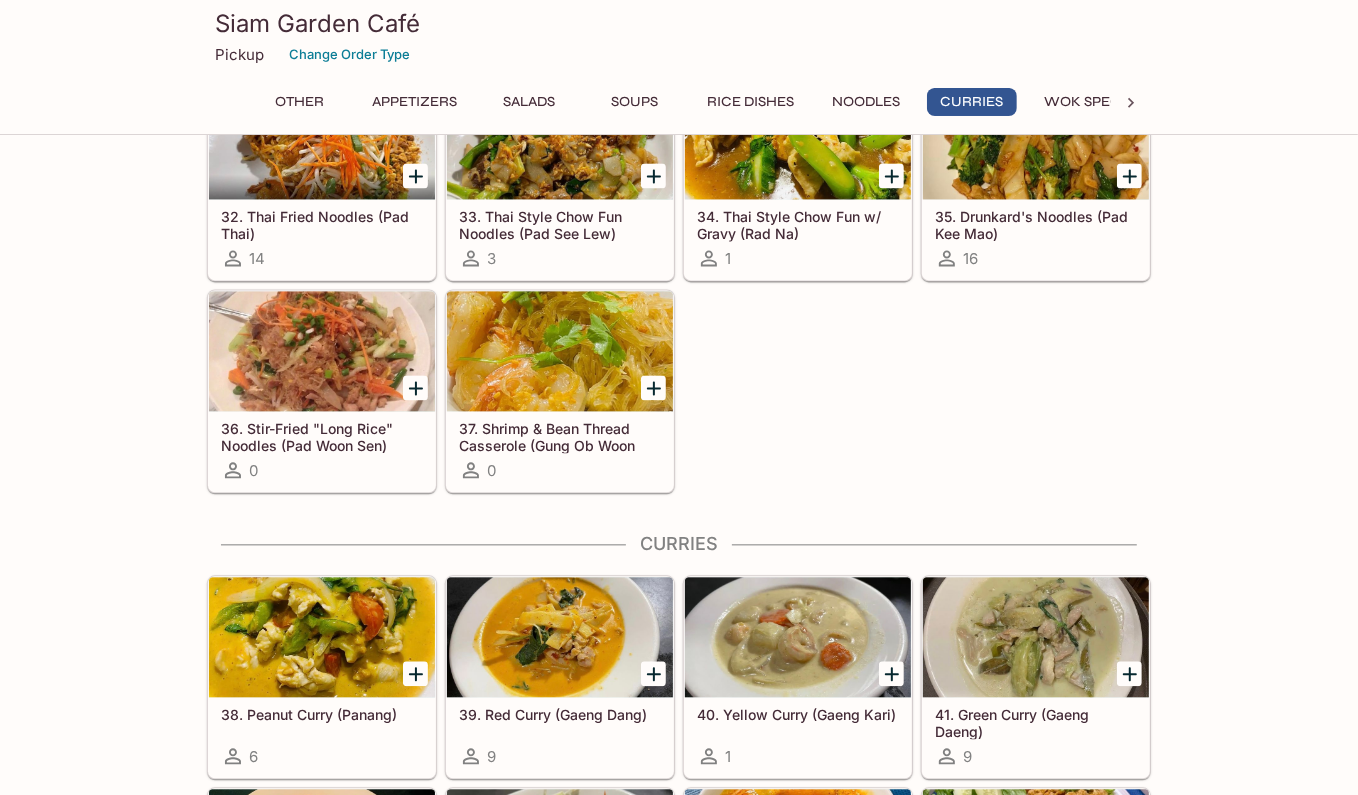 scroll, scrollTop: 3191, scrollLeft: 0, axis: vertical 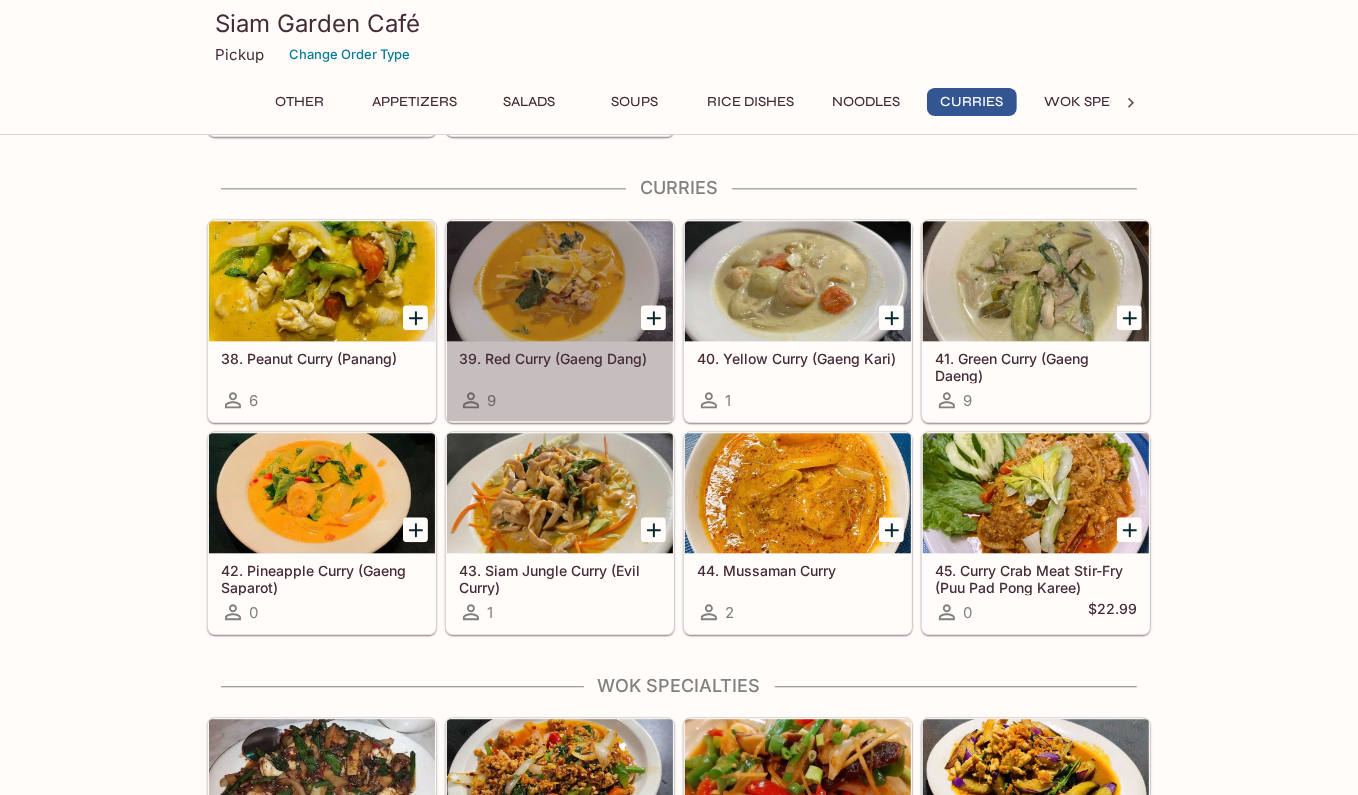 click on "39. Red Curry (Gaeng Dang)" at bounding box center (560, 358) 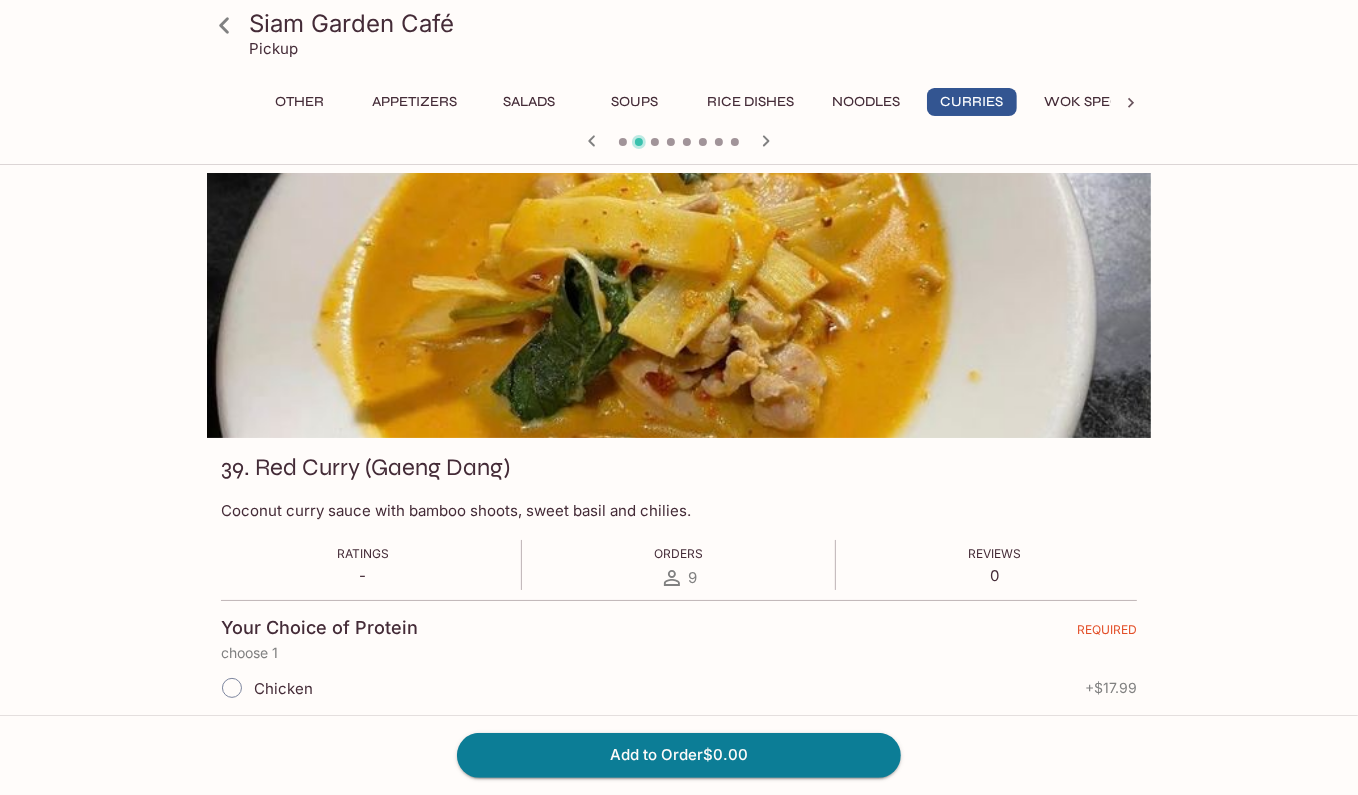 click 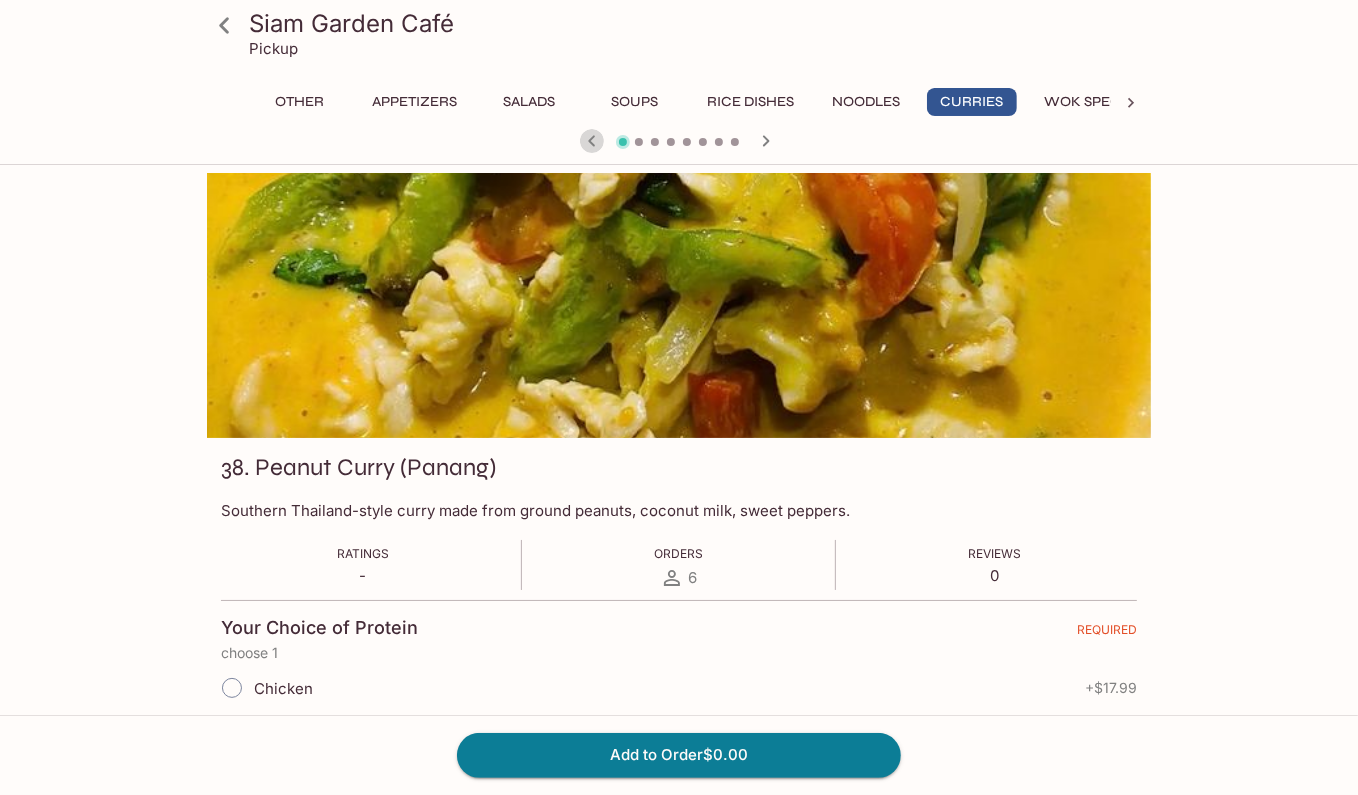 click 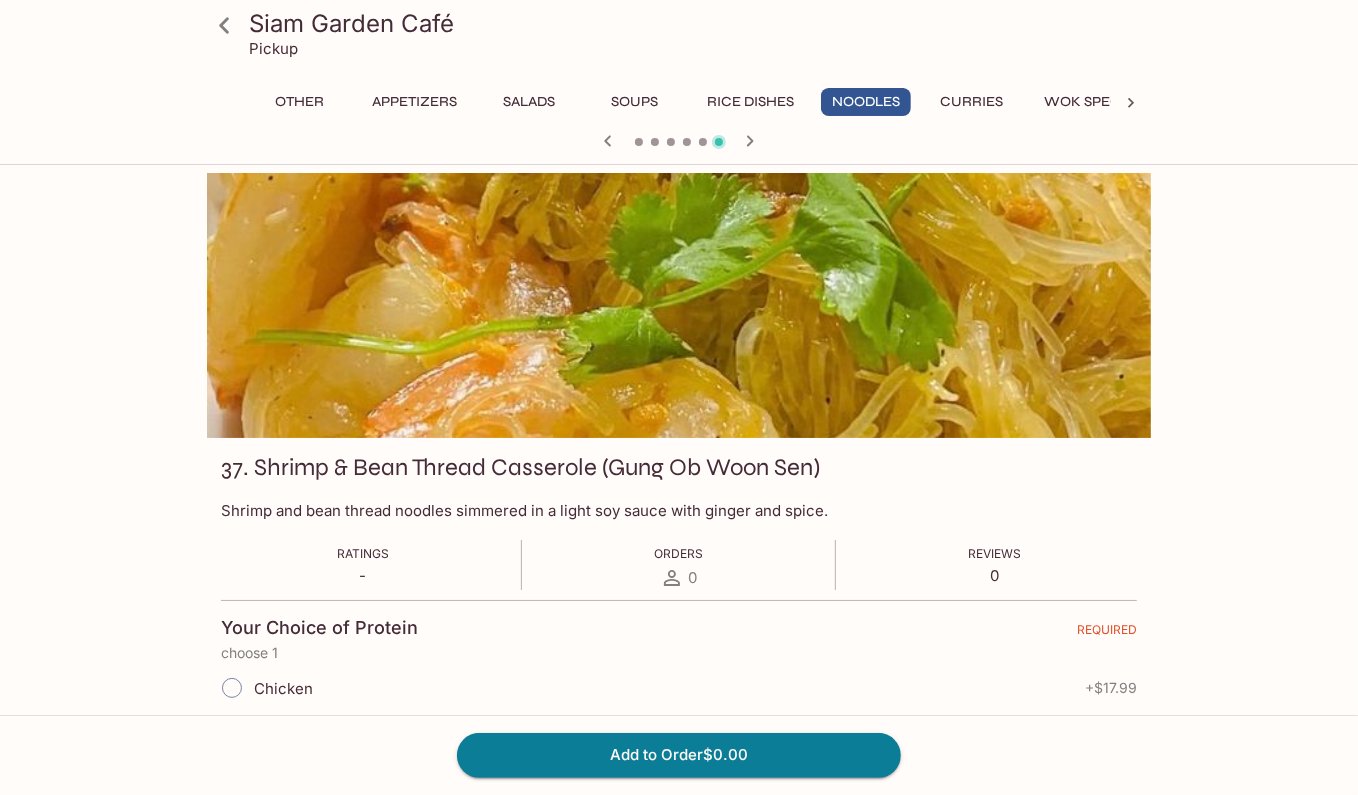 click 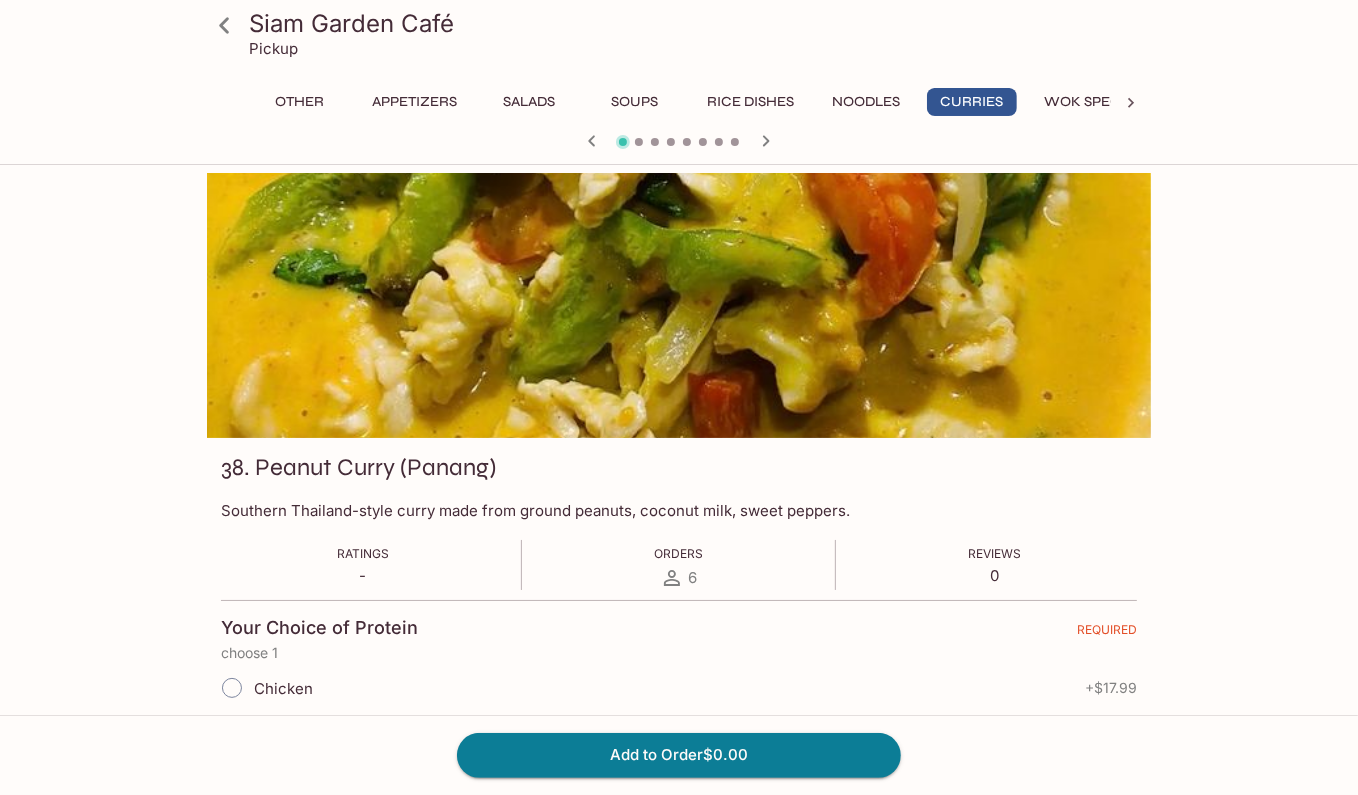 click at bounding box center (679, 143) 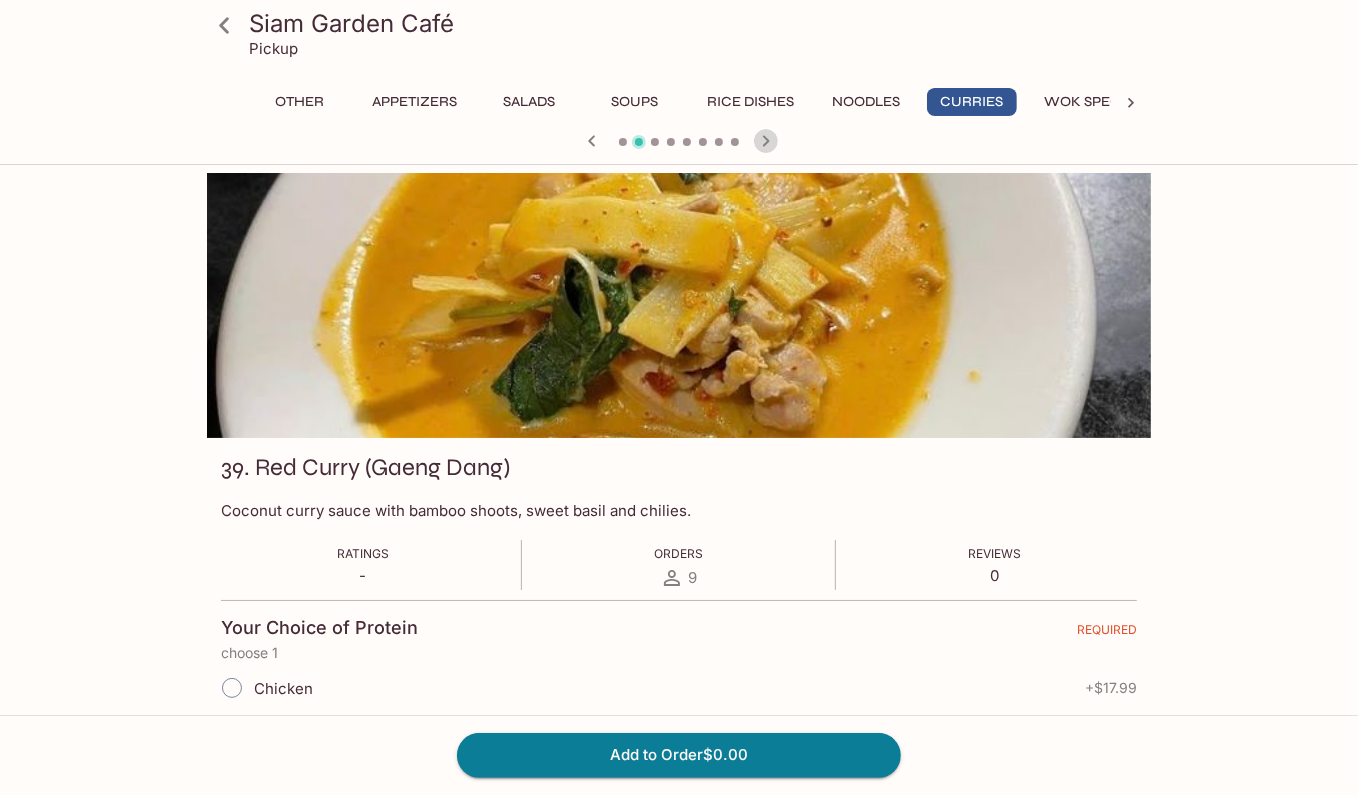 click 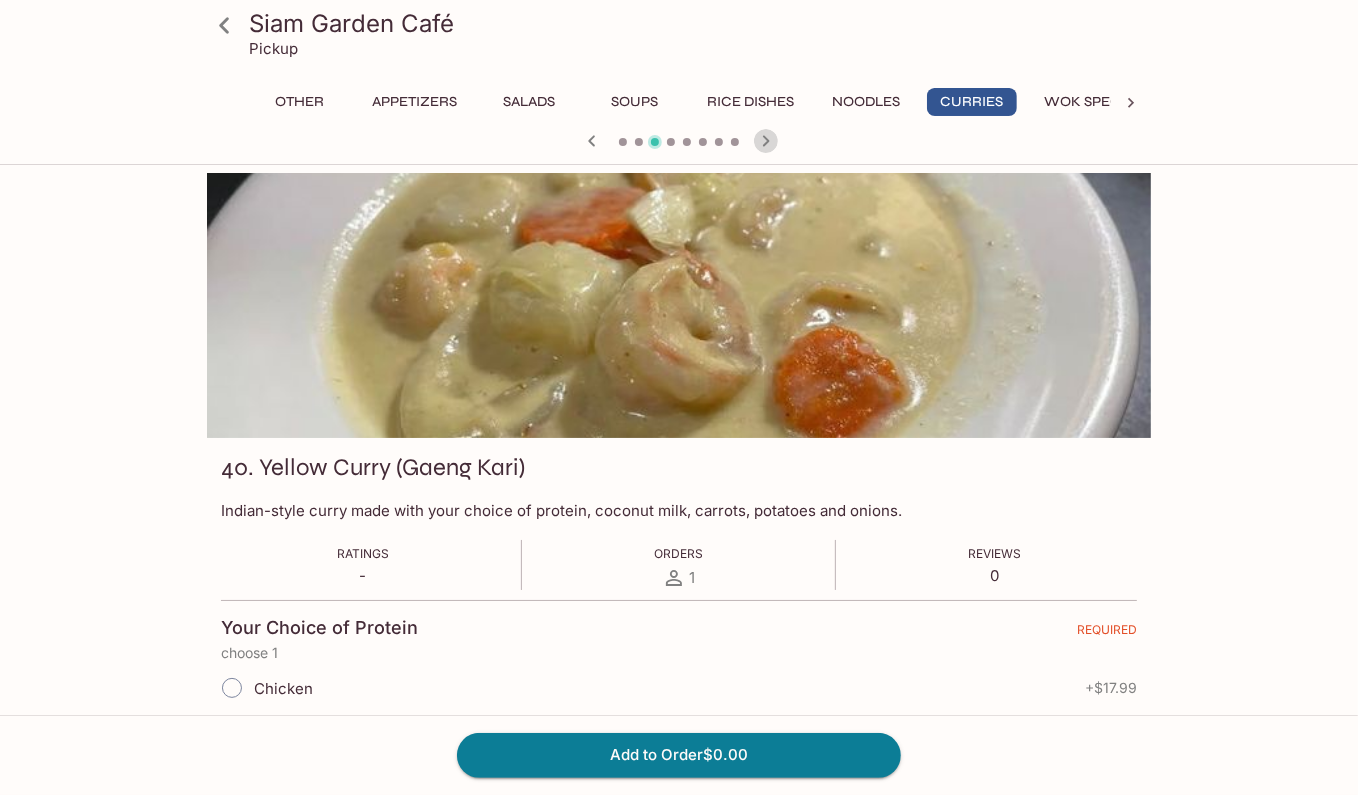 click 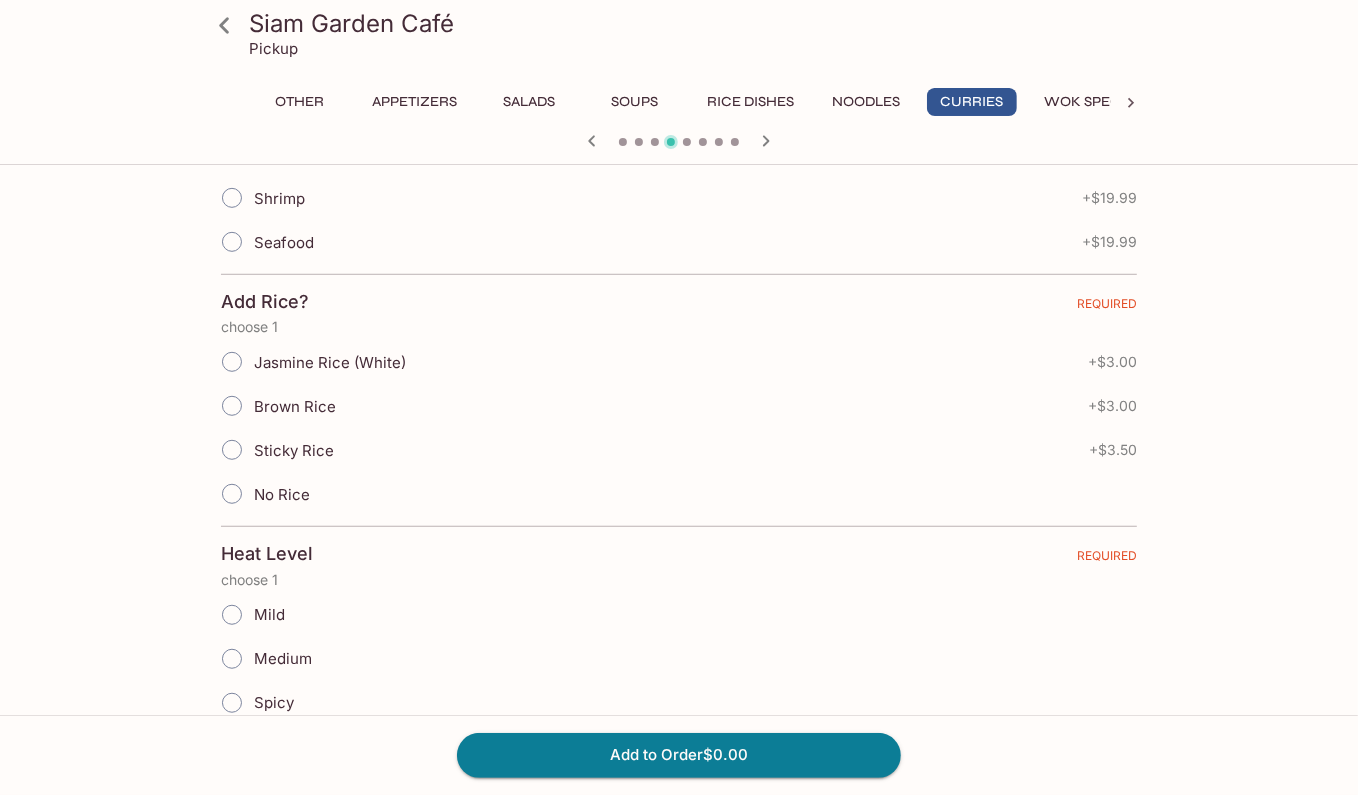 scroll, scrollTop: 700, scrollLeft: 0, axis: vertical 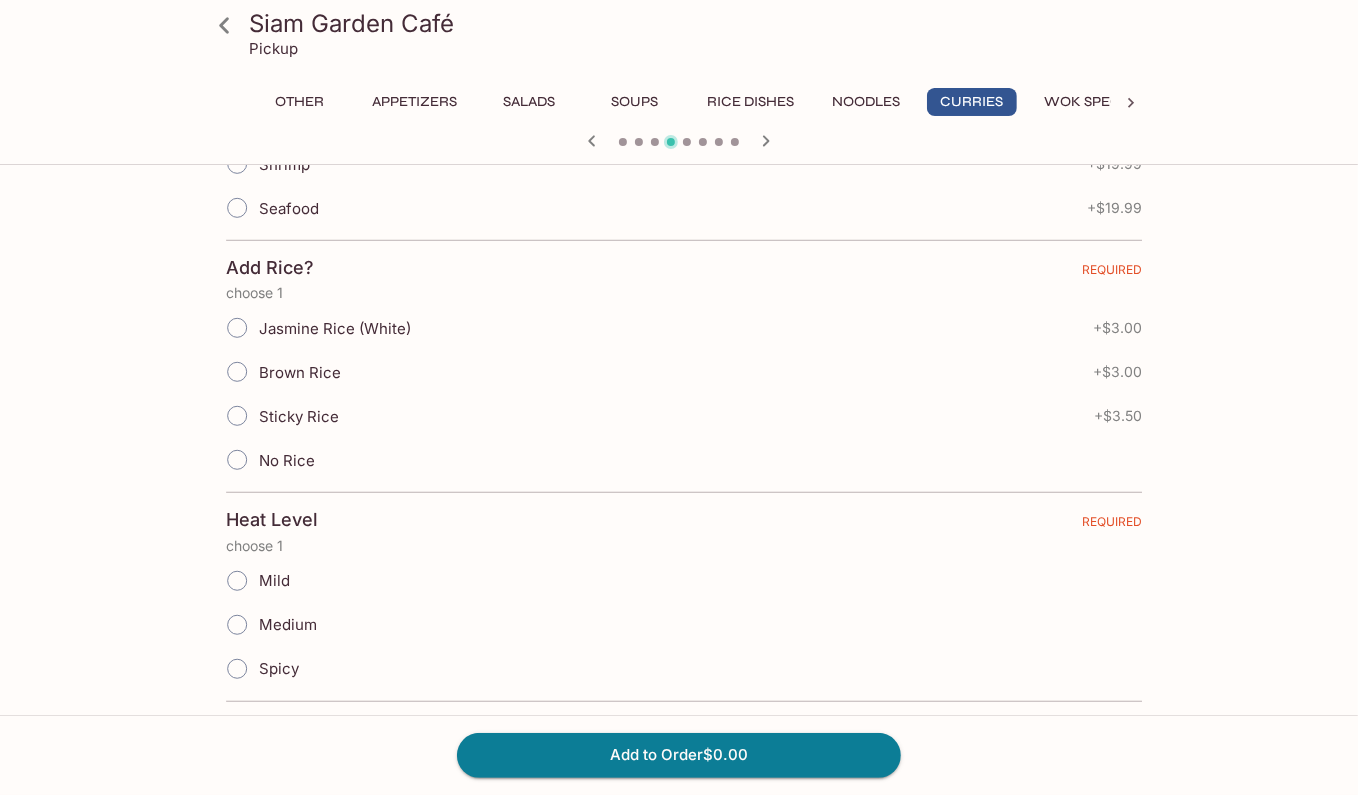 click on "Sticky Rice +  $3.50" at bounding box center (684, 416) 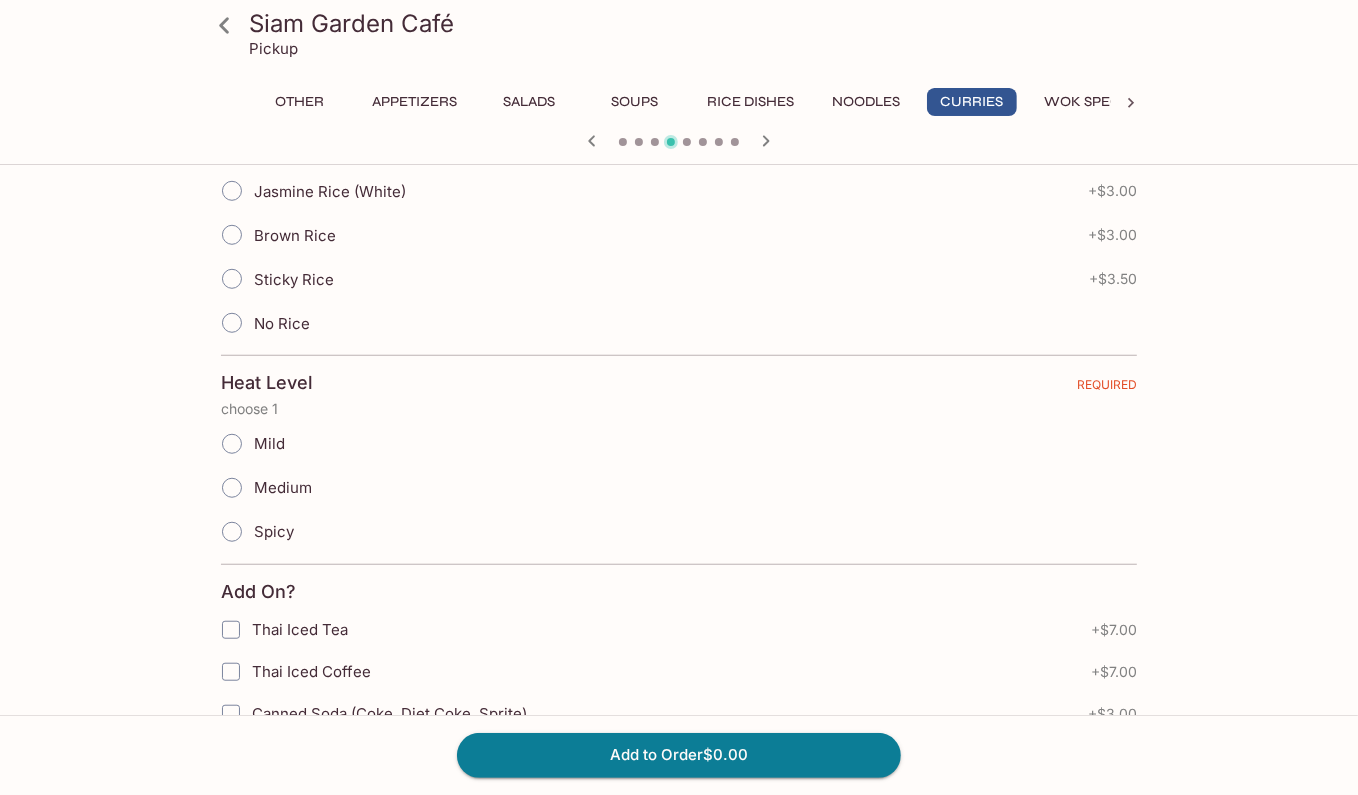 scroll, scrollTop: 800, scrollLeft: 0, axis: vertical 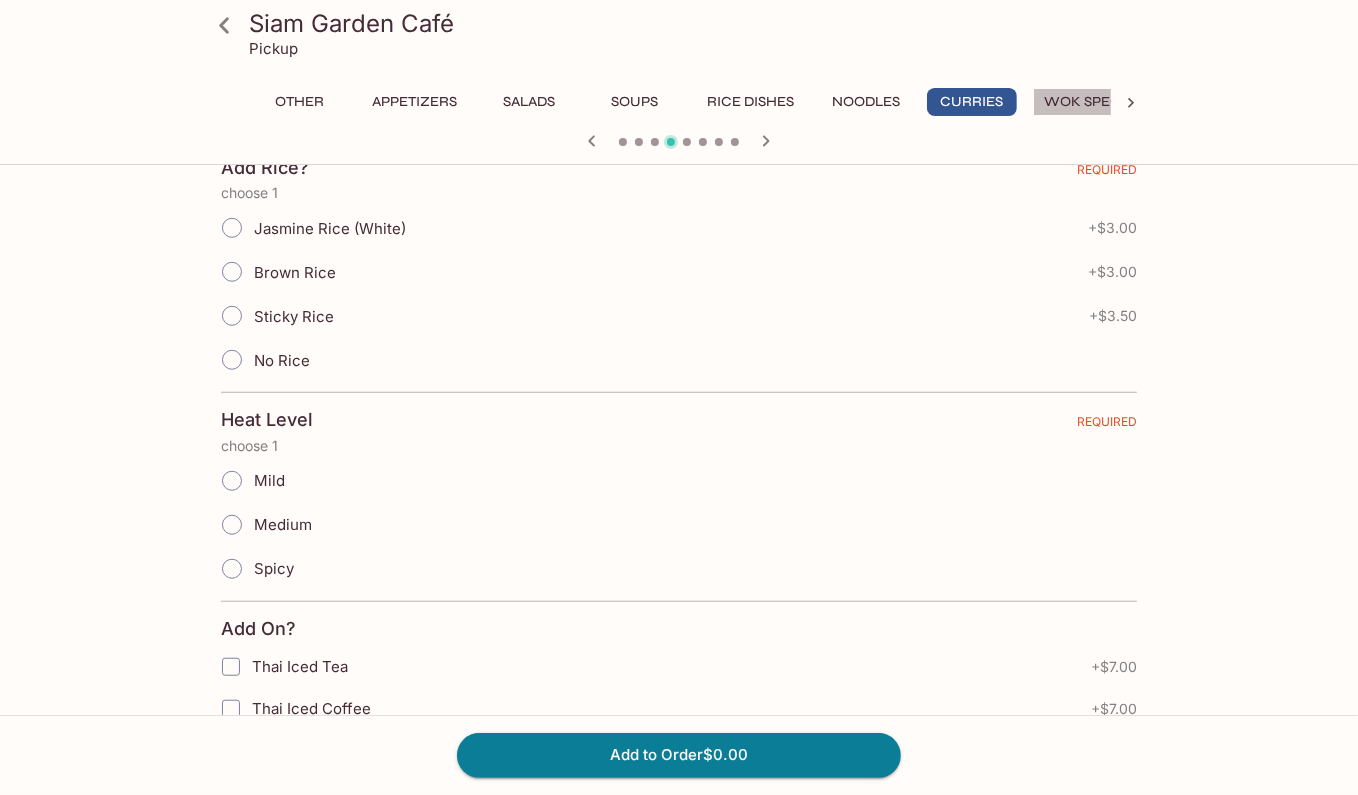 click on "Wok Specialties" at bounding box center [1107, 102] 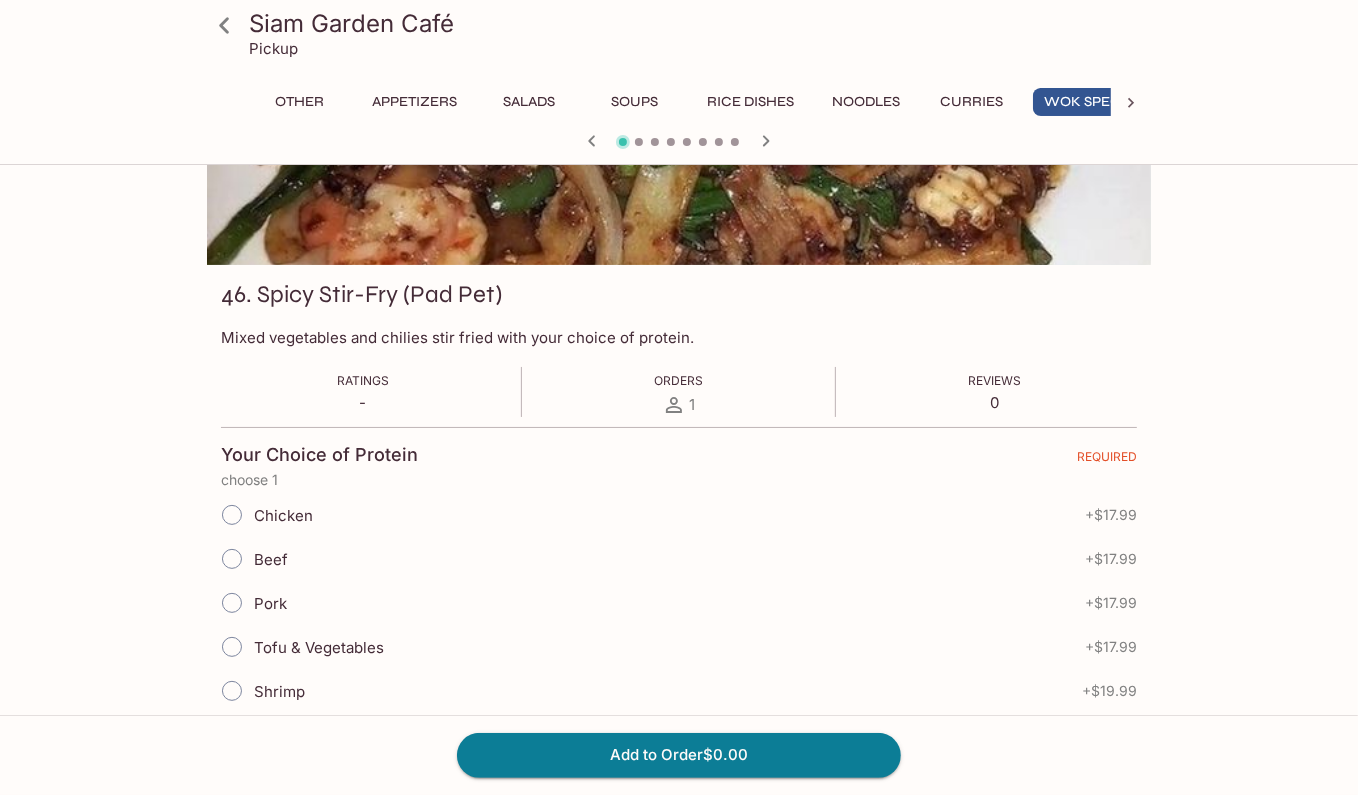 scroll, scrollTop: 800, scrollLeft: 0, axis: vertical 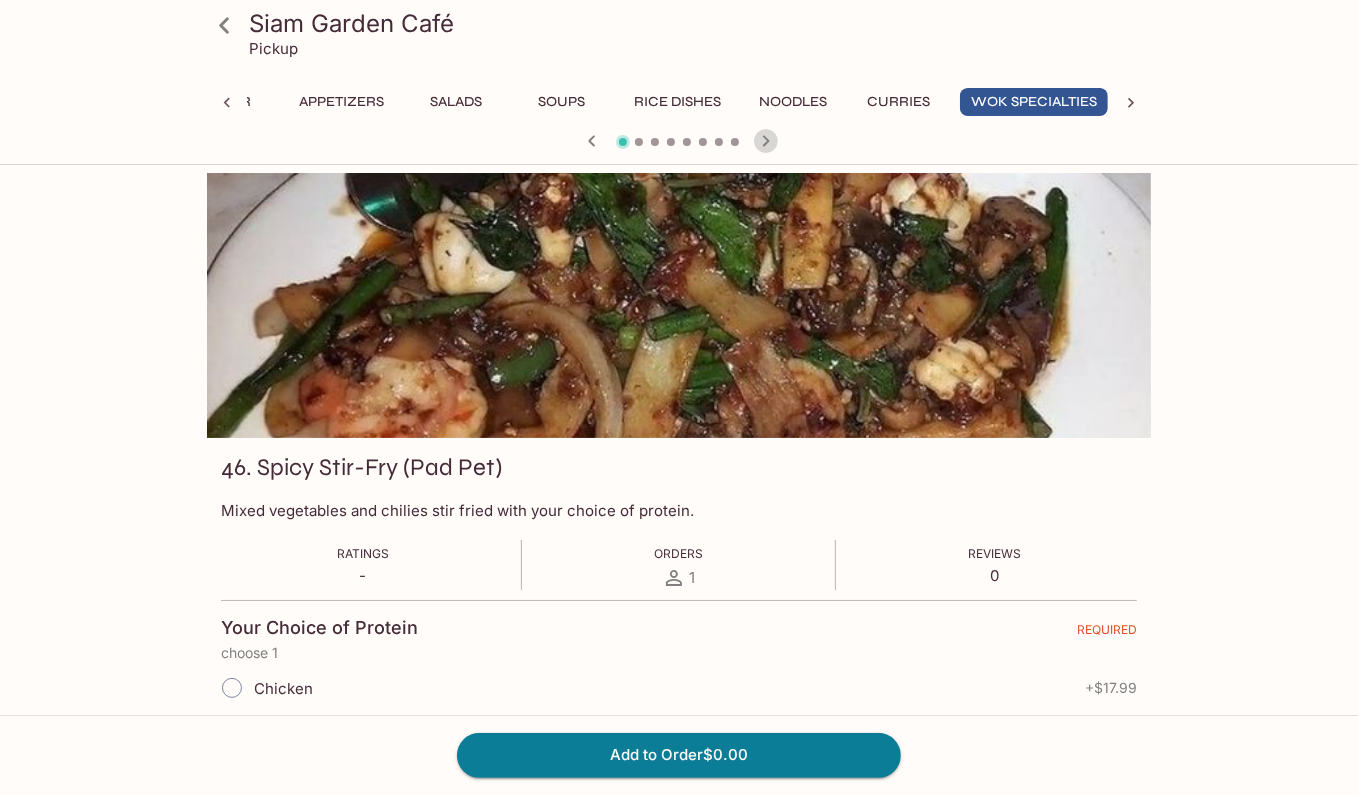 click 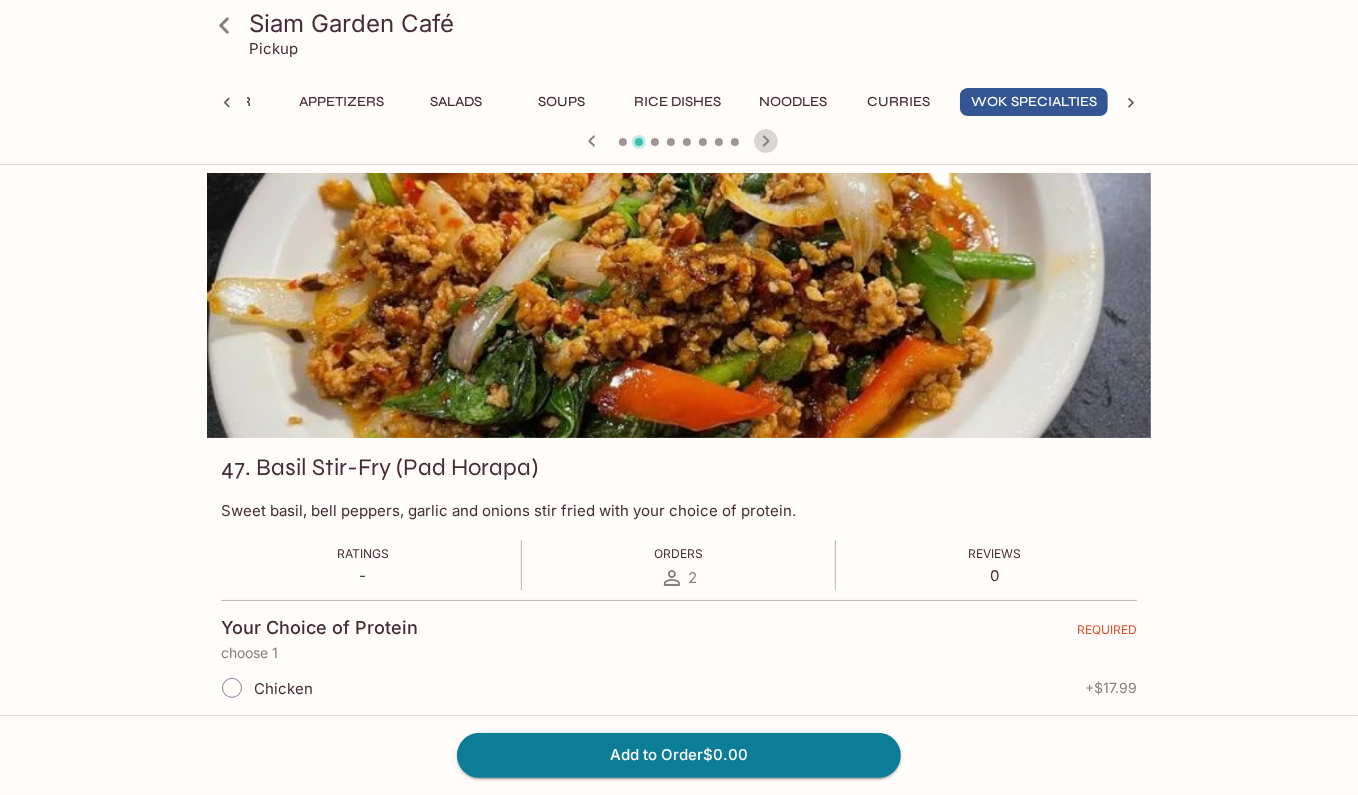 click 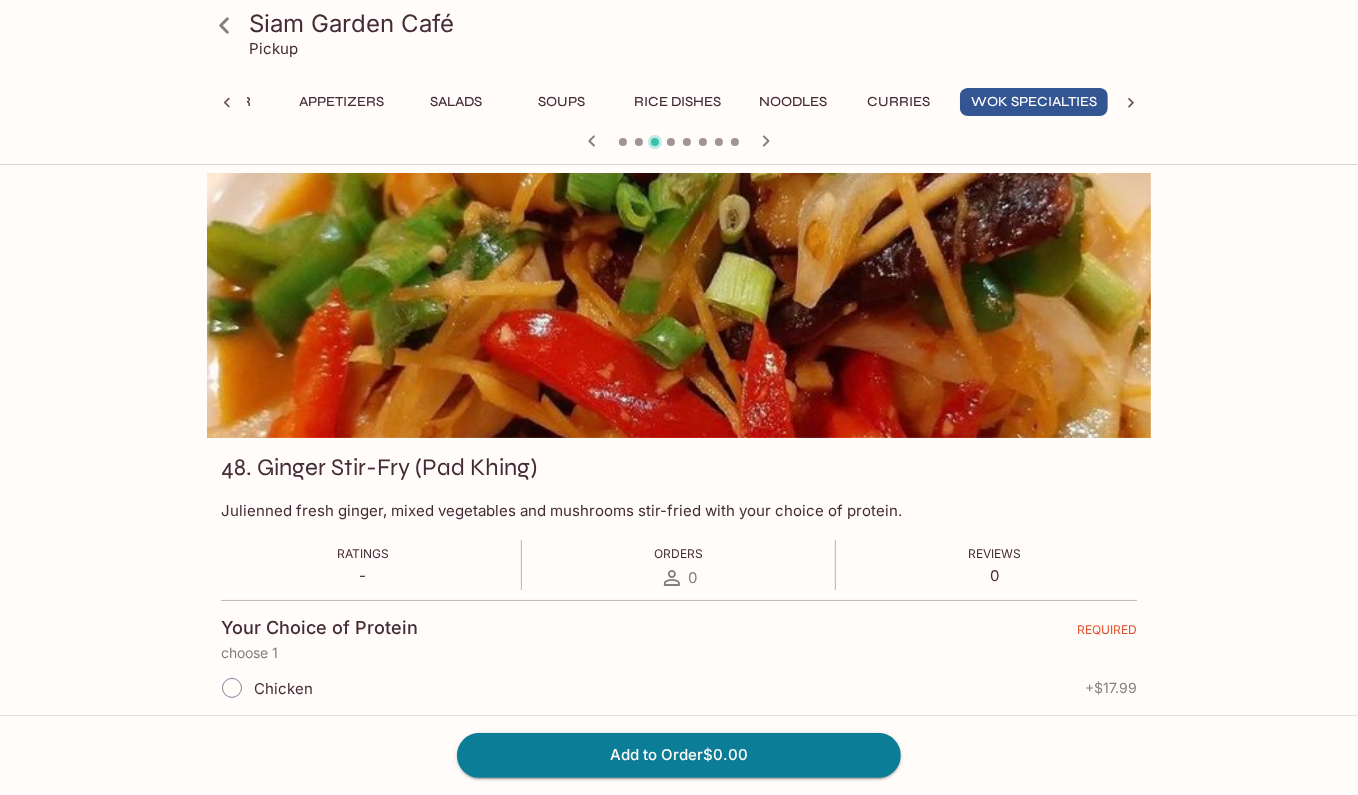 click 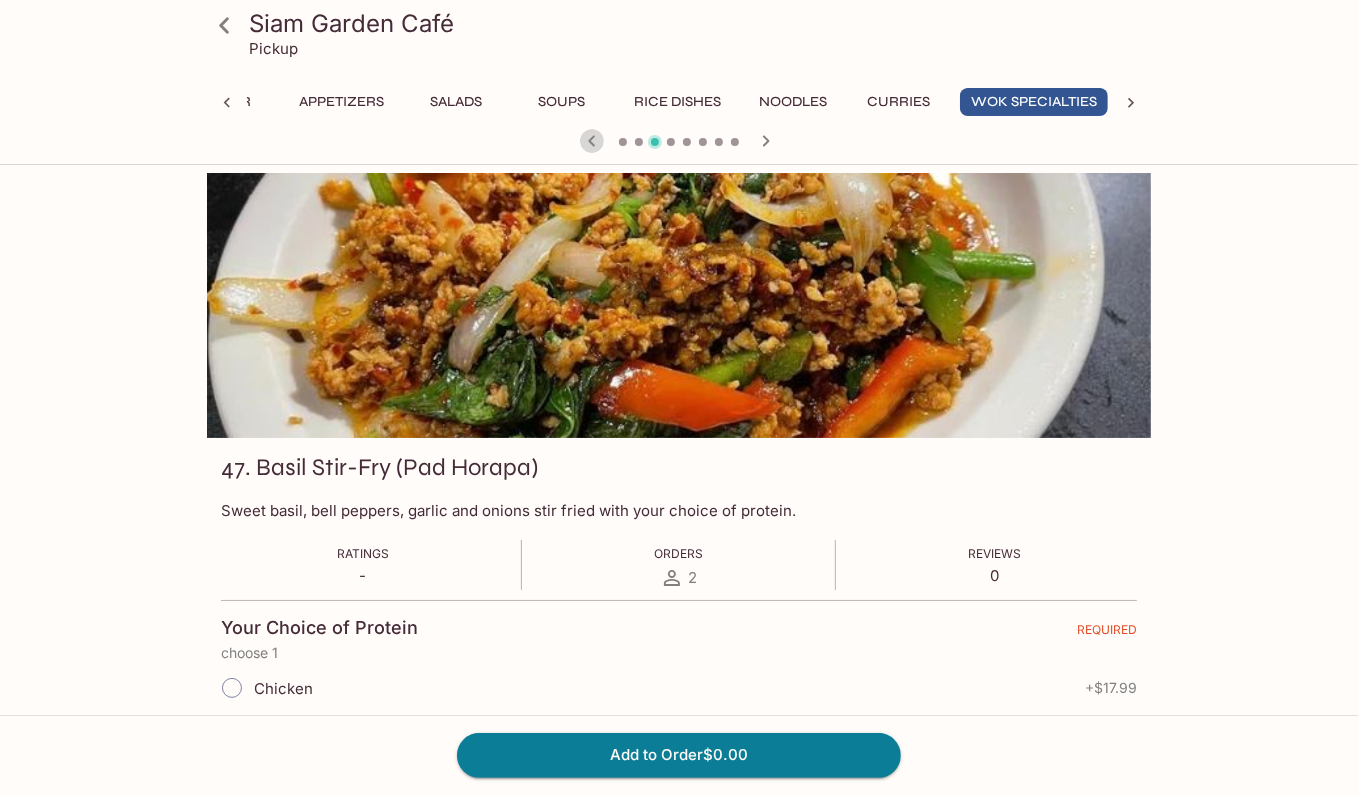 click 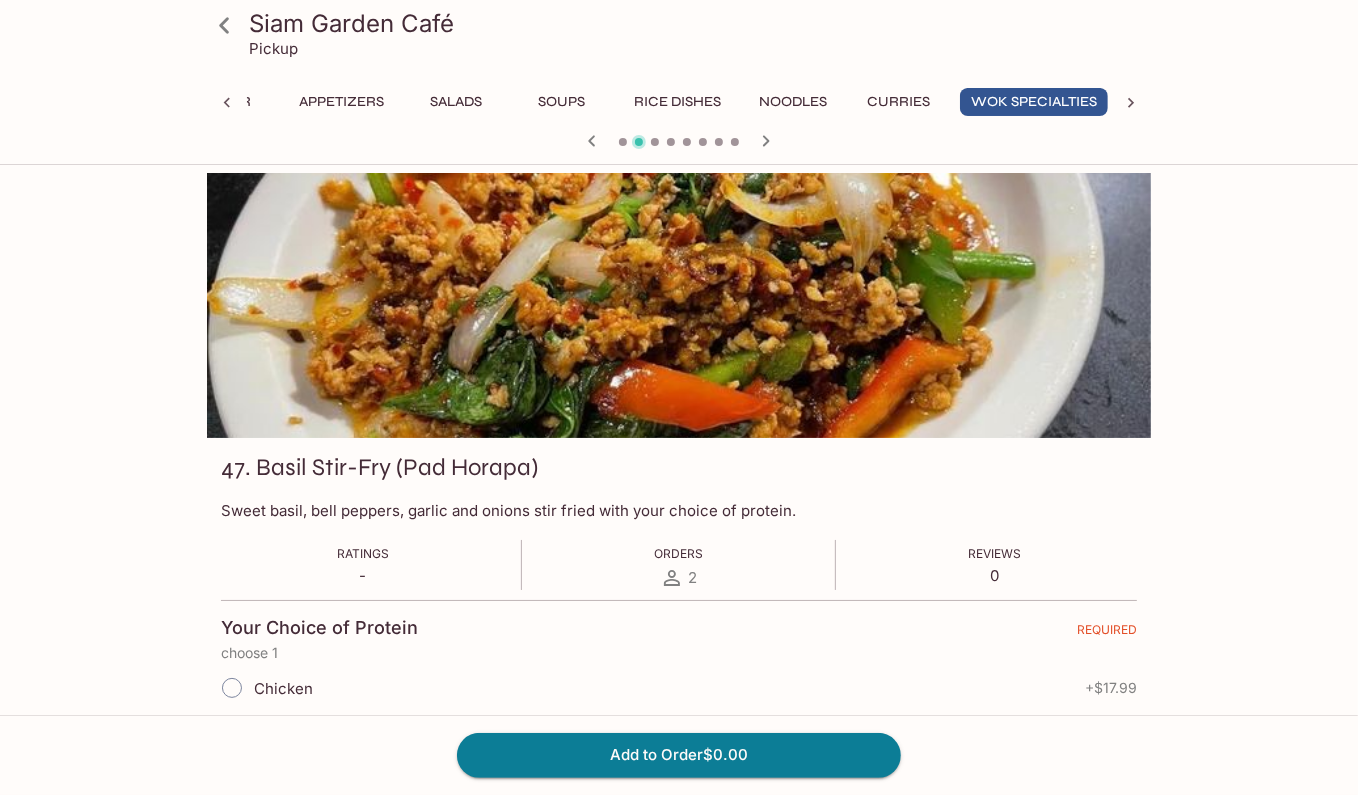 click 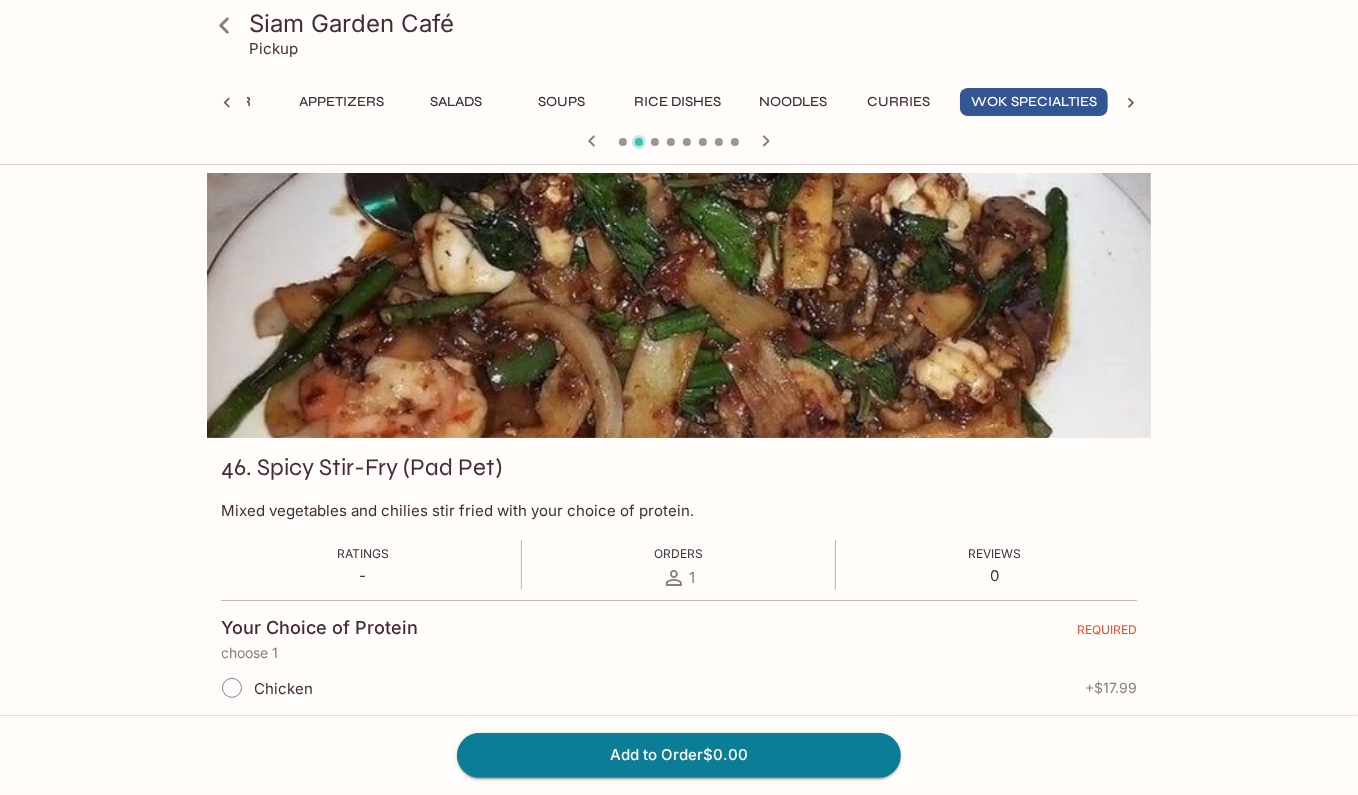 click 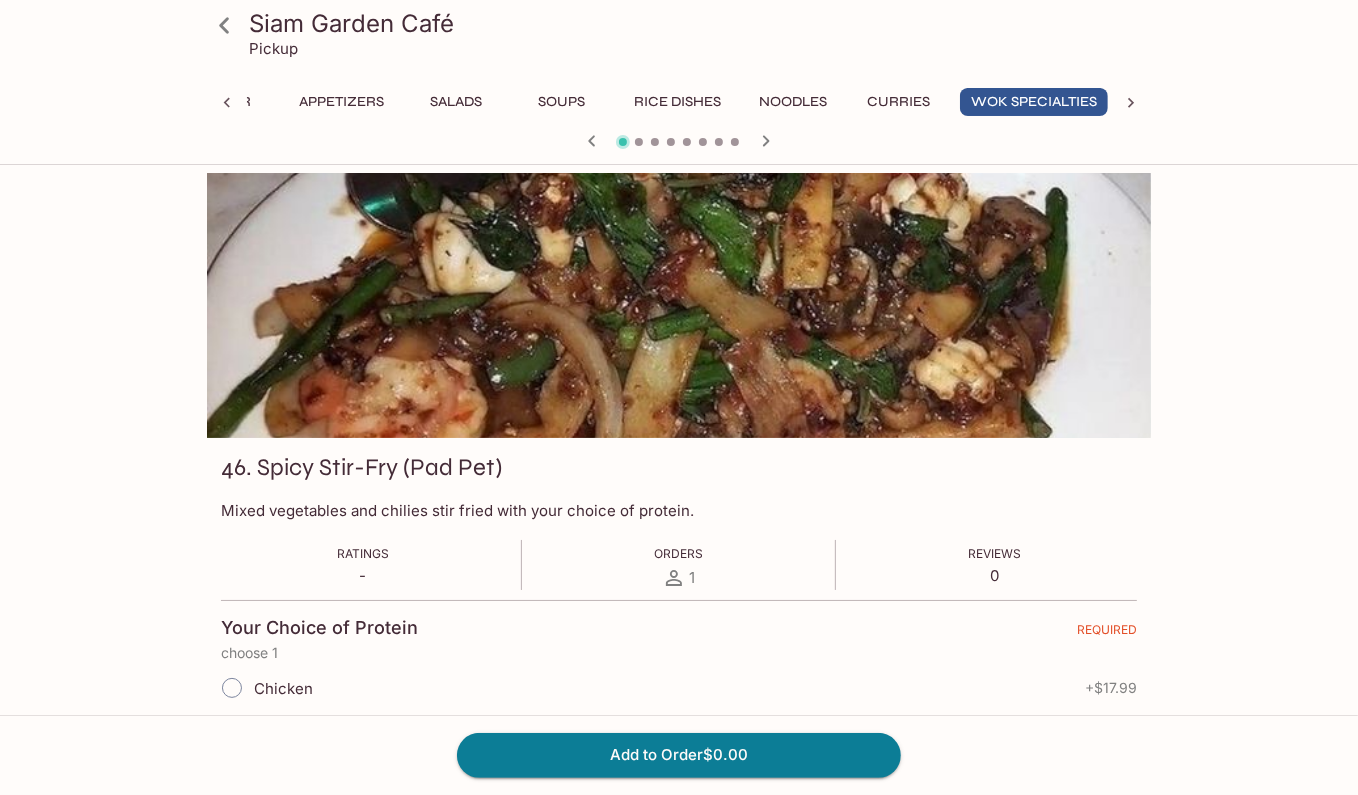 click 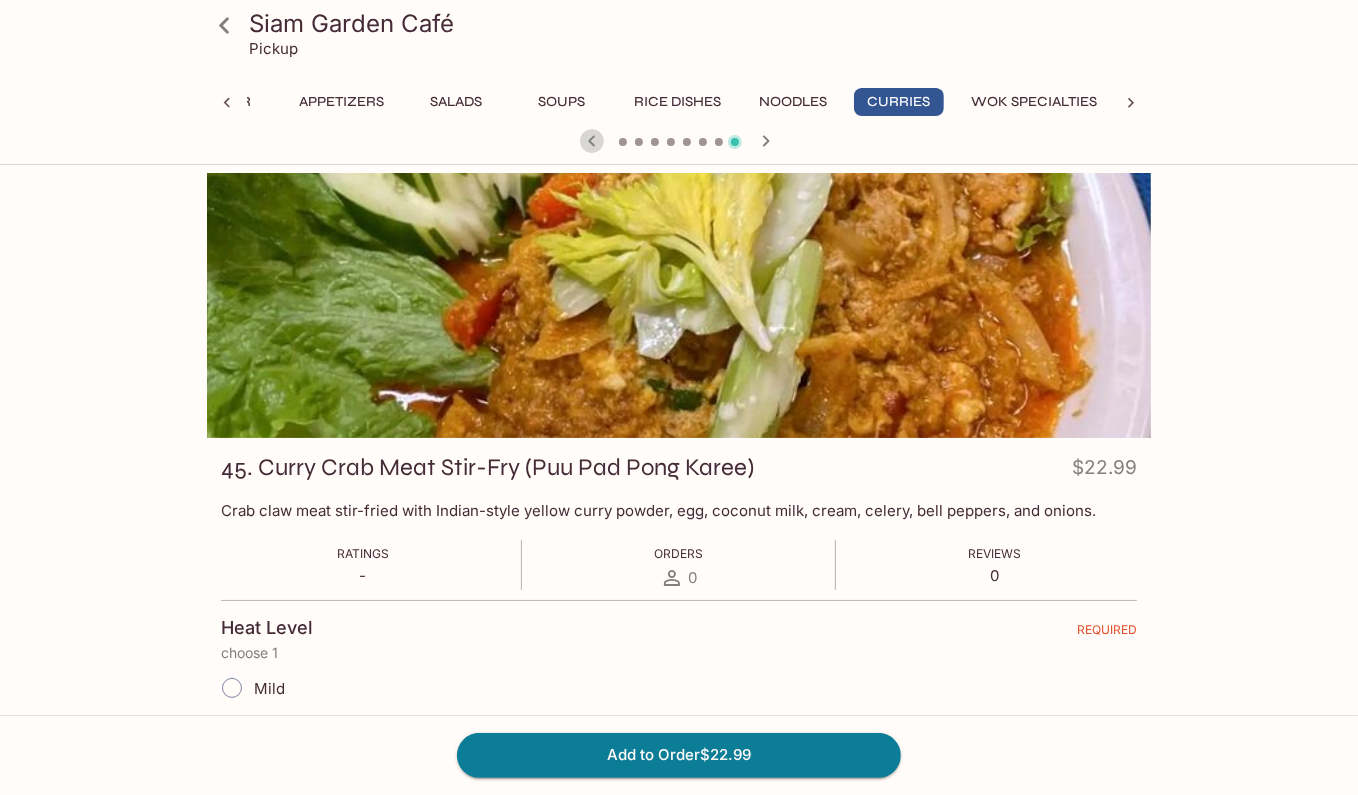 click 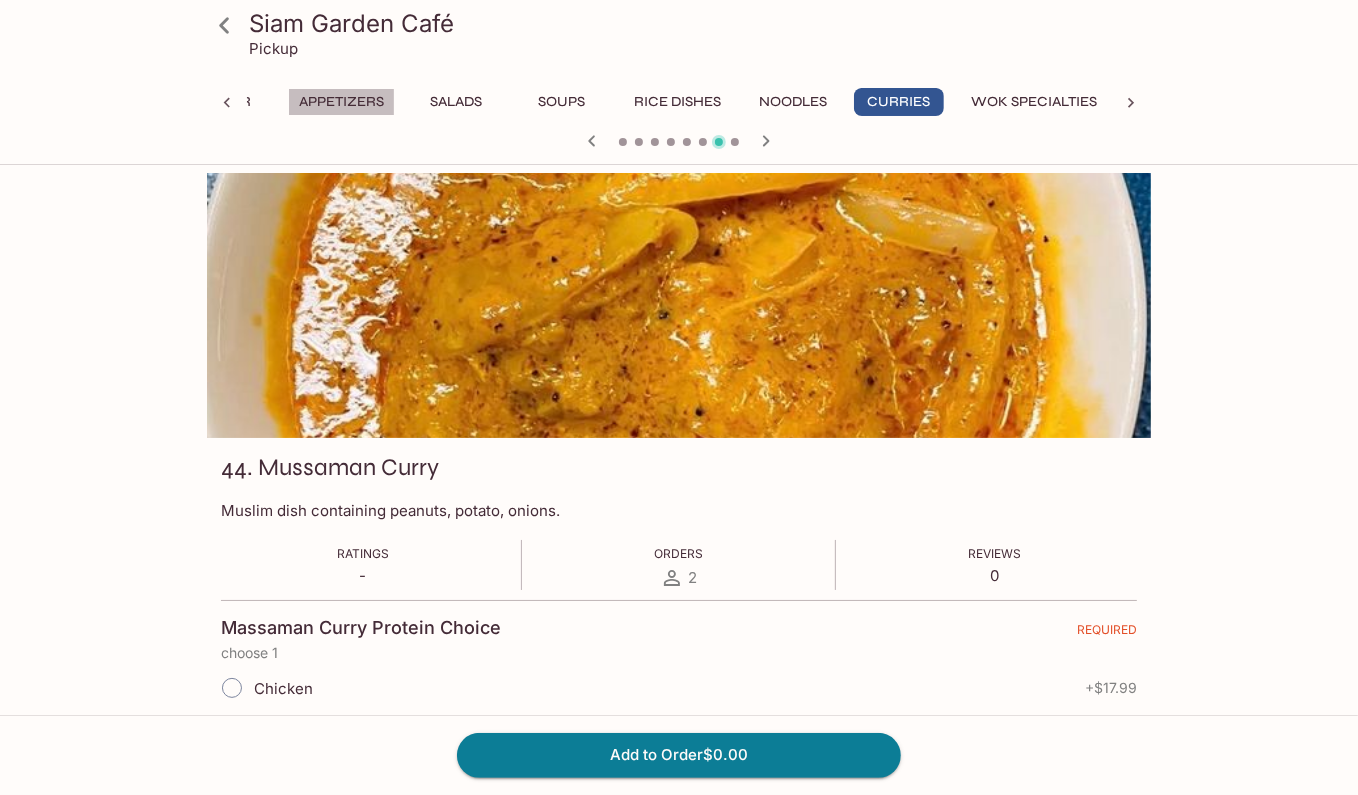click on "Appetizers" at bounding box center (341, 102) 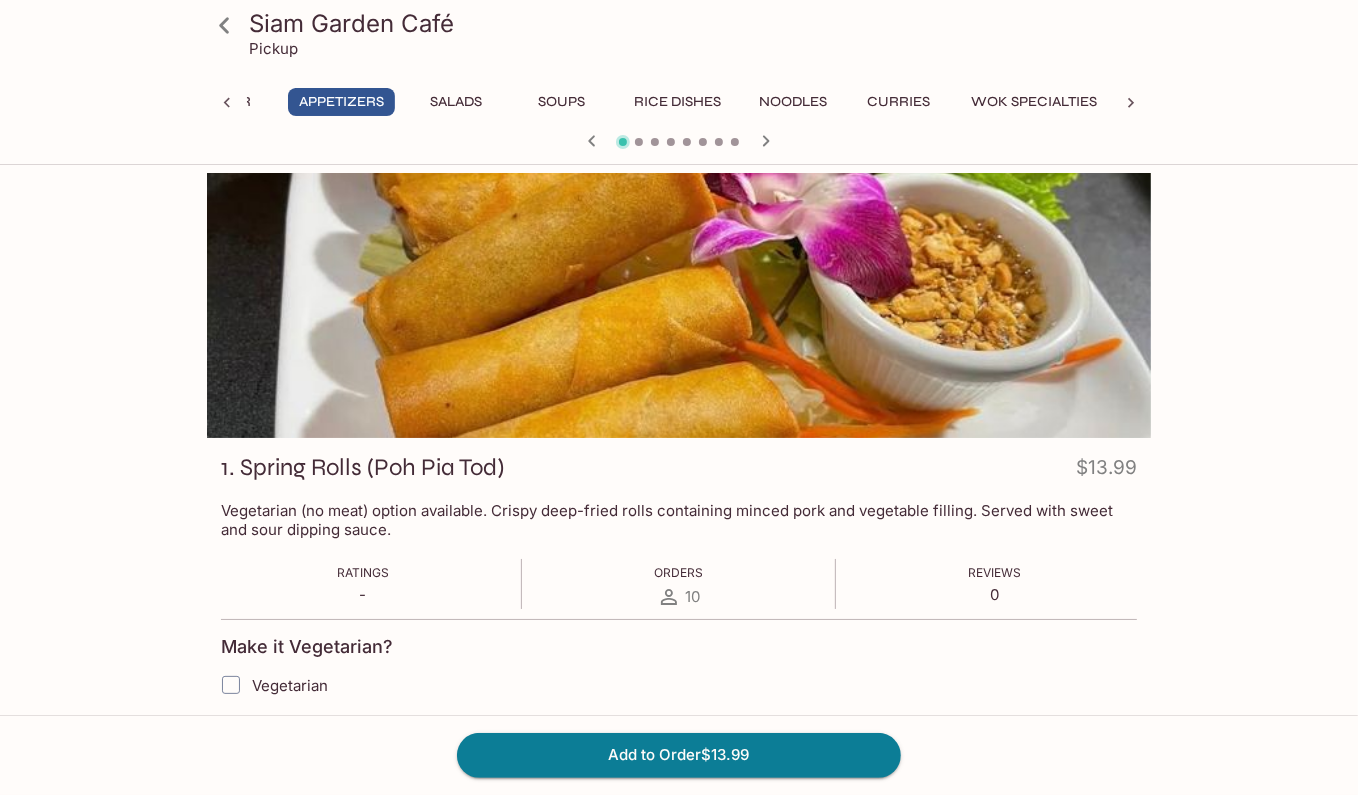 click 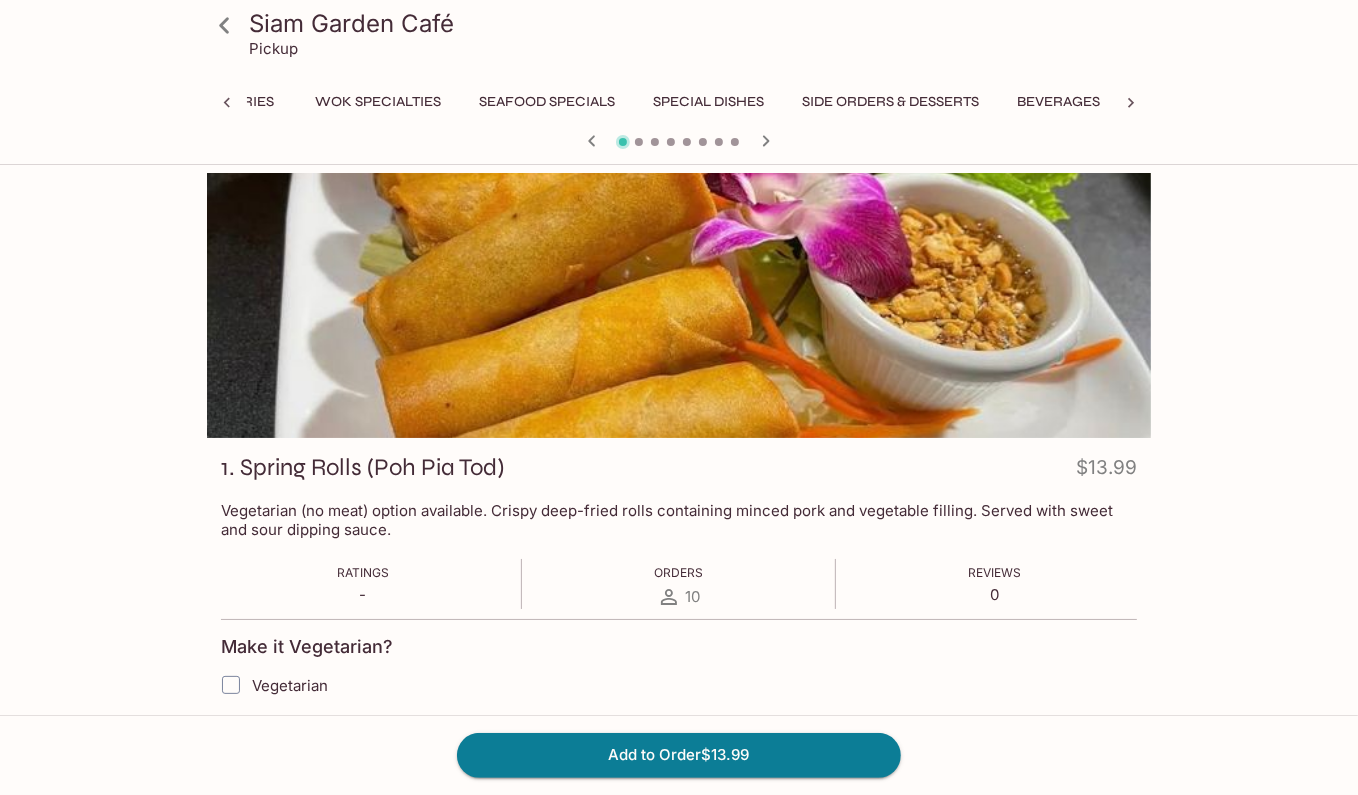scroll, scrollTop: 0, scrollLeft: 740, axis: horizontal 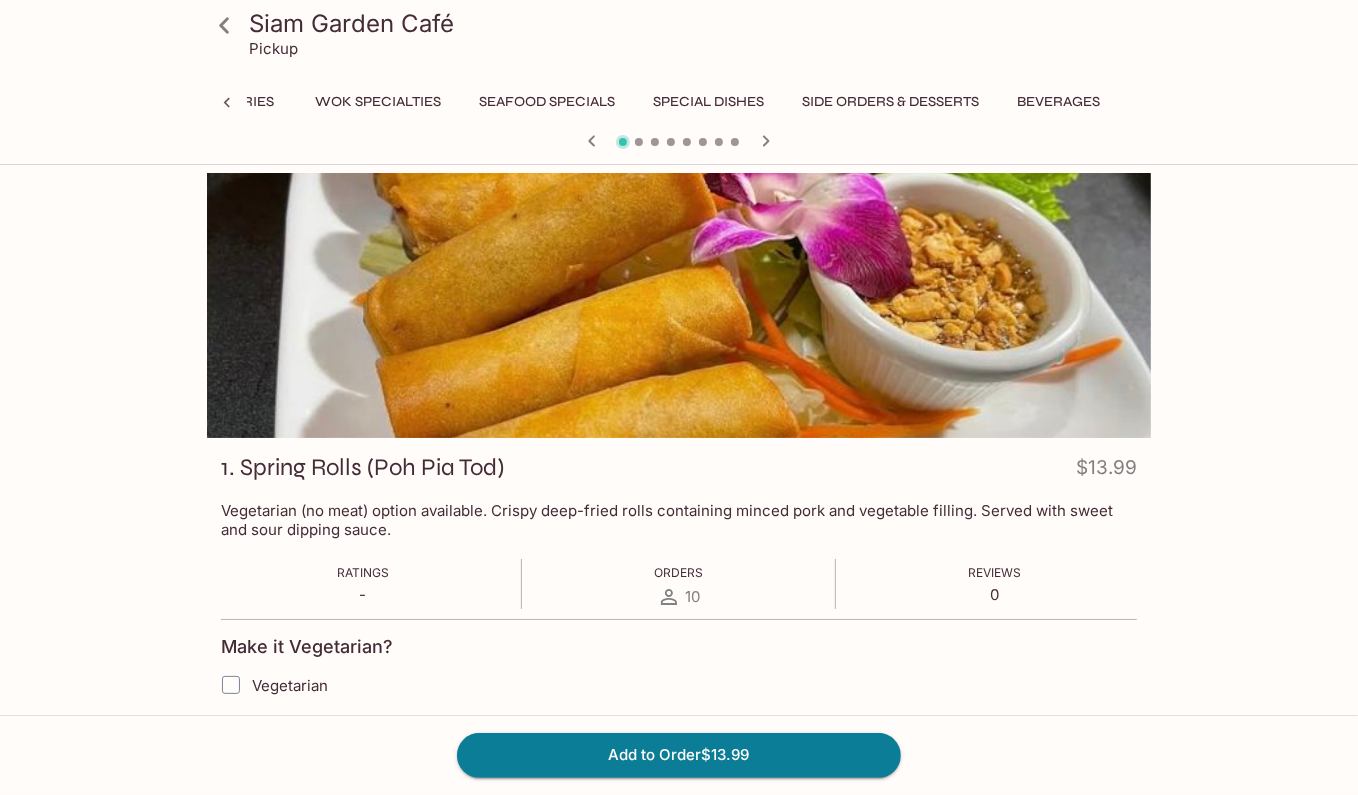 click on "Side Orders & Desserts" at bounding box center (890, 102) 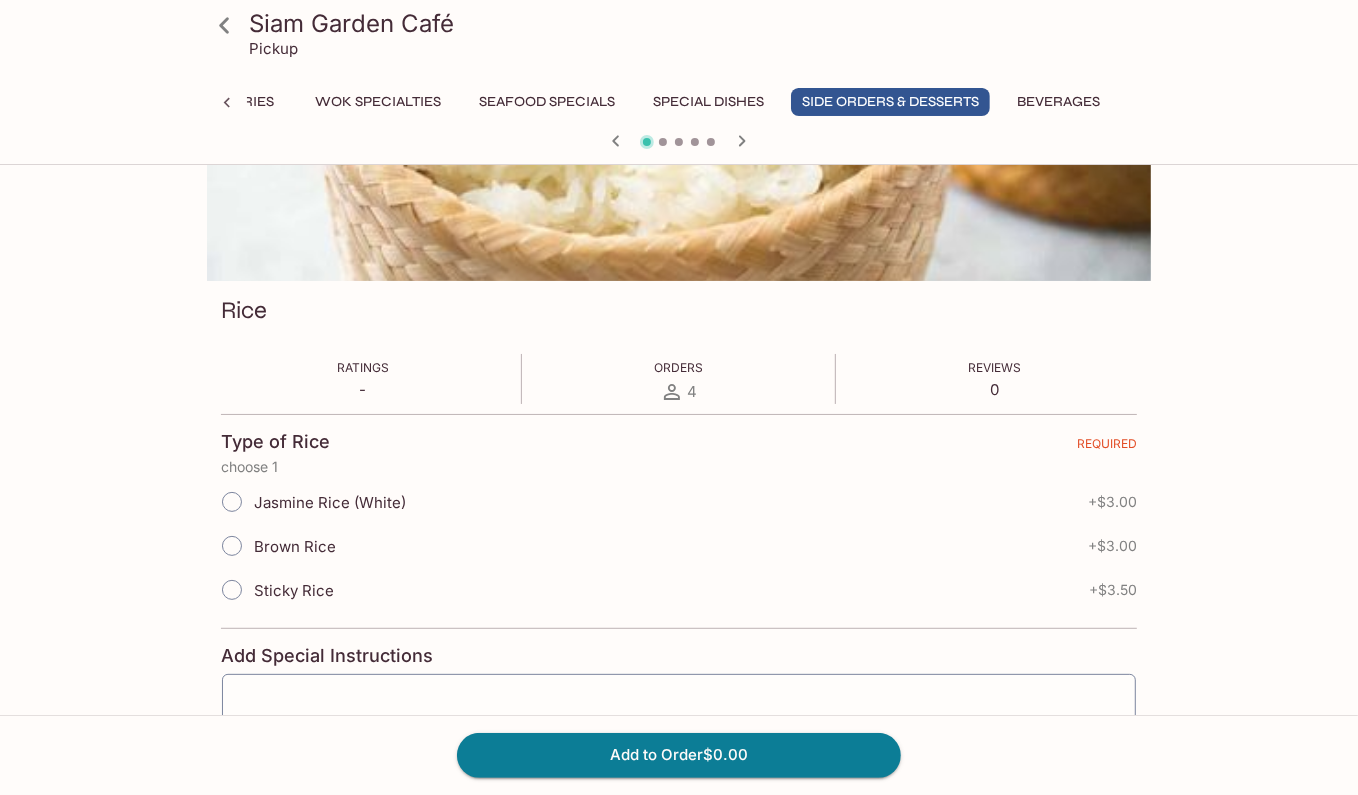 scroll, scrollTop: 0, scrollLeft: 0, axis: both 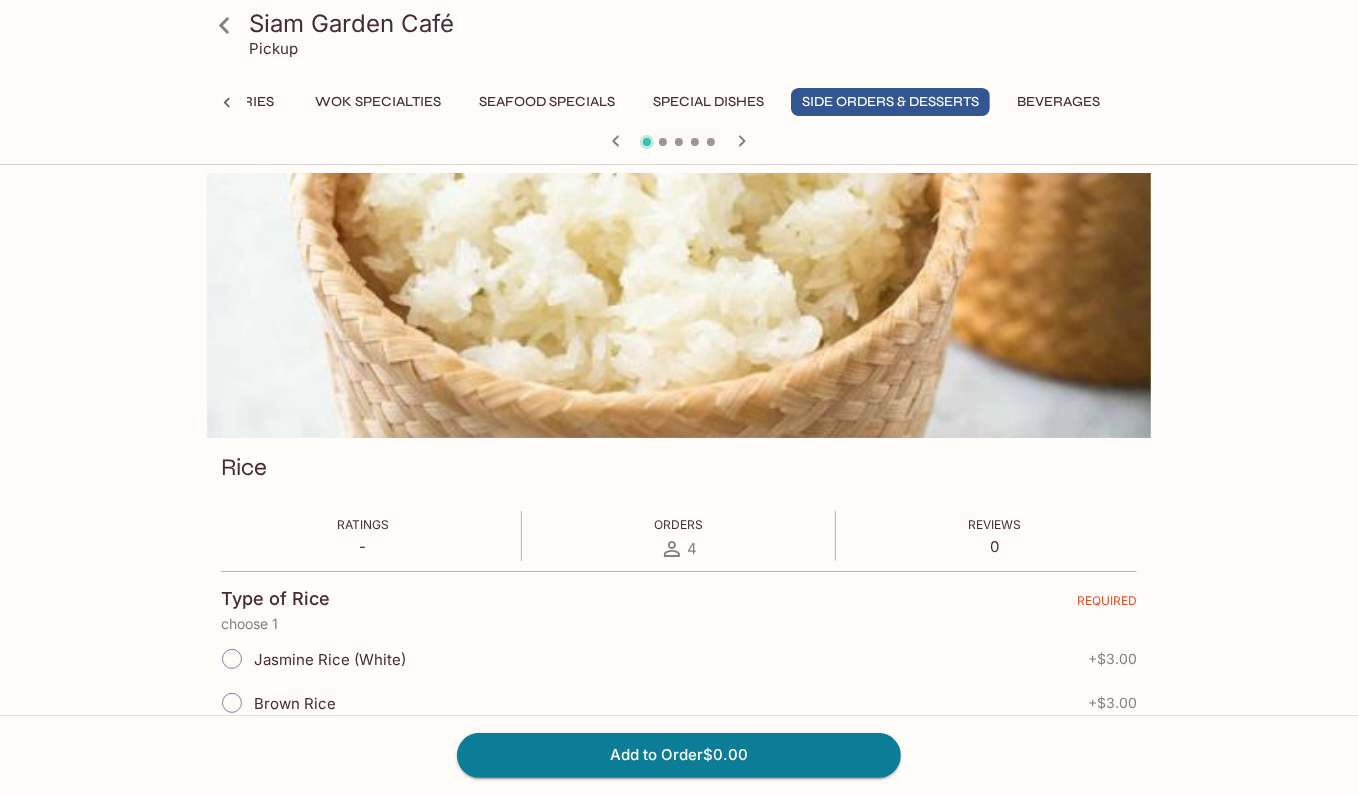 click 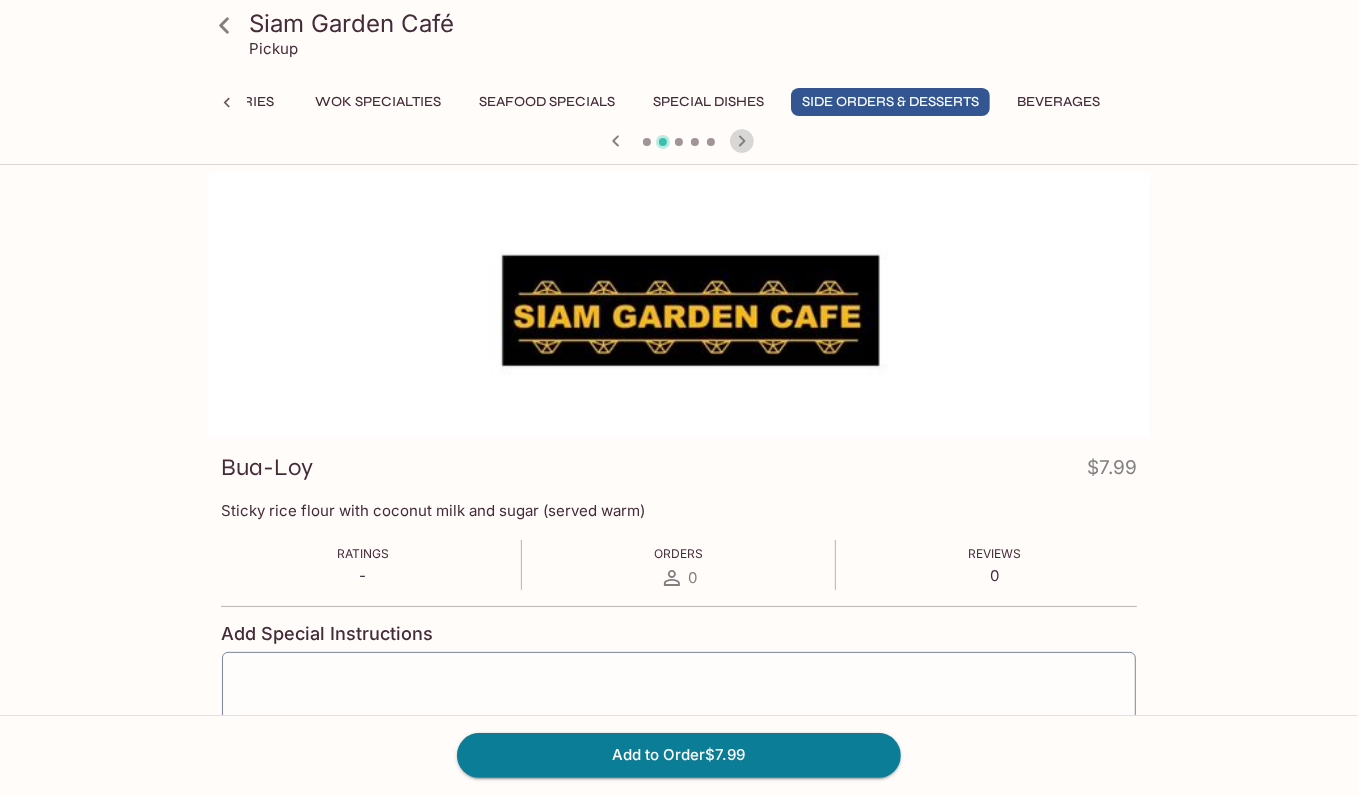 click 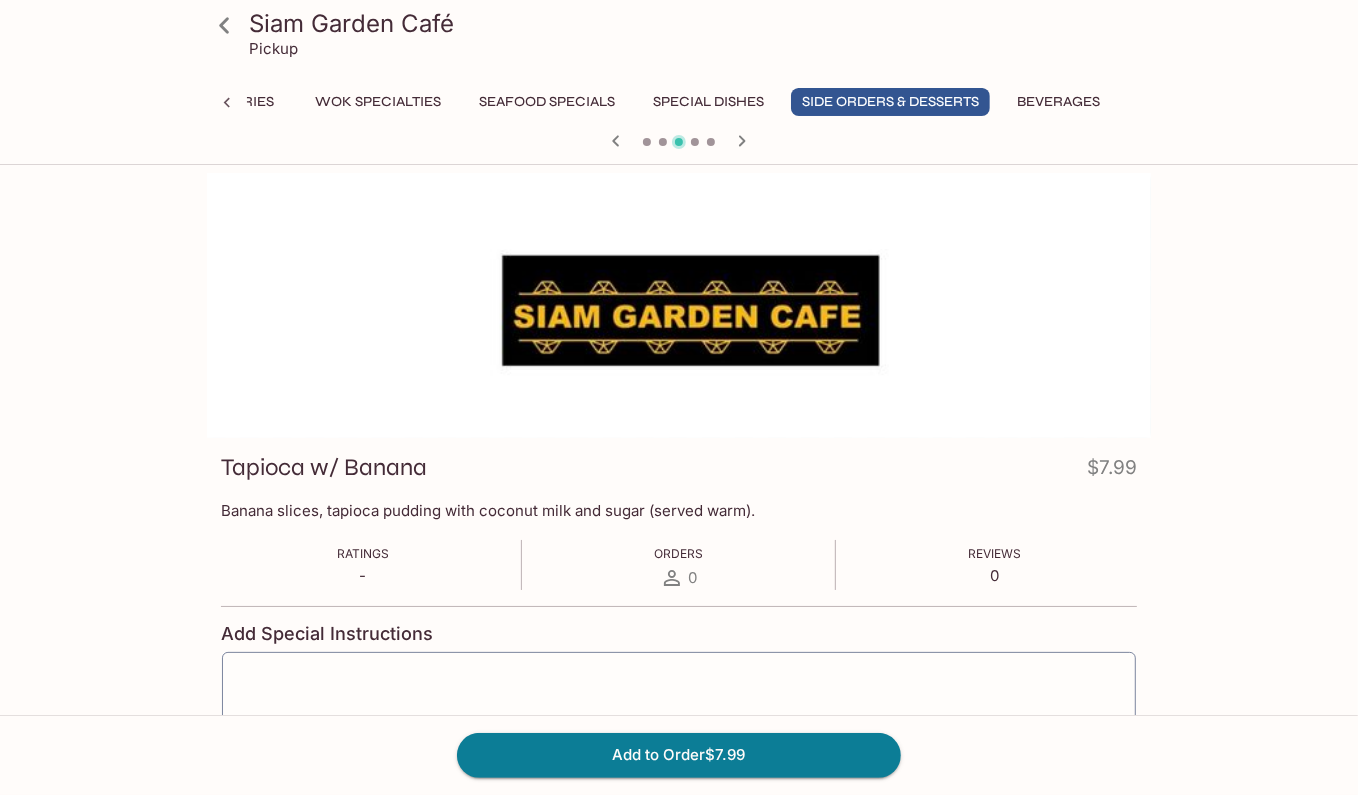 click 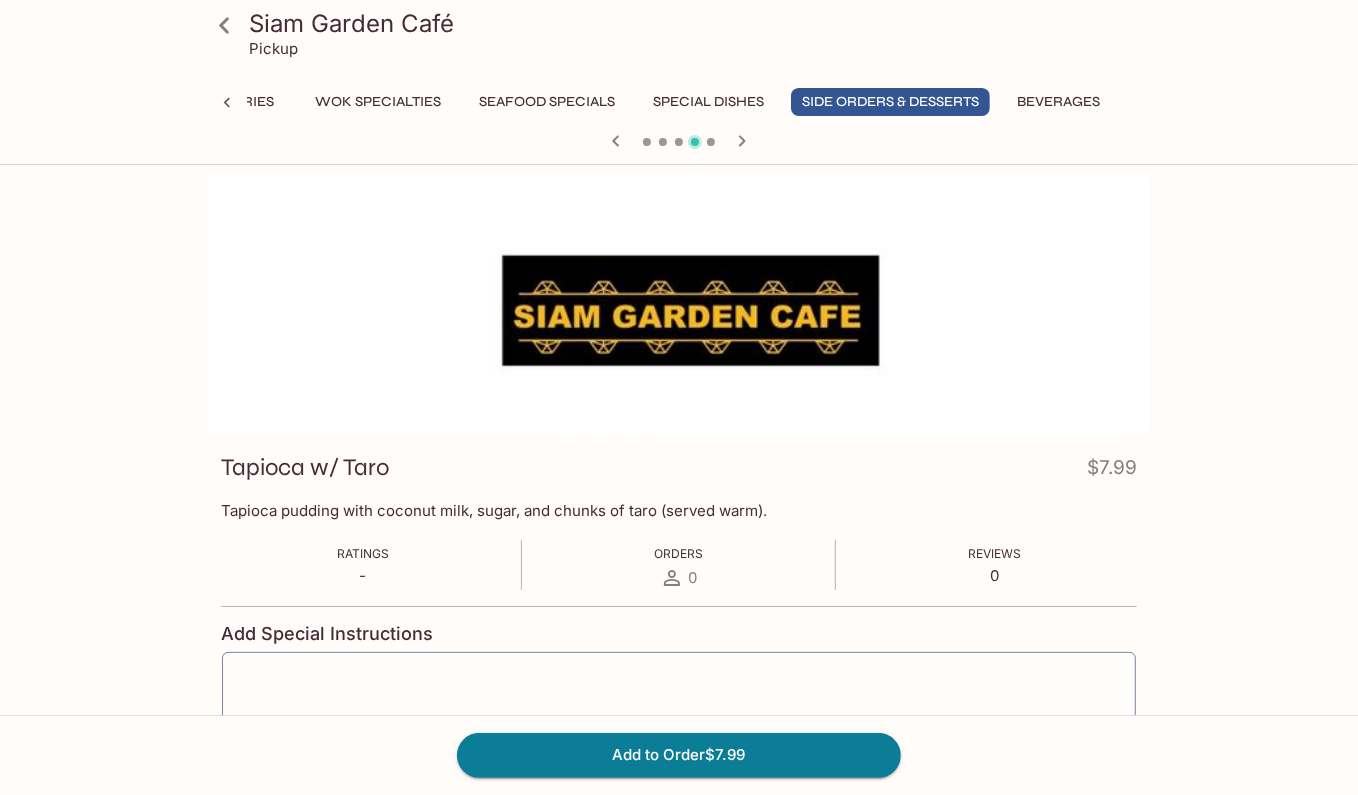 click 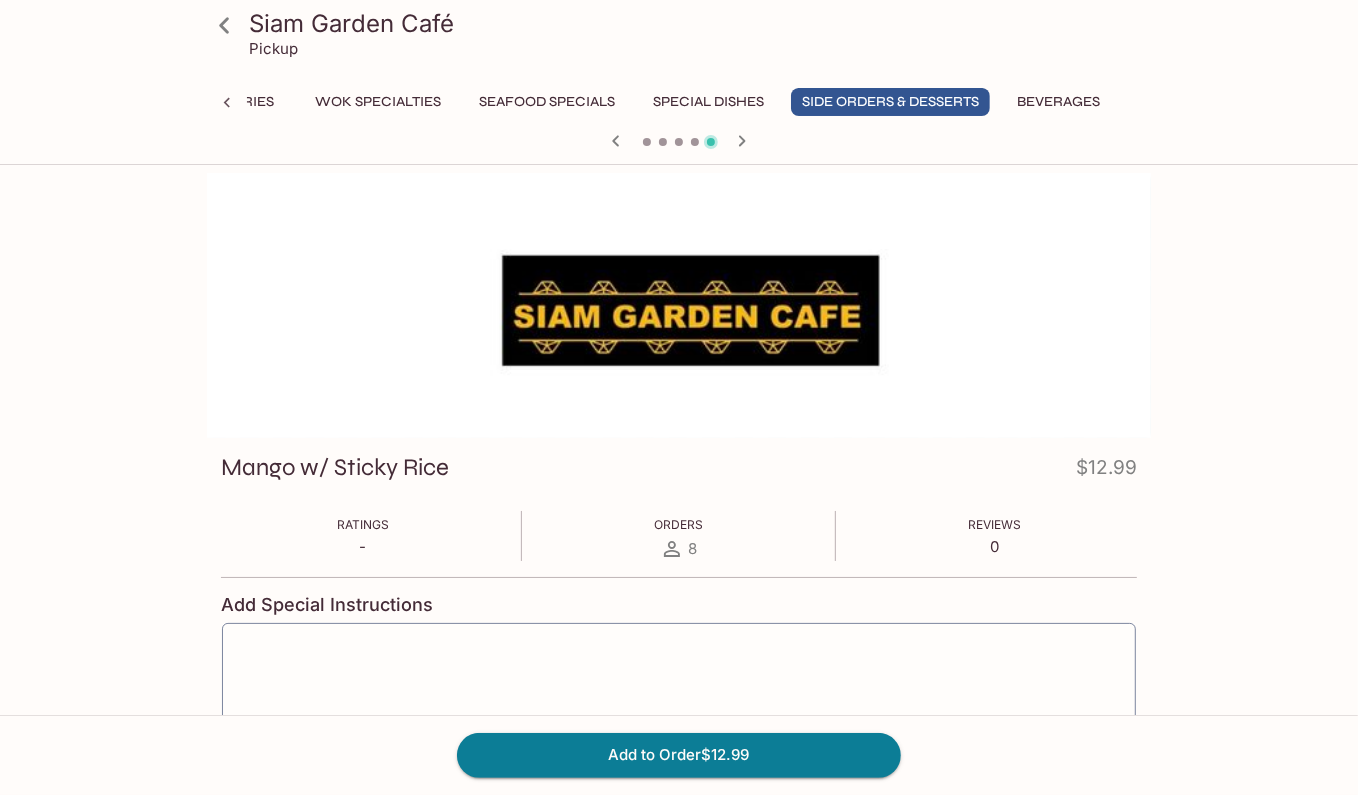 scroll, scrollTop: 0, scrollLeft: 0, axis: both 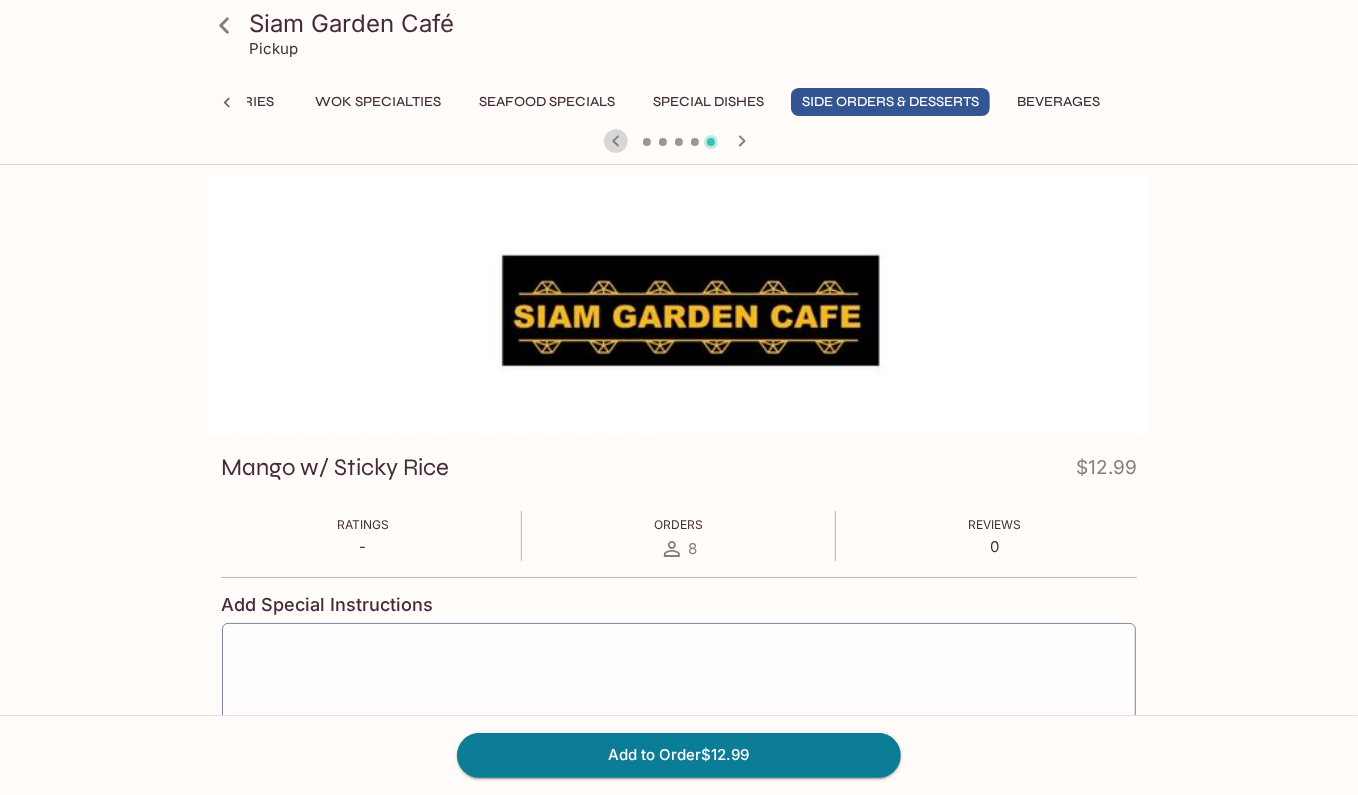 click 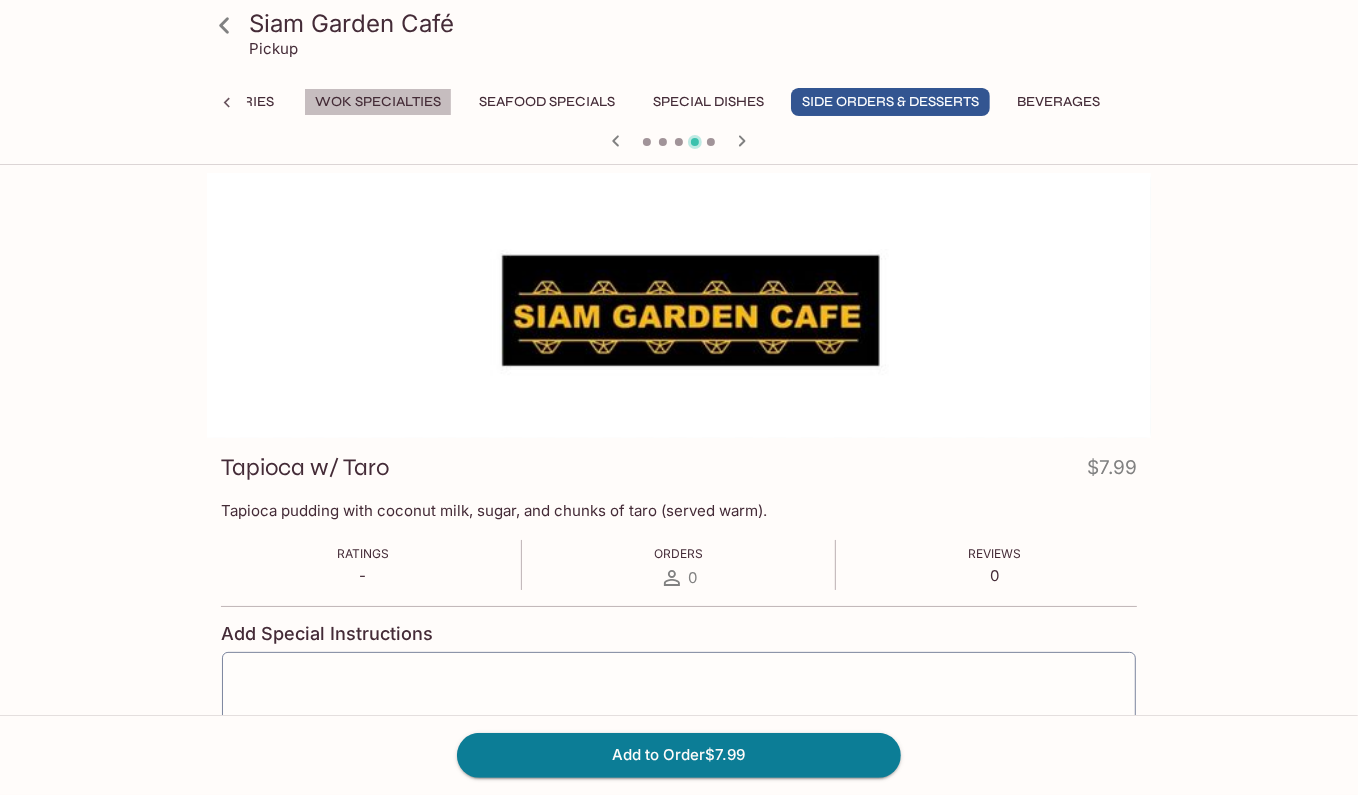 click on "Wok Specialties" at bounding box center [378, 102] 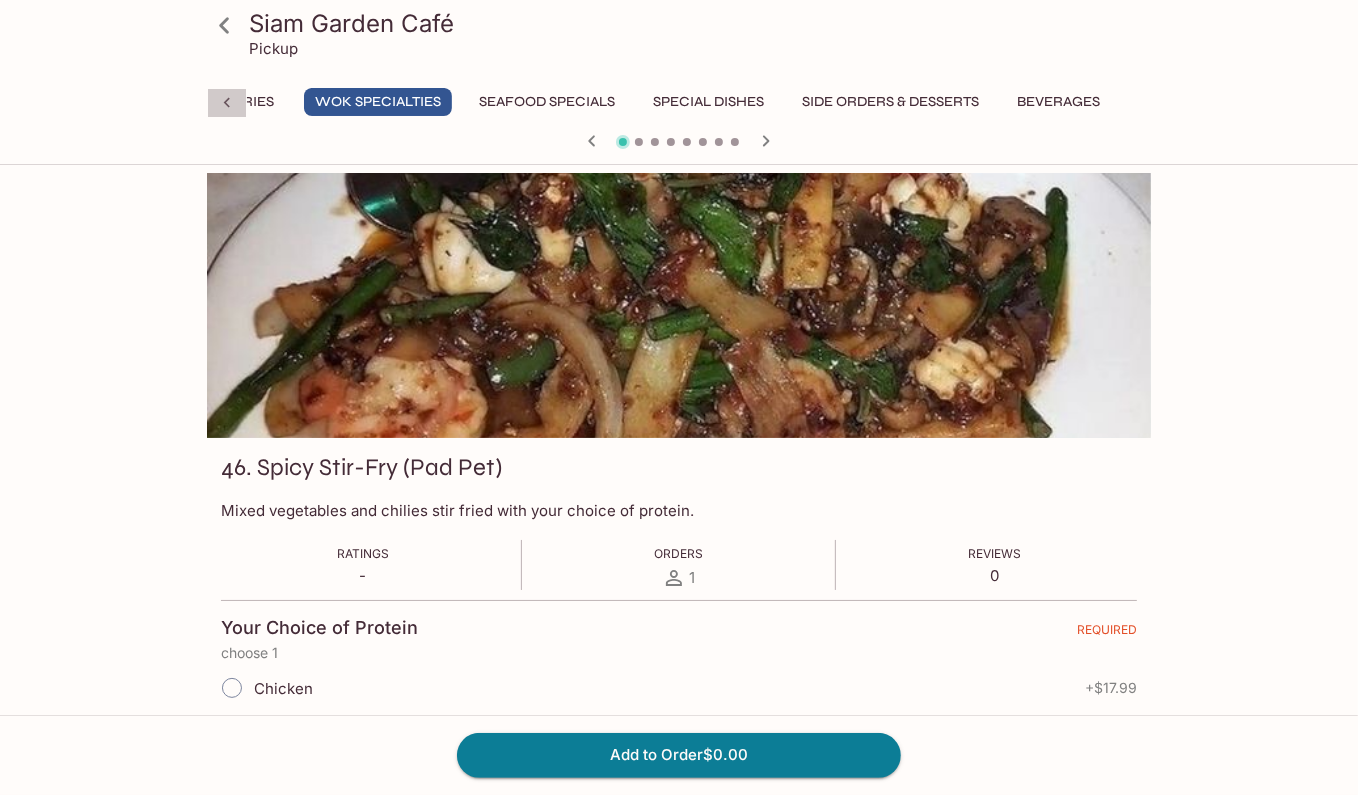 click 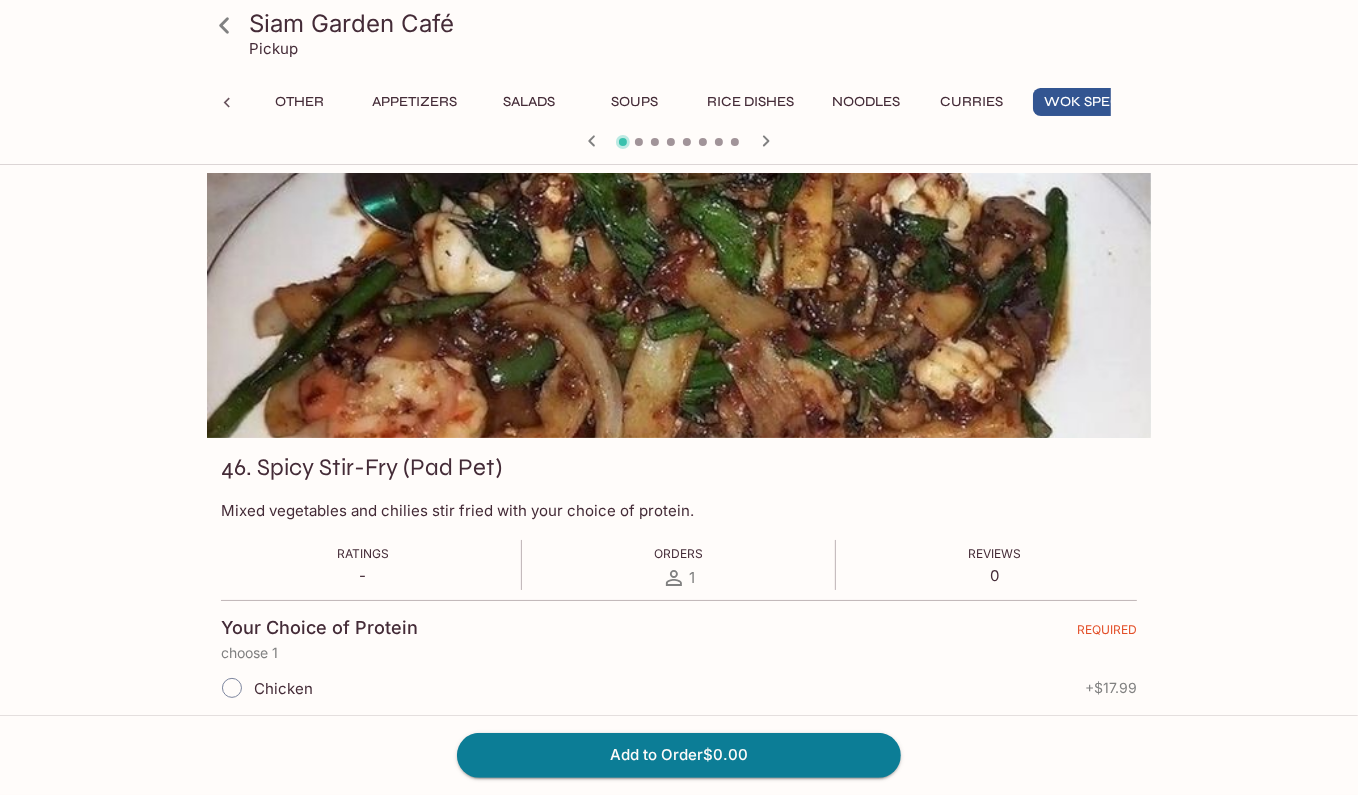 scroll, scrollTop: 0, scrollLeft: 0, axis: both 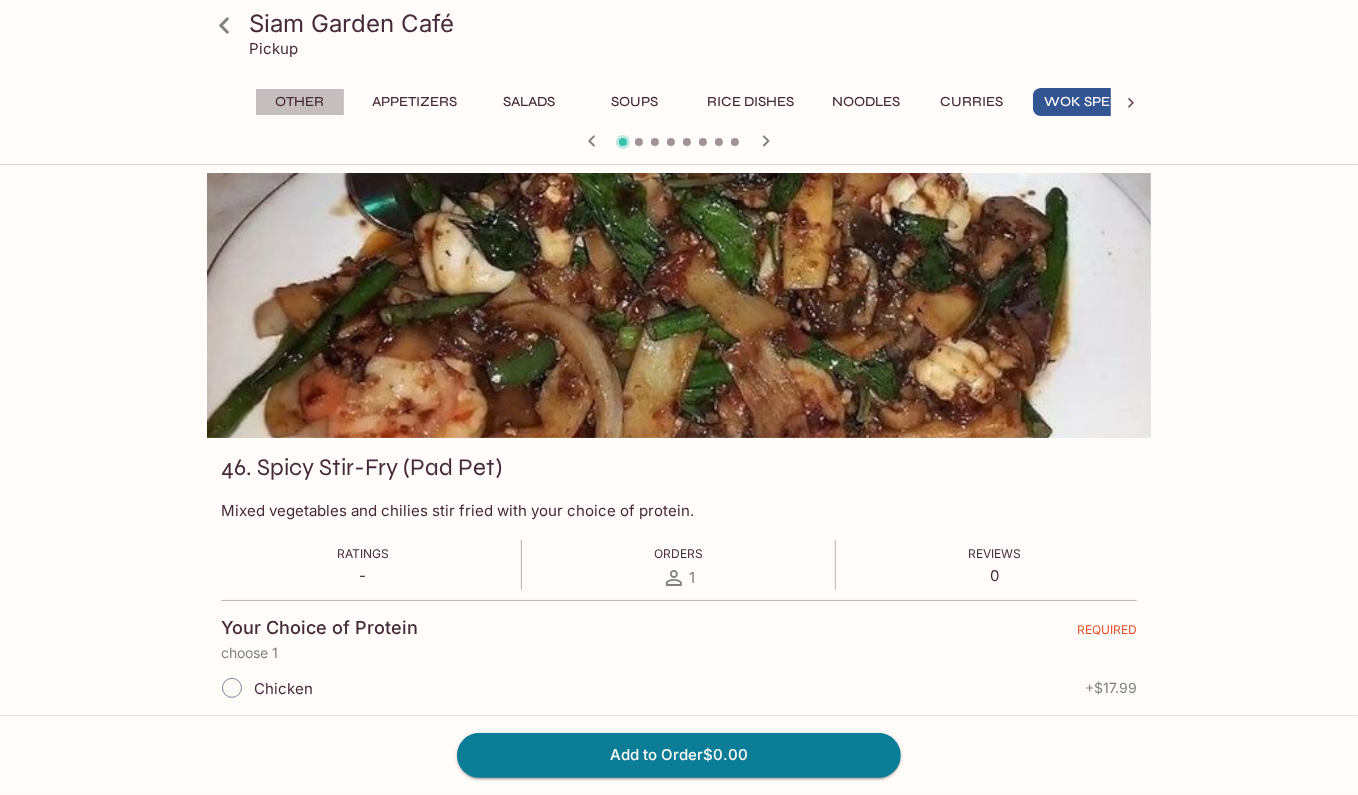 click on "Other" at bounding box center [300, 102] 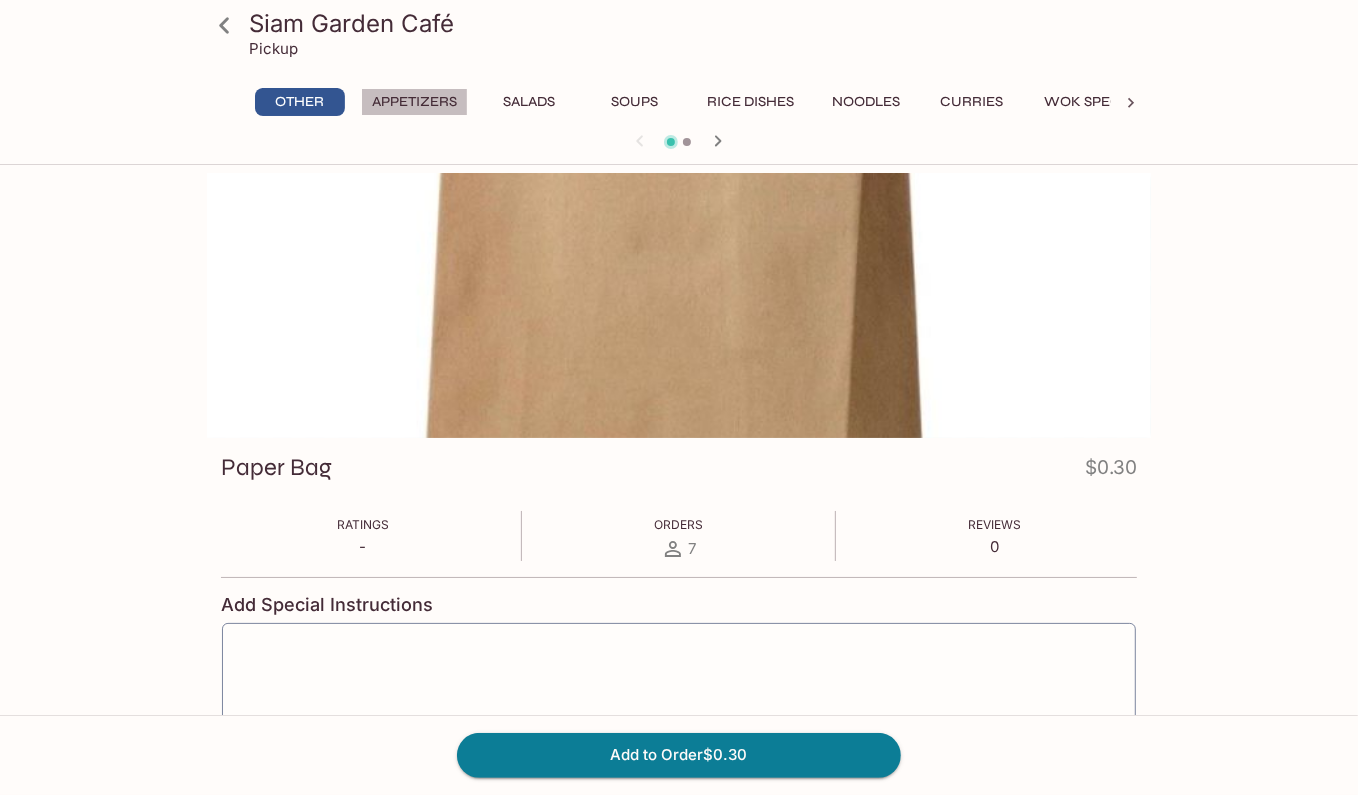 click on "Appetizers" at bounding box center [414, 102] 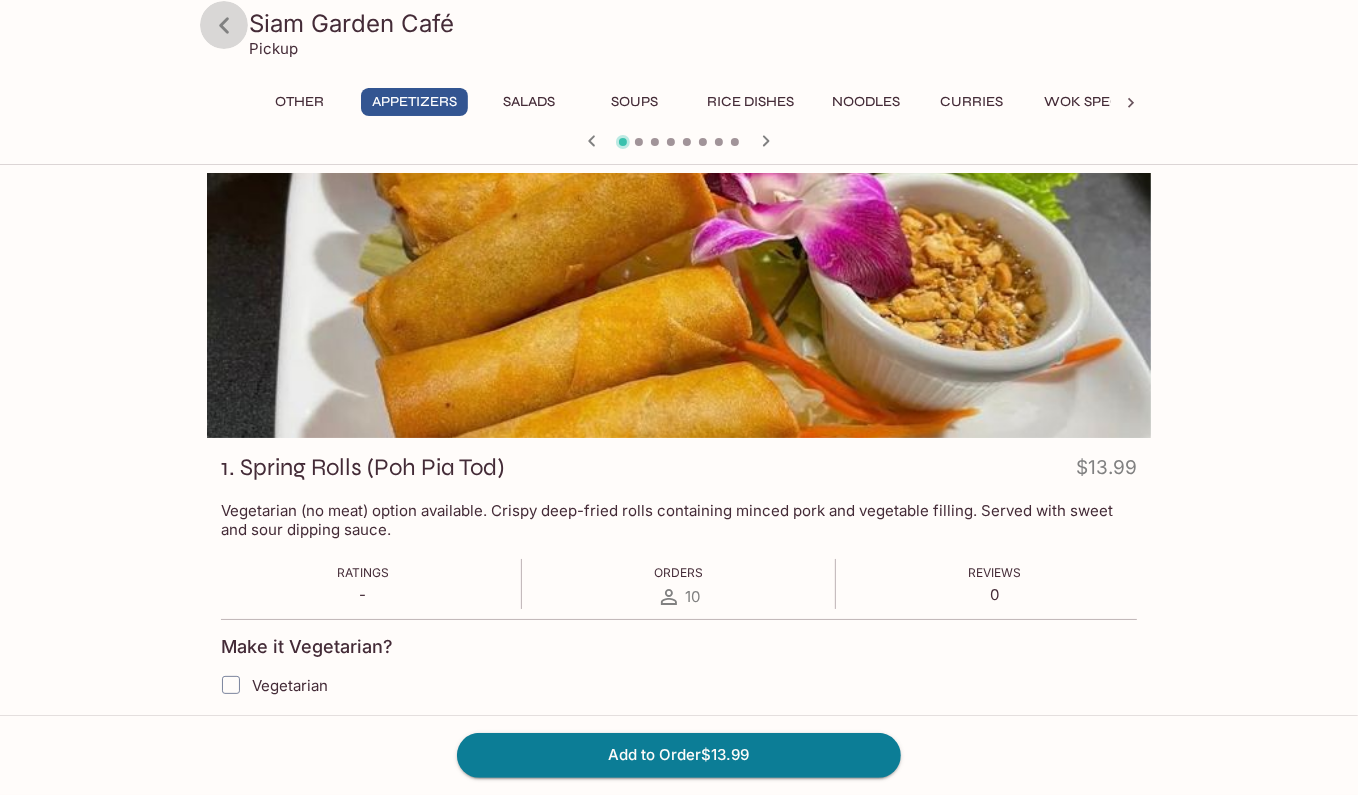 click 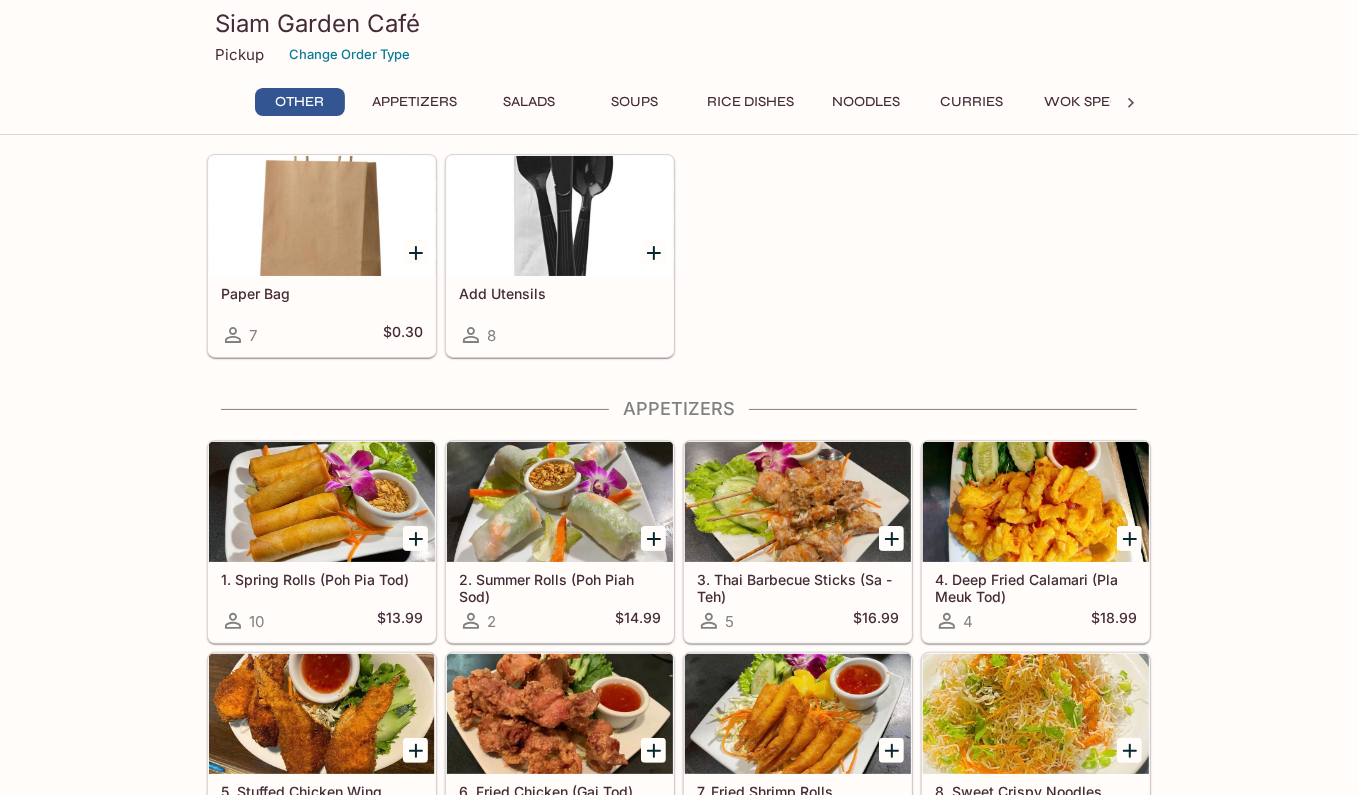 scroll, scrollTop: 100, scrollLeft: 0, axis: vertical 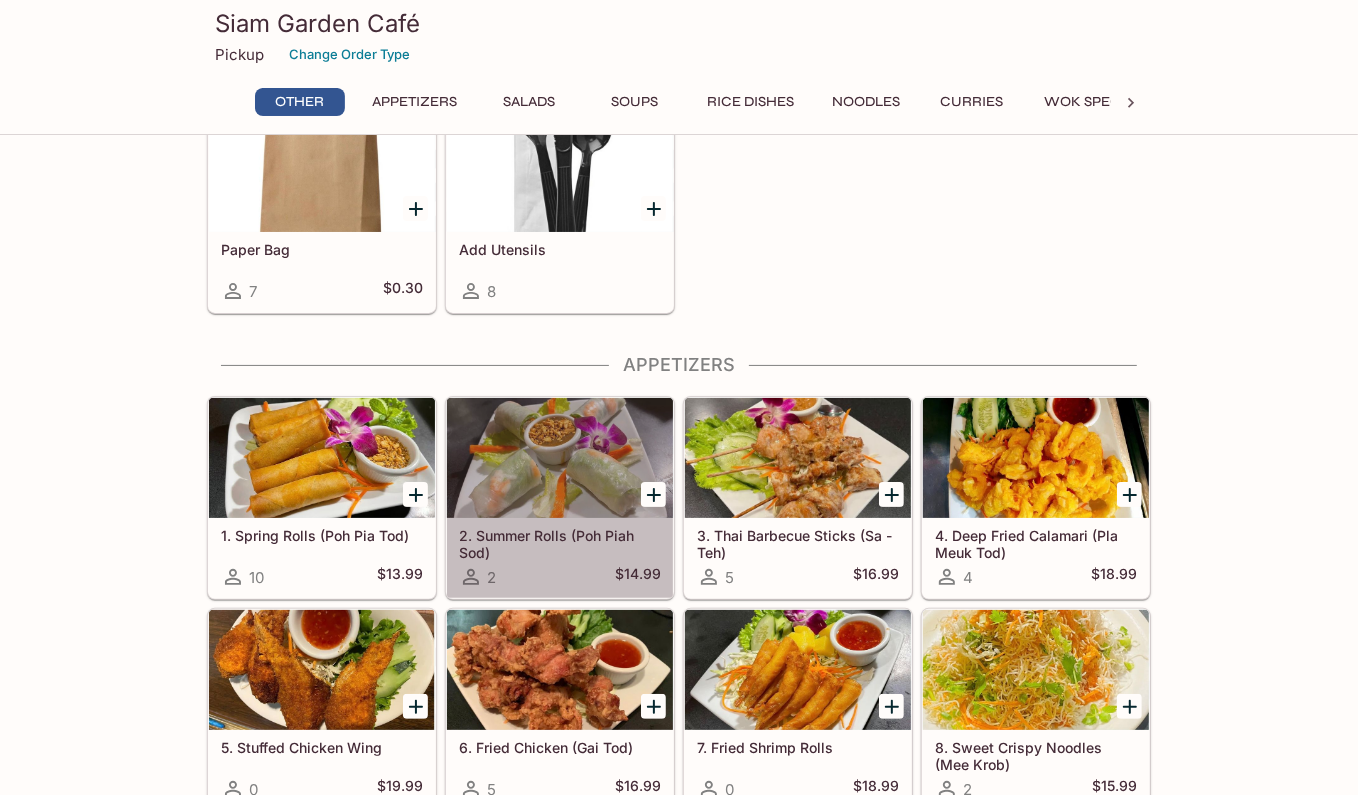 click at bounding box center [560, 458] 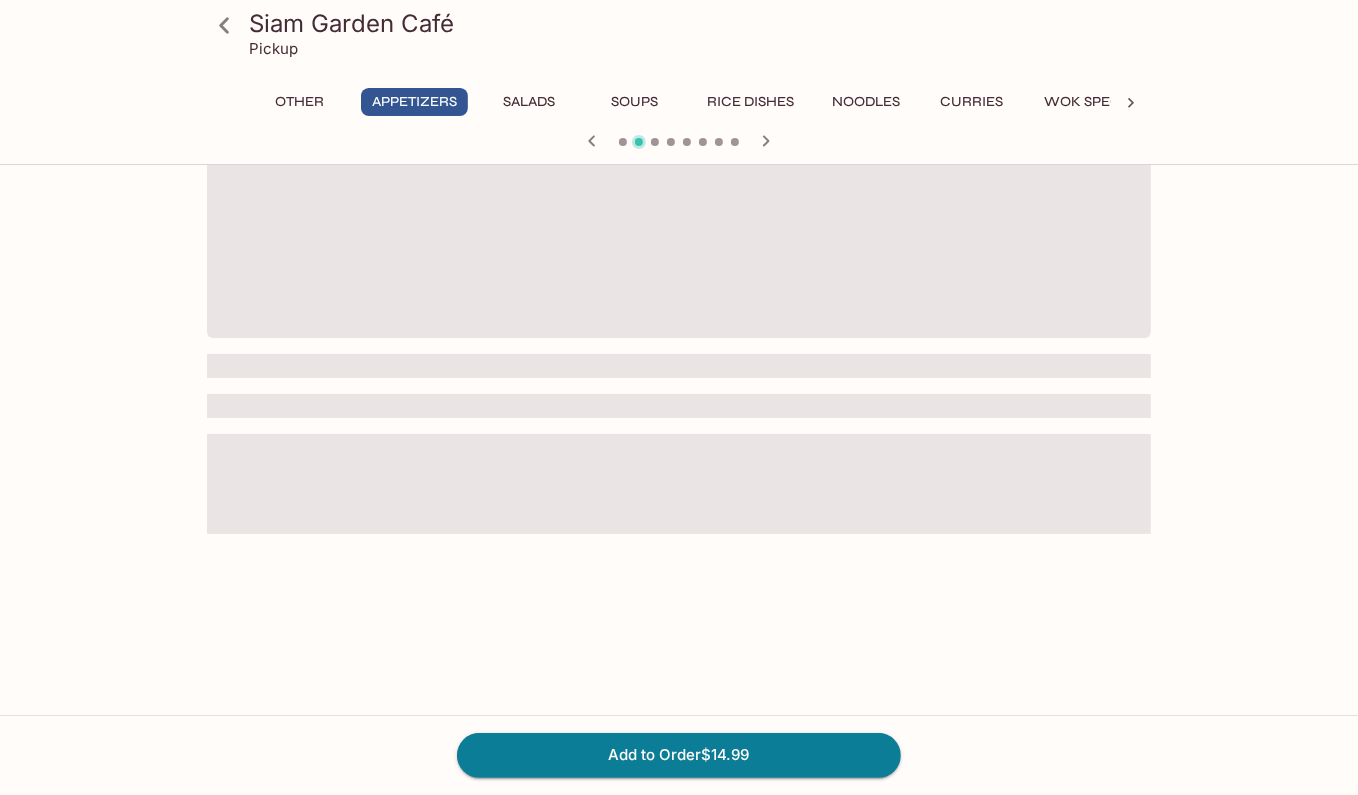 scroll, scrollTop: 0, scrollLeft: 0, axis: both 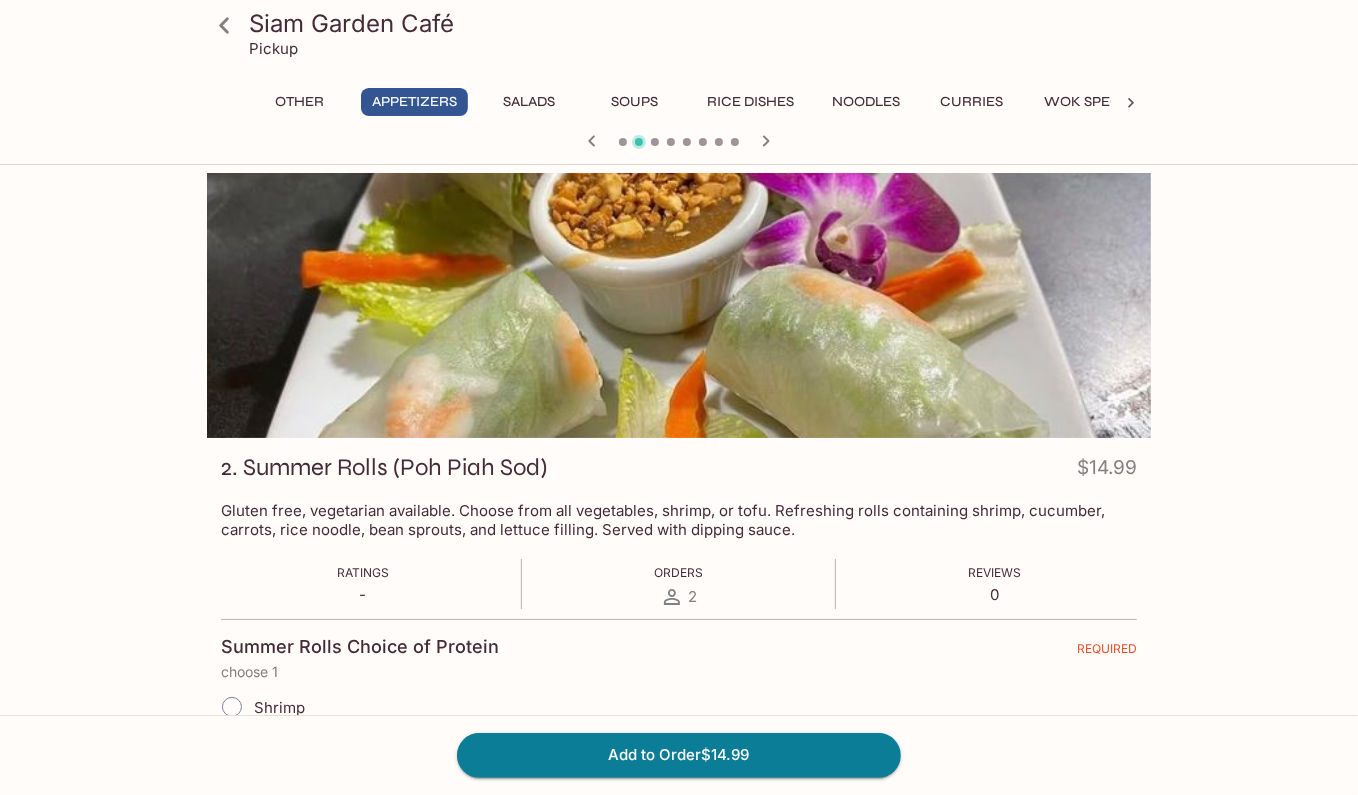 click on "Siam Garden Café Pickup Other Appetizers Salads Soups Rice Dishes Noodles Curries Wok Specialties Seafood Specials Special Dishes Side Orders & Desserts Beverages 1. Spring Rolls (Poh Pia Tod) $13.99 Vegetarian (no meat) option available. Crispy deep-fried rolls containing minced pork and vegetable filling. Served with sweet and sour dipping sauce. Ratings - Orders 10 Reviews 0 Make it Vegetarian? Vegetarian Add On? Thai Iced Tea + $7.00 Thai Iced Coffee + $7.00 Canned Soda (Coke, Diet Coke, Sprite) + $3.00 Dessert - Bua Loy + $7.99 Dessert - Tapioca w/ Banana + $7.99 Dessert - Tapioca w/ Taro + $7.99 Dessert - Mango w/ Sticky Rice + $12.99 Add Egg + $2.00 Extra Vegetables + $3.00 Add Side Steamed Vegetables + $6.00 Side Sa-Te Sauce (Peanut Sauce) + $2.00 Extra Noodles + $3.00 Extra Tofu + $3.00 Extra Chicken + $3.00 Extra Pork + $3.00 Extra Beef + $4.00 Extra Shrimp + $5.00 Extra Seafood + $6.00 Add Special Instructions x 1 2. Summer Rolls (Poh Piah Sod) $14.99 Ratings - Orders 2 0 +" at bounding box center [679, 1080] 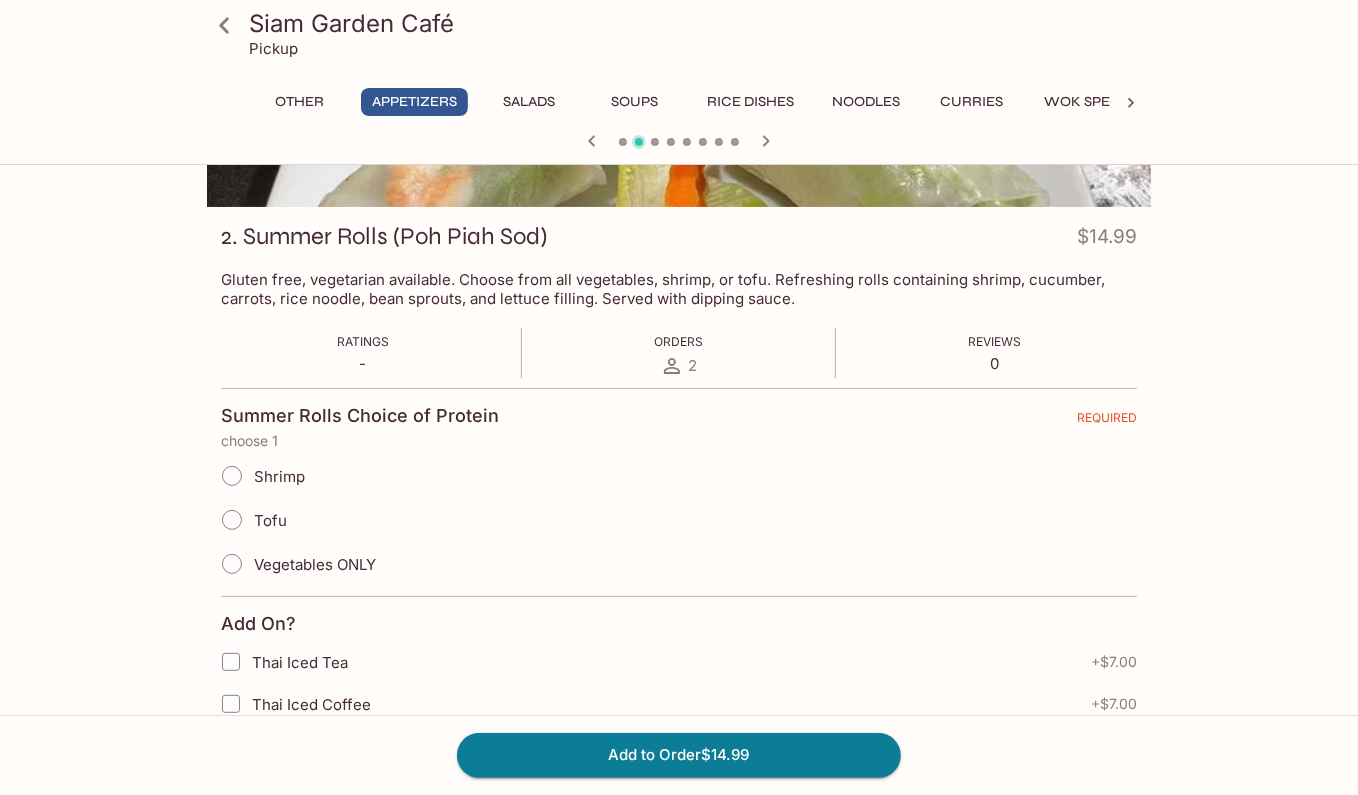 scroll, scrollTop: 300, scrollLeft: 0, axis: vertical 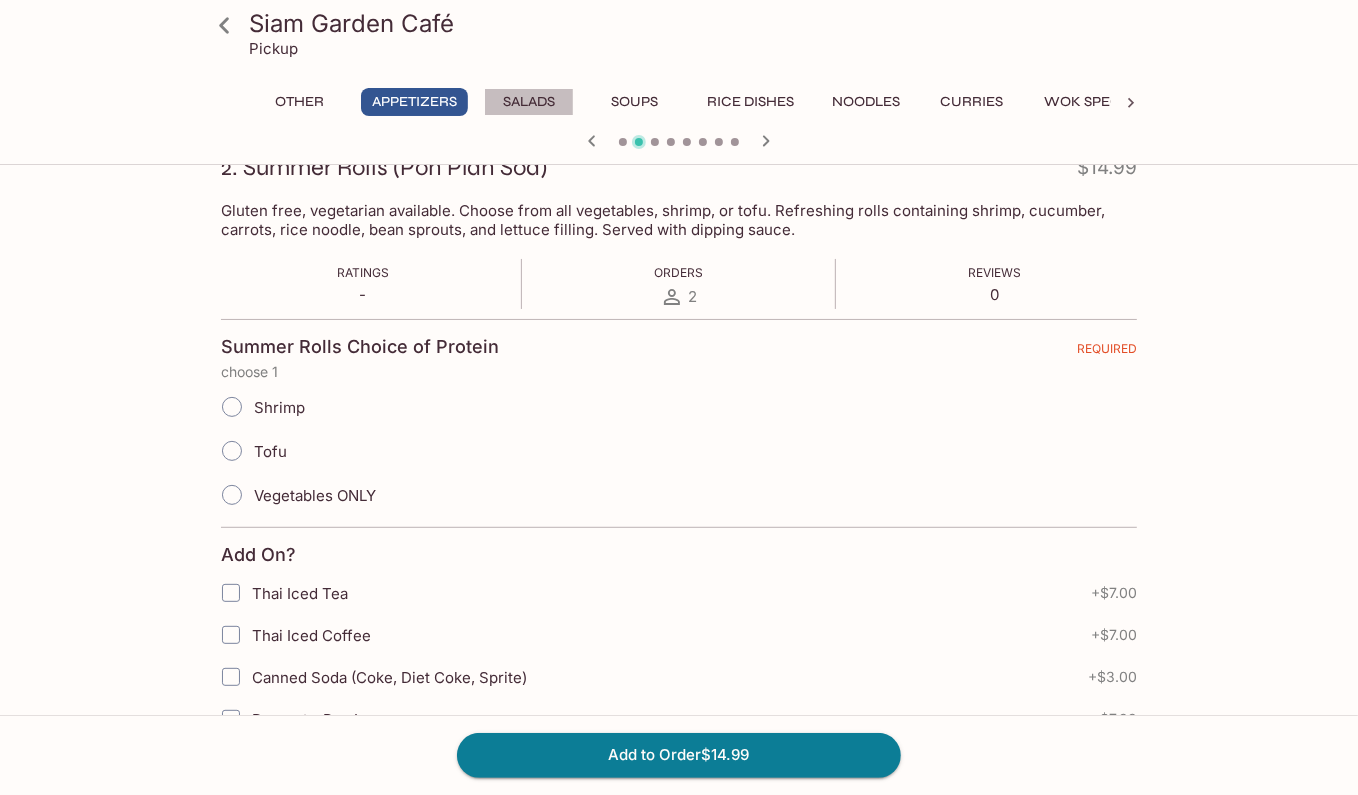click on "Salads" at bounding box center [529, 102] 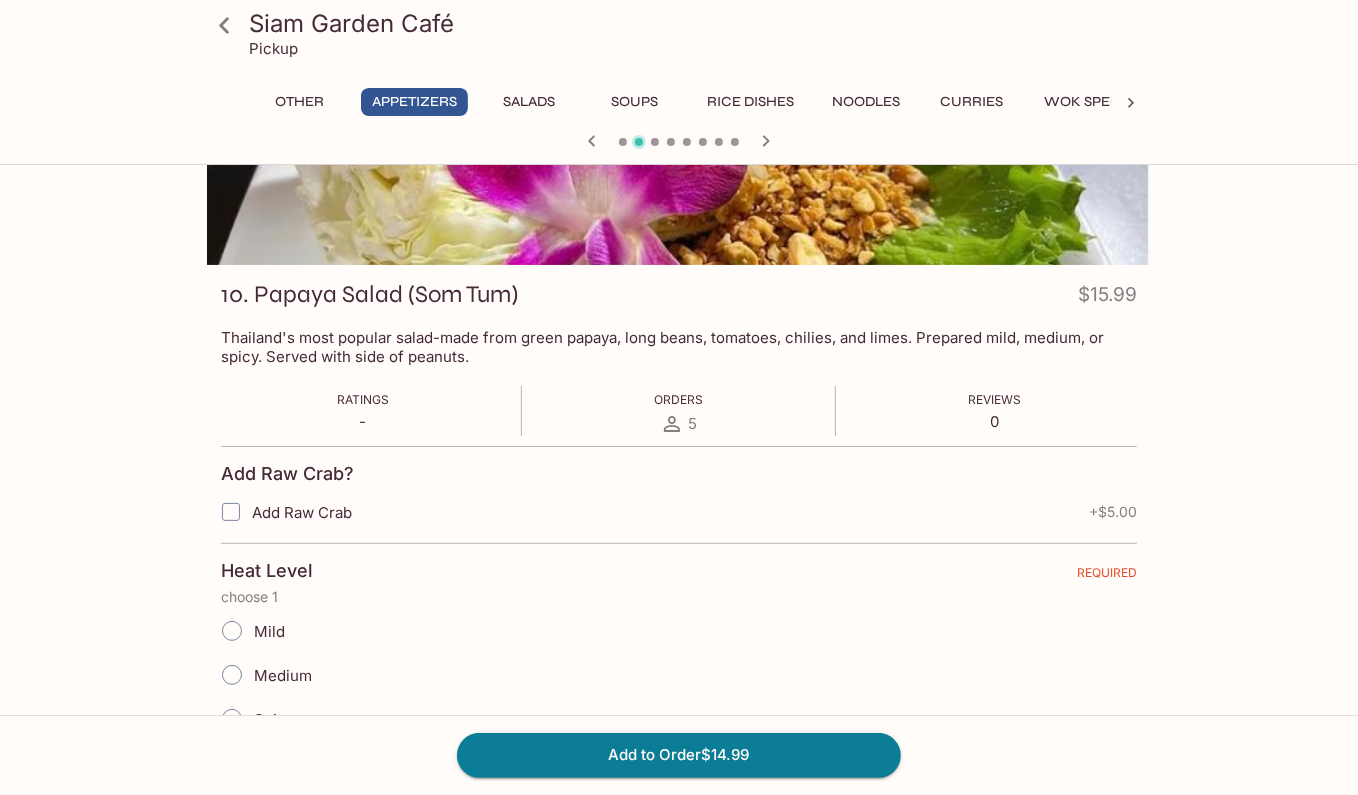 scroll, scrollTop: 300, scrollLeft: 0, axis: vertical 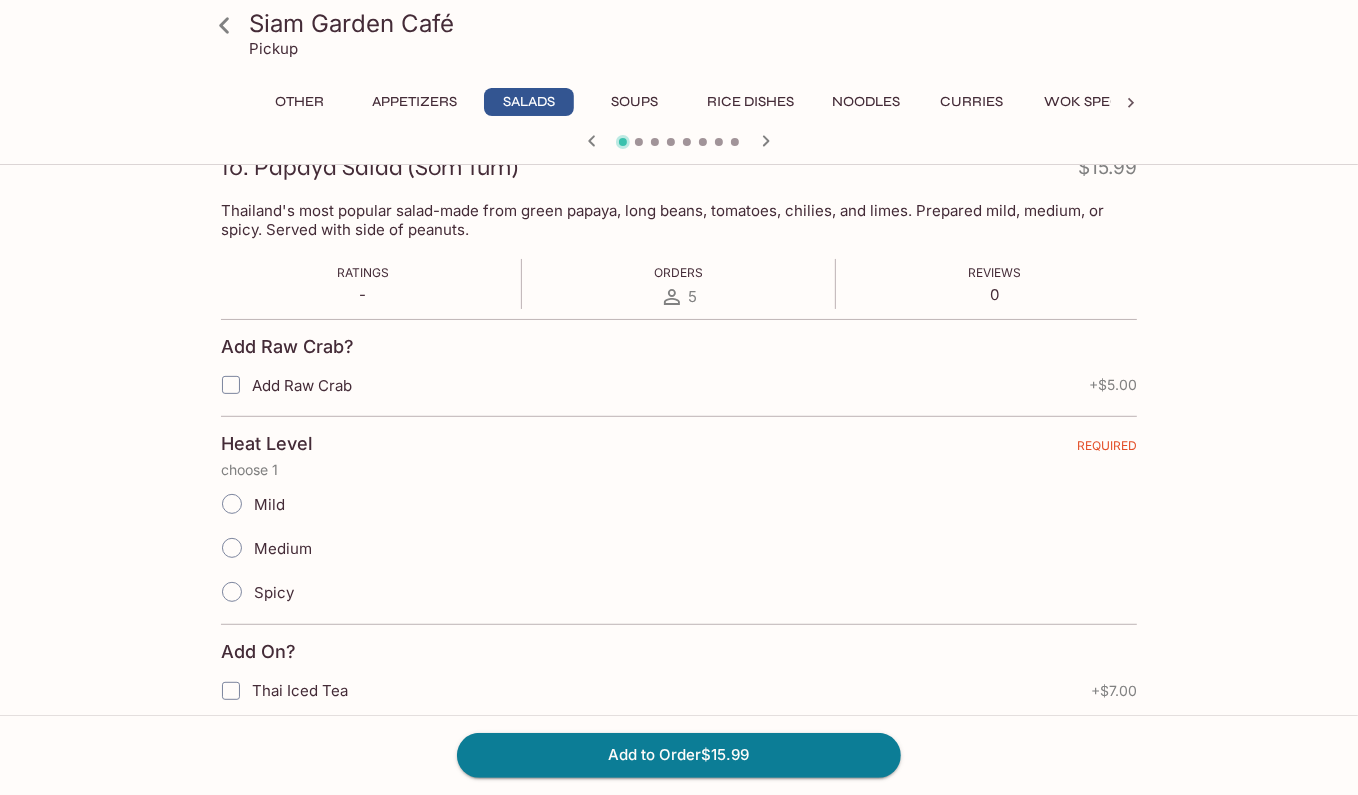 click on "Siam Garden Café Pickup Other Appetizers Salads Soups Rice Dishes Noodles Curries Wok Specialties Seafood Specials Side Orders & Desserts Beverages Add Utensils Ratings - Orders 8 Reviews 0 Add Special Instructions x 1 1. Spring Rolls (Poh Pia Tod) $13.99 Vegetarian (no meat) option available. Crispy deep-fried rolls containing minced pork and vegetable filling. Served with sweet and sour dipping sauce. Ratings - Orders 10 Reviews 0 Make it Vegetarian? Vegetarian Add On? Thai Iced Tea + $7.00 Thai Iced Coffee + $7.00 Canned Soda (Coke, Diet Coke, Sprite) + $3.00 Dessert - Bua Loy + $7.99 Dessert - Tapioca w/ Banana + $7.99 Dessert - Tapioca w/ Taro + $7.99 Dessert - Mango w/ Sticky Rice + $12.99 Add Egg + $2.00 Extra Vegetables + $3.00 Add Side Steamed Vegetables + $6.00 Side Sa-Te Sauce (Peanut Sauce) + $2.00 Extra Noodles + $3.00 Extra Tofu + $3.00 Extra Chicken + $3.00 Extra Pork + $3.00 Extra Beef + $4.00 Extra Shrimp + $5.00 Extra Seafood + $6.00 x 1 $14.99 - 2 0" at bounding box center [679, 829] 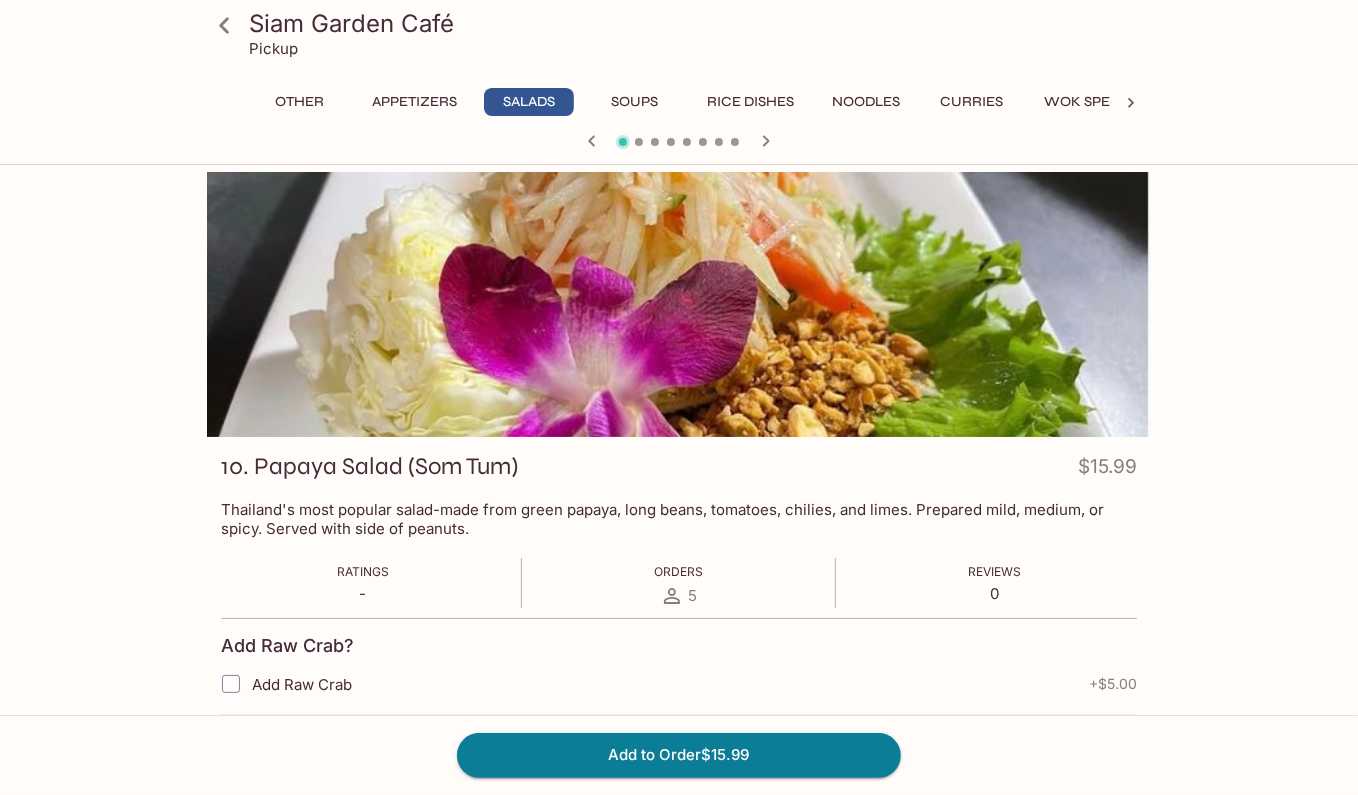 scroll, scrollTop: 0, scrollLeft: 0, axis: both 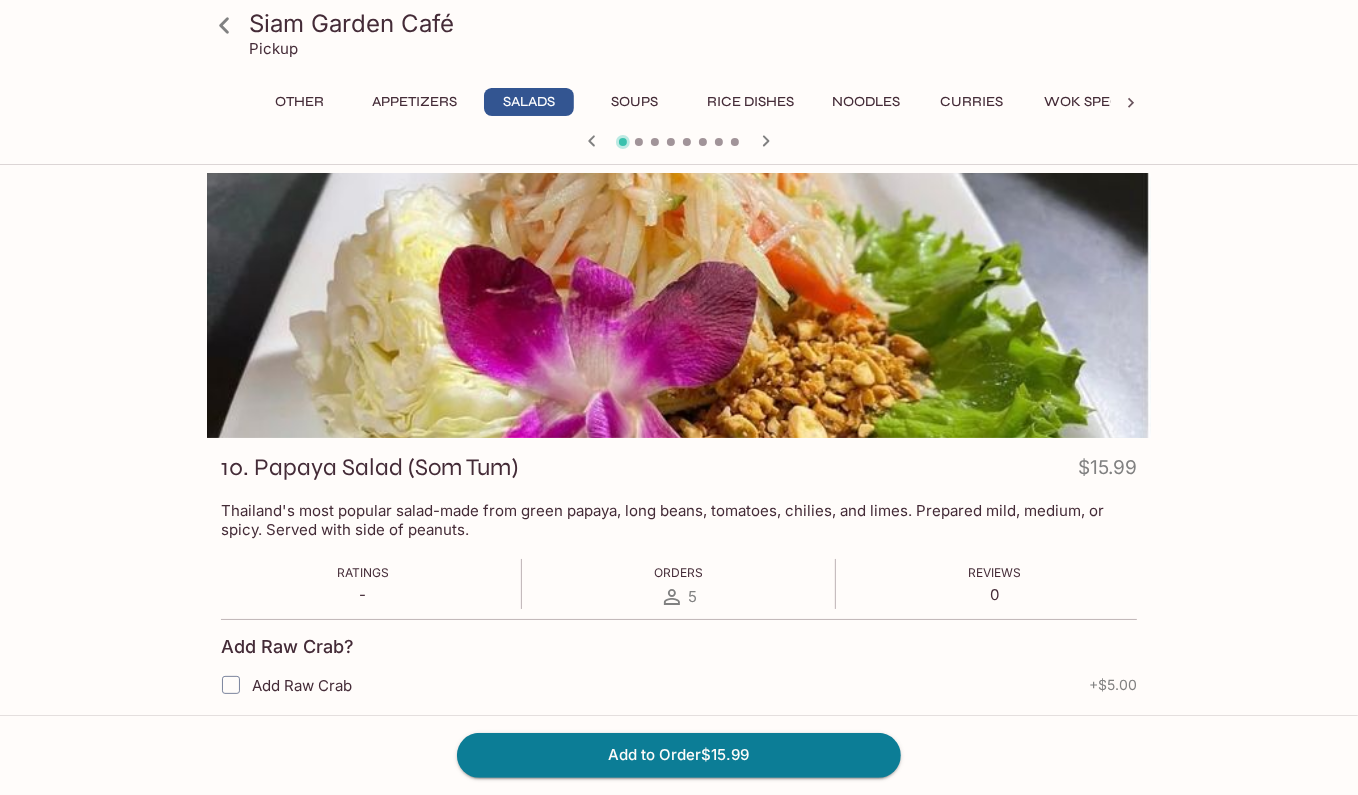 click on "Other" at bounding box center [300, 102] 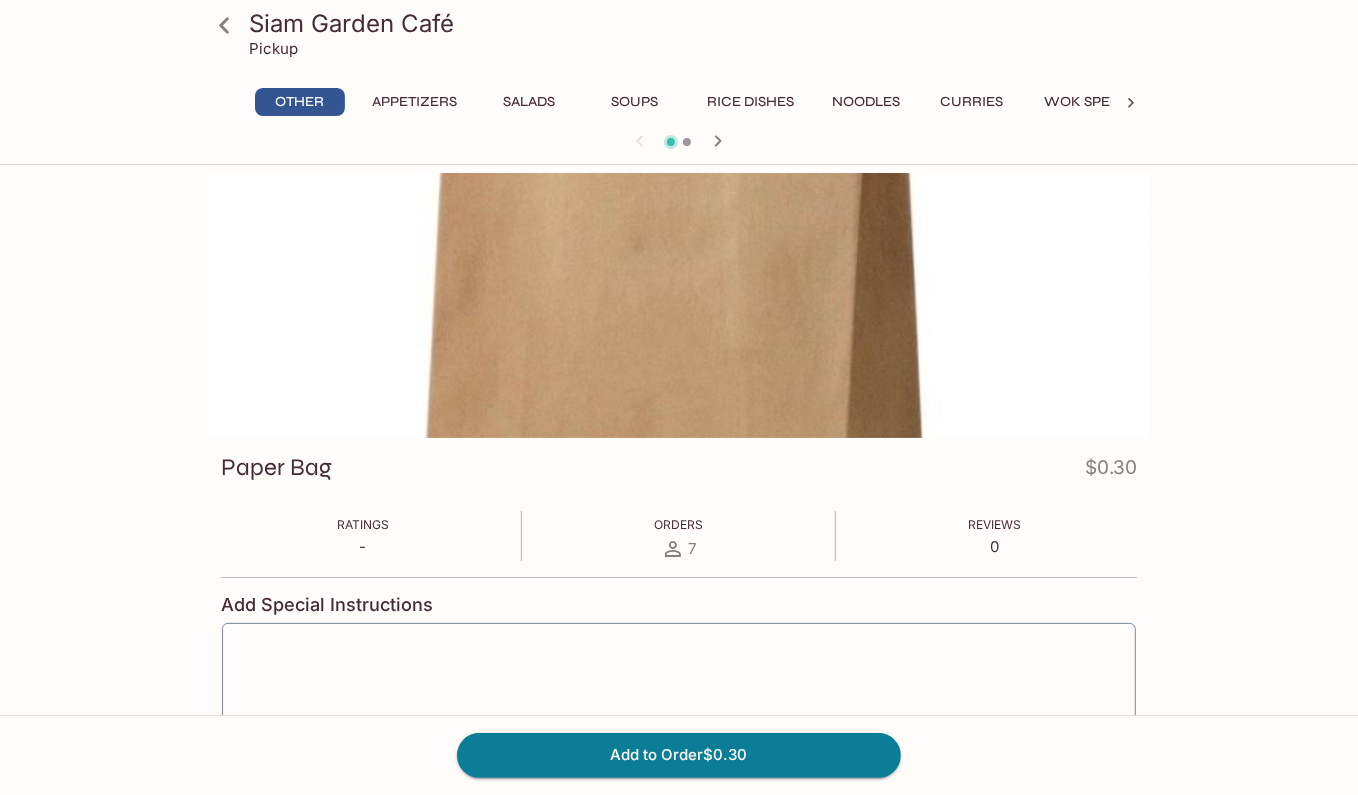 click on "Appetizers" at bounding box center (414, 102) 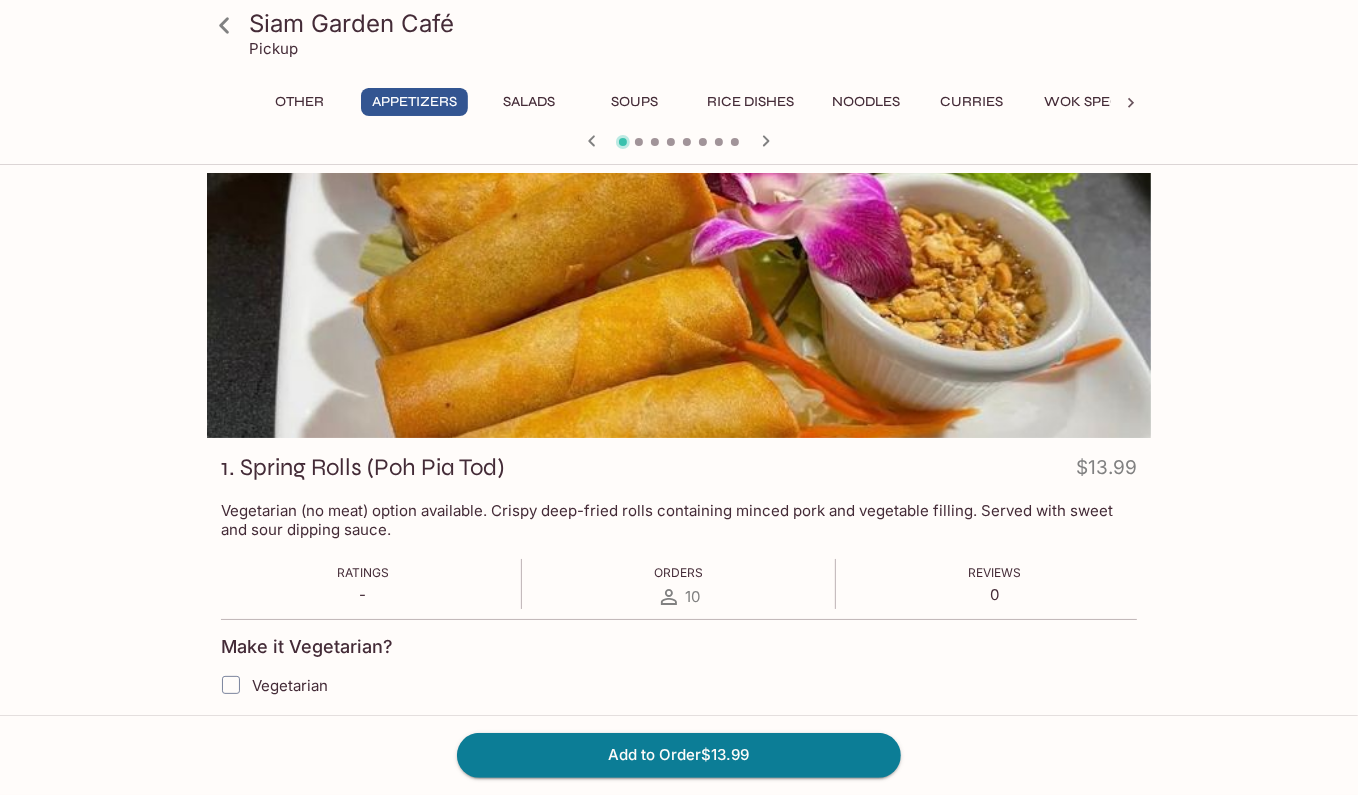 click 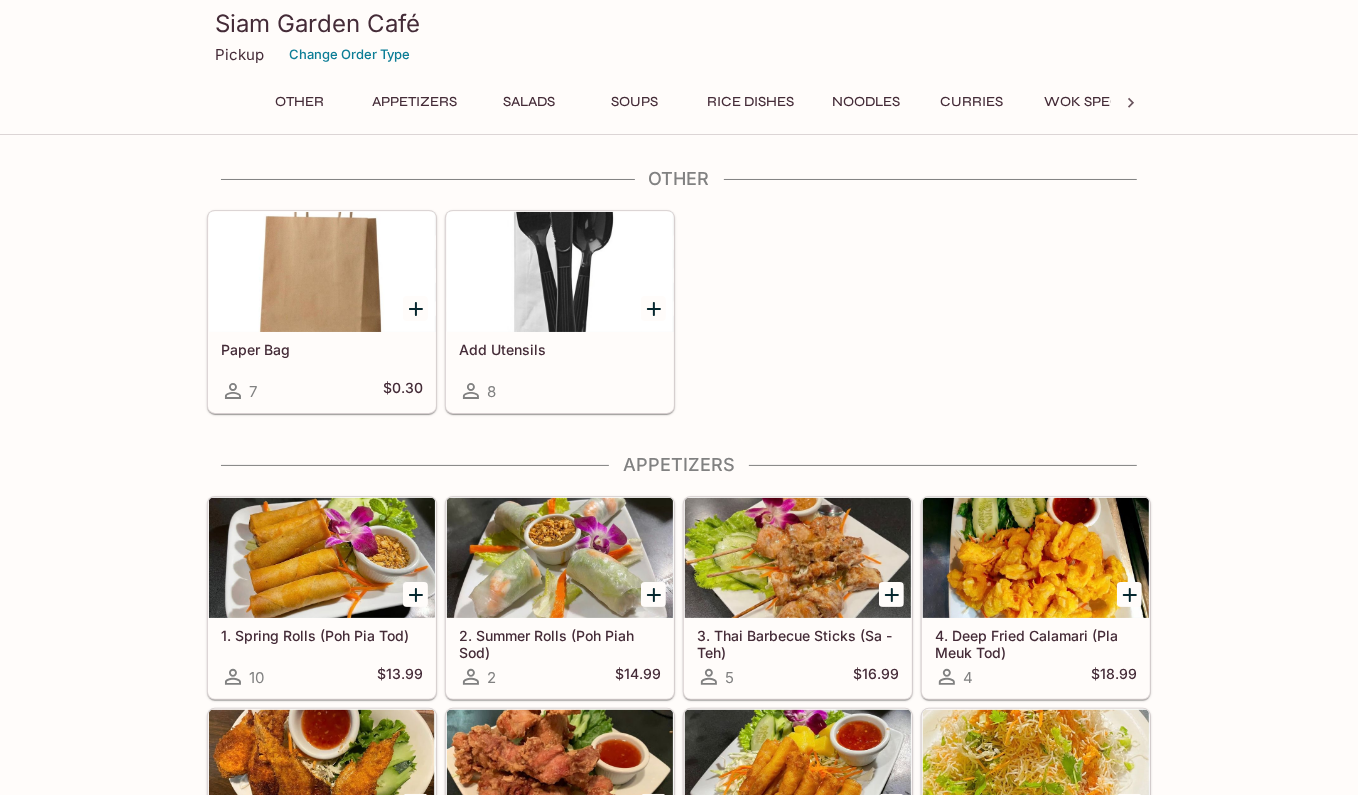 click on "Other Paper Bag 7 $0.30 Add Utensils 8 Appetizers 1. Spring Rolls (Poh Pia Tod) 10 $13.99 2. Summer Rolls (Poh Pia Sod) 2 $14.99 3. Thai Barbecue Sticks (Sa - Teh) 5 $16.99 4. Deep Fried Calamari (Pla Meuk Tod) 4 $18.99 5. Stuffed Chicken Wing 0 $19.99 6. Fried Chicken (Gai Tod) 5 $16.99 7. Fried Shrimp Rolls 0 $18.99 8. Sweet Crispy Noodles (Mee Krob) 2 $15.99 9. Fried Fish Patties (Tod Mun Pla) 1 $17.99 Salads 10. Papaya Salad (Som Tum) 5 $15.99 11. Cucumber Salad (Tum Tang) 0 $15.99 12. Beef Salad (Yum Neua) 0 $19.99 13. Minced Meat Salad (Laab) 2 $17.99 14. Northern Style Beef Salad (Nam Tak) 1 $17.99 15. Cellophane Noodle Salad (Yum Woon Sen) 0 $19.99 16. Roasted Eggplant Salad (Yum Makeua) 2 $19.99 17. Calamari Salad (Yum Pla Meuk) 1 $19.99 18. Spicy Seafood Salad (Yum Talay) 0 $20.99 Soups 19. Spicy Sour Soup (Tom Yum) 6 20. Thai Ginger Soup (Tom Kha) 2 21. Tofu Noodle Soup (Gaeng Juud Tao Hu) 2 $17.99 22. Thai Noodle Soup (Thai-Style "Pho") 0 23. Floating Market Noodles (Gwayteow Reua) 1 $18.99 1 1 0" at bounding box center (679, 3560) 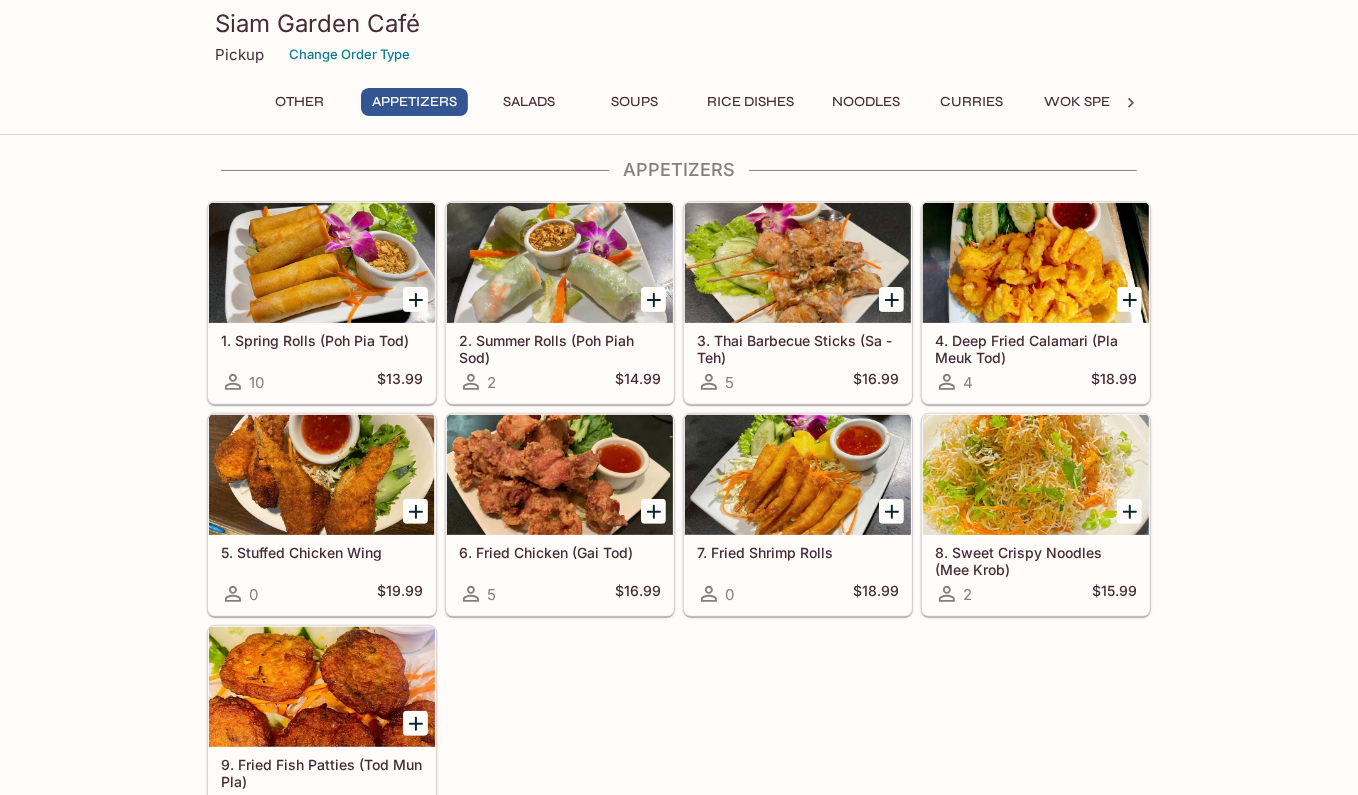 scroll, scrollTop: 300, scrollLeft: 0, axis: vertical 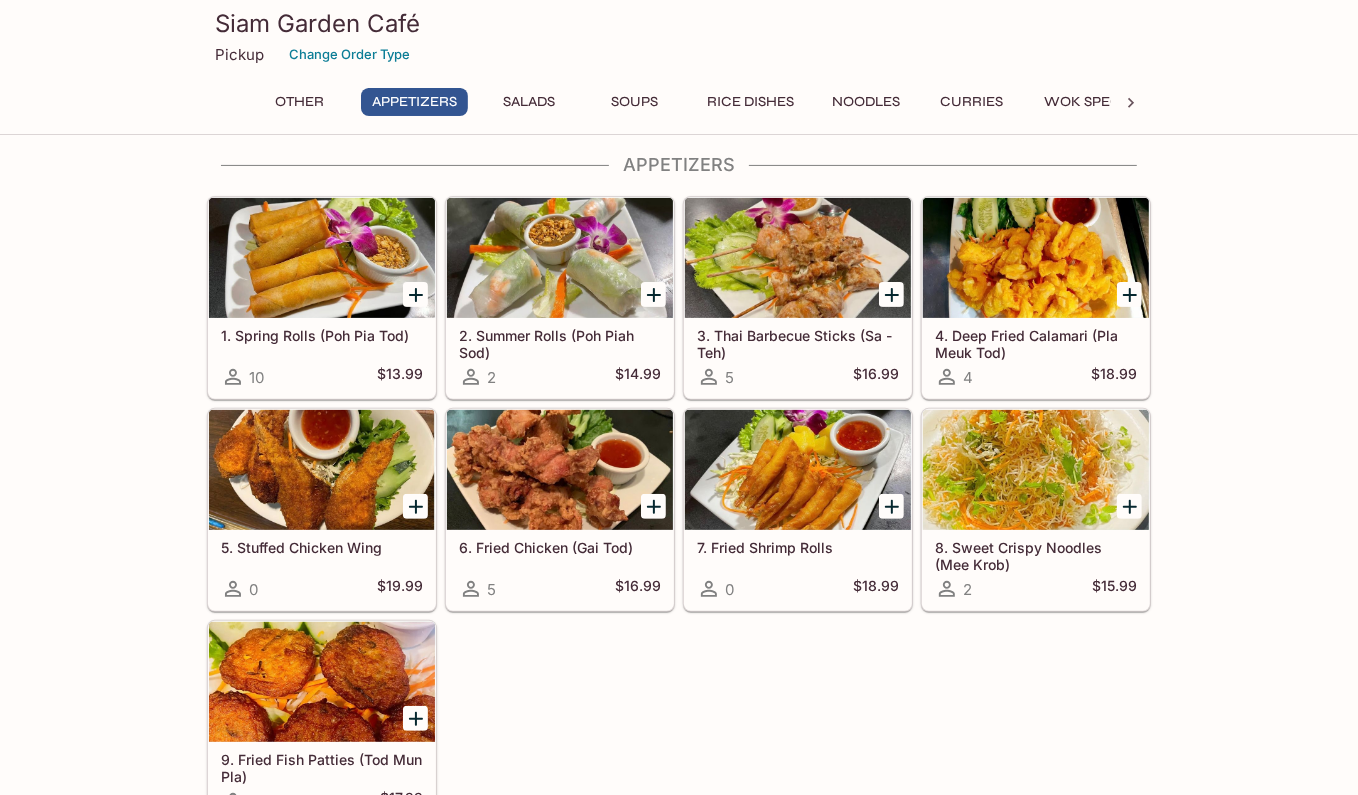click on "1. Spring Rolls (Poh Pia Tod) 10 $13.99 2. Summer Rolls (Poh Piah Sod) 2 $14.99 3. Thai Barbecue Sticks (Sa - Teh) 5 $16.99 4. Deep Fried Calamari (Pla Meuk Tod) 4 $18.99 5. Stuffed Chicken Wing 0 $19.99 6. Fried Chicken (Gai Tod) 5 $16.99 7. Fried Shrimp Rolls 0 $18.99 8. Sweet Crispy Noodles (Mee Krob) 2 $15.99 9. Fried Fish Patties (Tod Mun Pla) 1 $17.99" at bounding box center [675, 506] 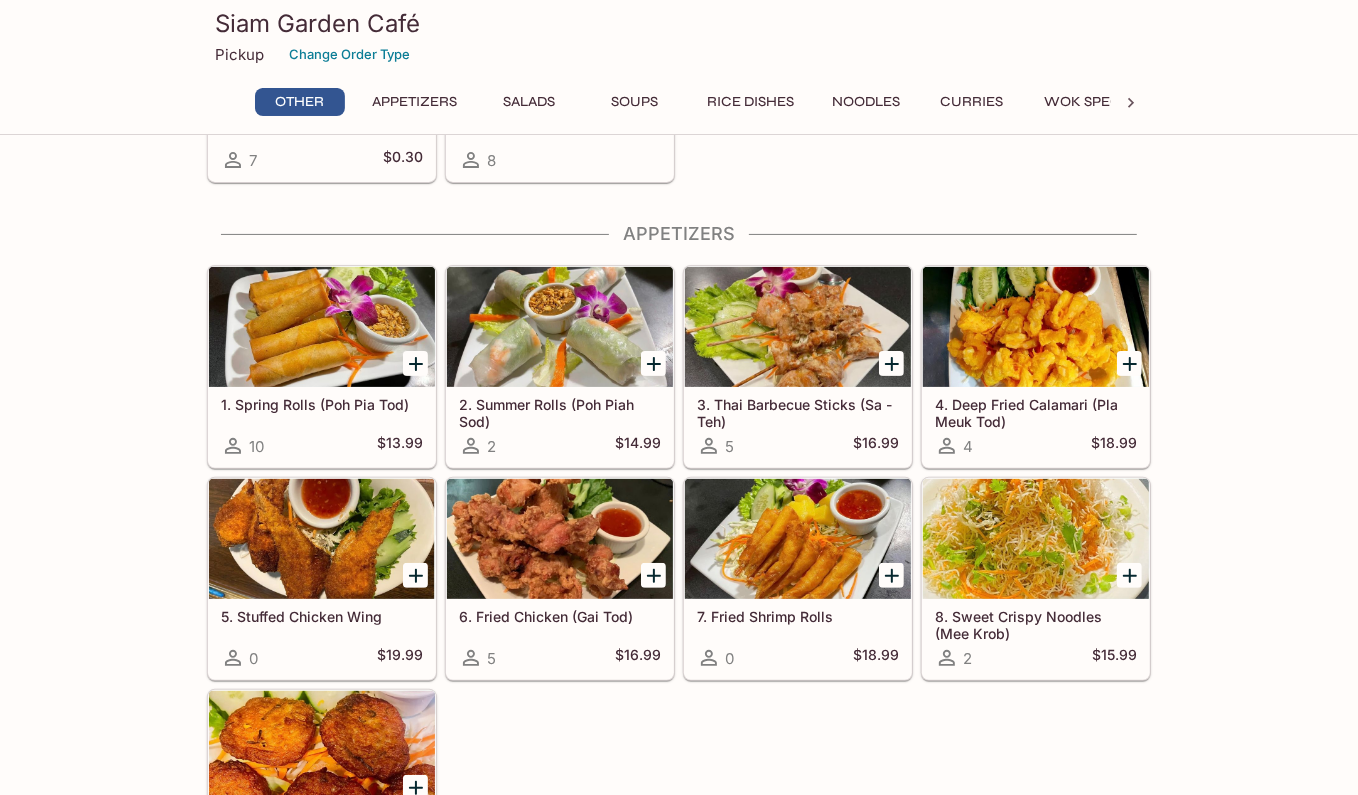 scroll, scrollTop: 200, scrollLeft: 0, axis: vertical 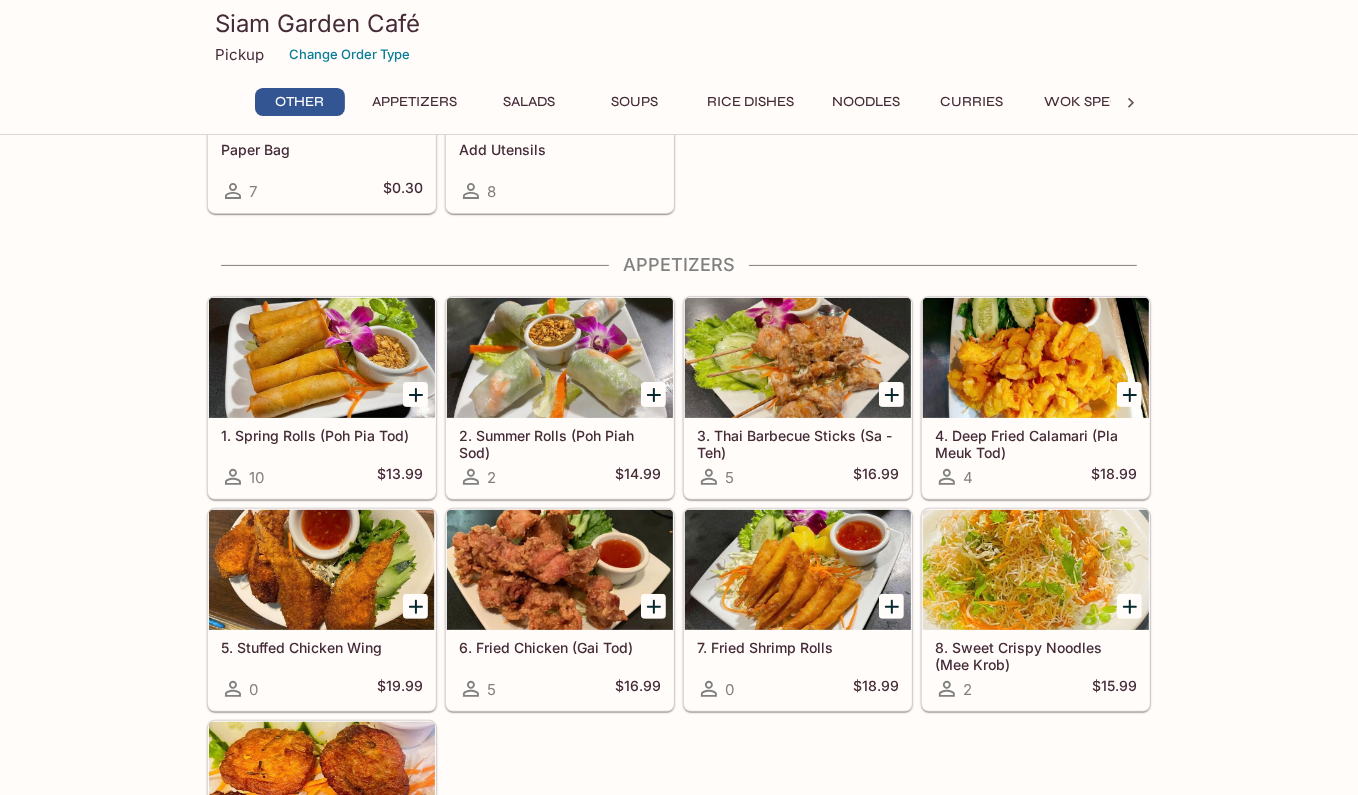 click at bounding box center (322, 358) 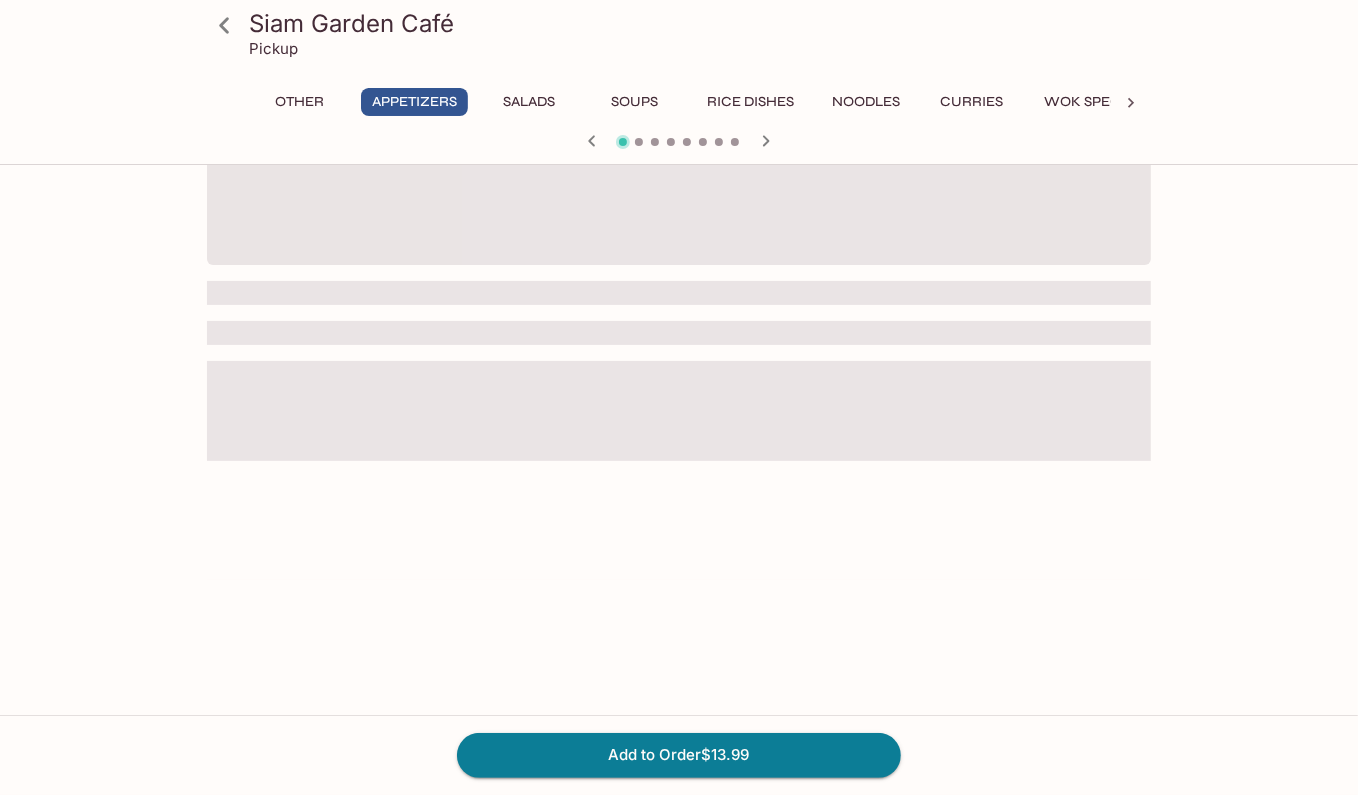 scroll, scrollTop: 0, scrollLeft: 0, axis: both 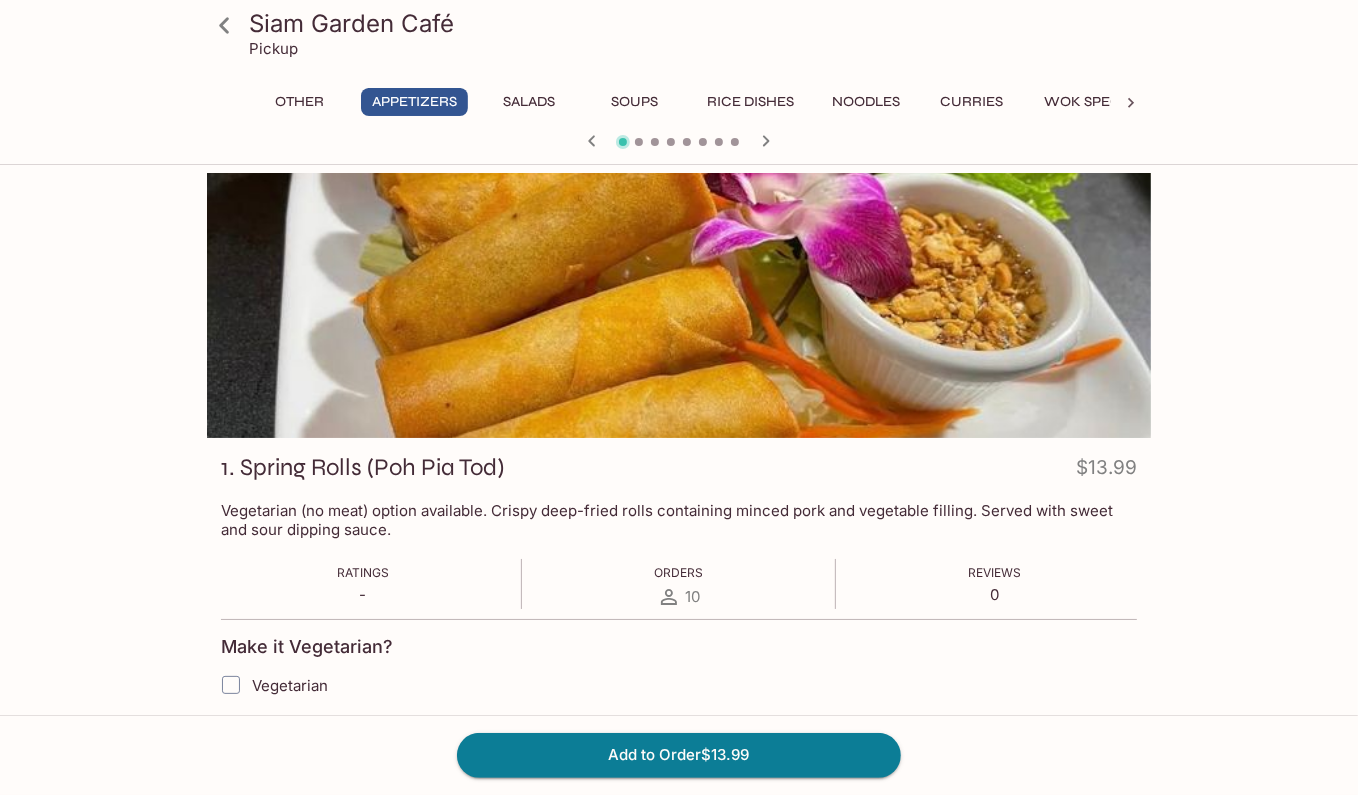 click on "Siam Garden Café Pickup Other Appetizers Salads Soups Rice Dishes Noodles Curries Wok Specialties Seafood Specials Side Orders & Desserts Beverages Add Utensils Ratings - Orders 8 Reviews 0 Add Special Instructions x 1 1. Spring Rolls (Poh Pia Tod) $13.99 Vegetarian (no meat) option available. Crispy deep-fried rolls containing minced pork and vegetable filling. Served with sweet and sour dipping sauce. Ratings - Orders 10 Reviews 0 Make it Vegetarian? Vegetarian Add On? Thai Iced Tea + $7.00 Thai Iced Coffee + $7.00 Canned Soda (Coke, Diet Coke, Sprite) + $3.00 Dessert - Bua Loy + $7.99 Dessert - Tapioca w/ Banana + $7.99 Dessert - Tapioca w/ Taro + $7.99 Dessert - Mango w/ Sticky Rice + $12.99 Add Egg + $2.00 Extra Vegetables + $3.00 Add Side Steamed Vegetables + $6.00 Side Sa-Te Sauce (Peanut Sauce) + $2.00 Extra Noodles + $3.00 Extra Tofu + $3.00 Extra Chicken + $3.00 Extra Pork + $3.00 Extra Beef + $4.00 Extra Shrimp + $5.00 Extra Seafood + $6.00 x 1 $14.99 - 2 0" at bounding box center (679, 1080) 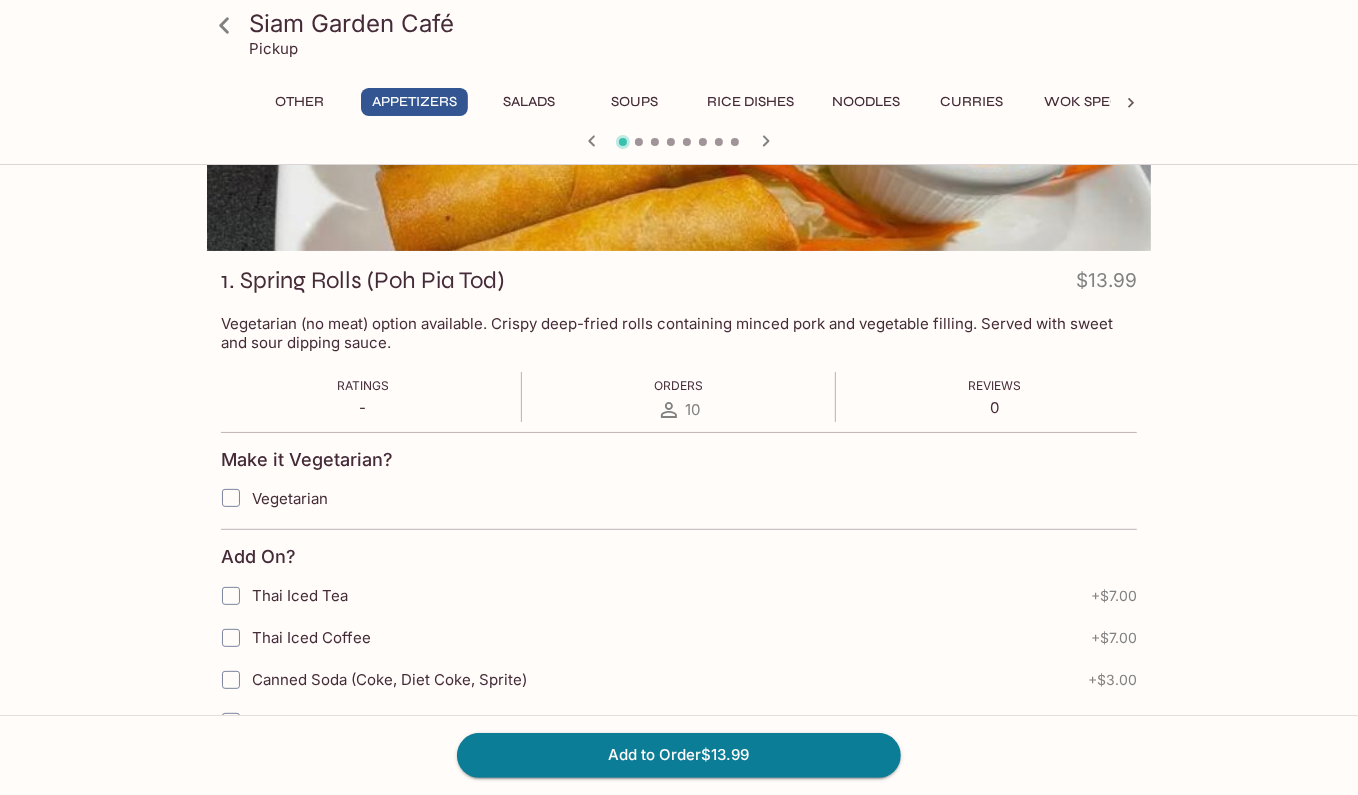 scroll, scrollTop: 0, scrollLeft: 0, axis: both 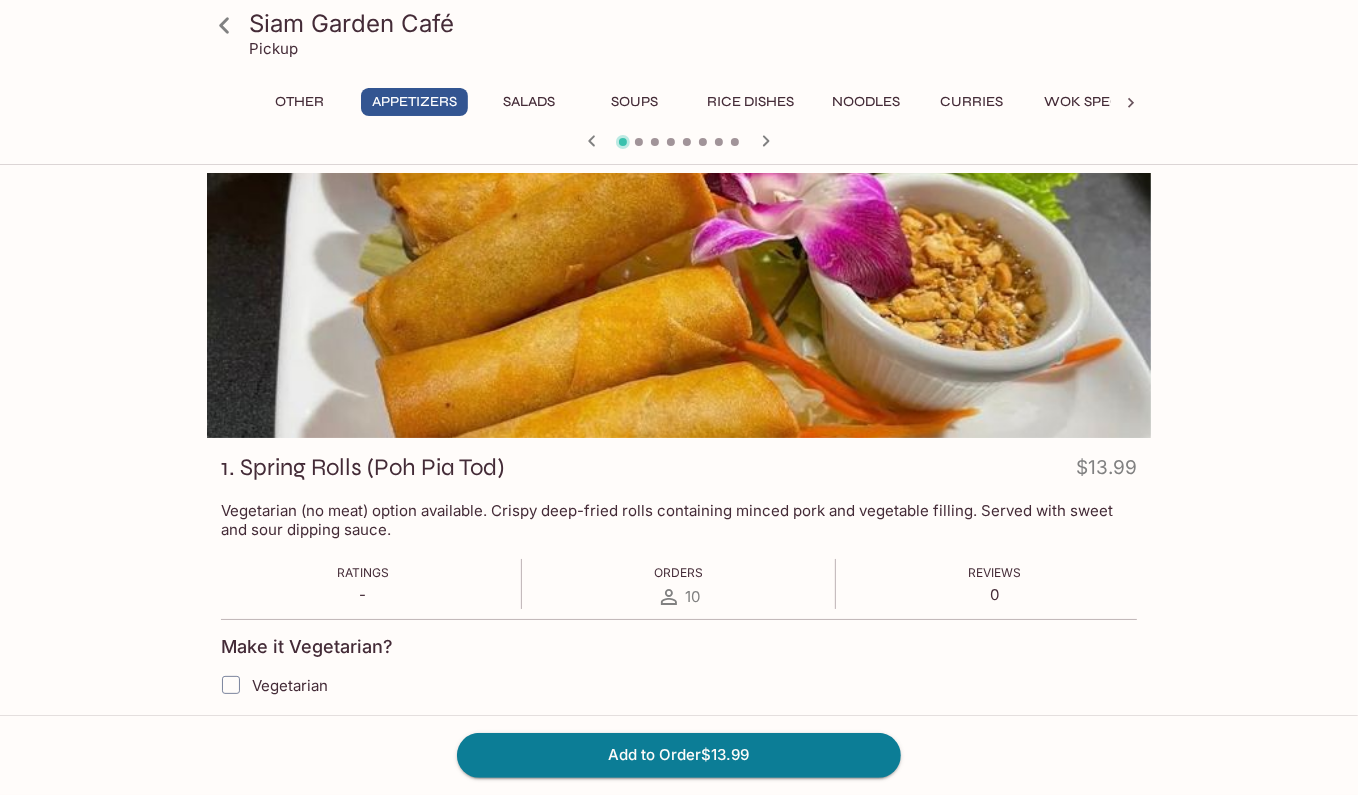 click 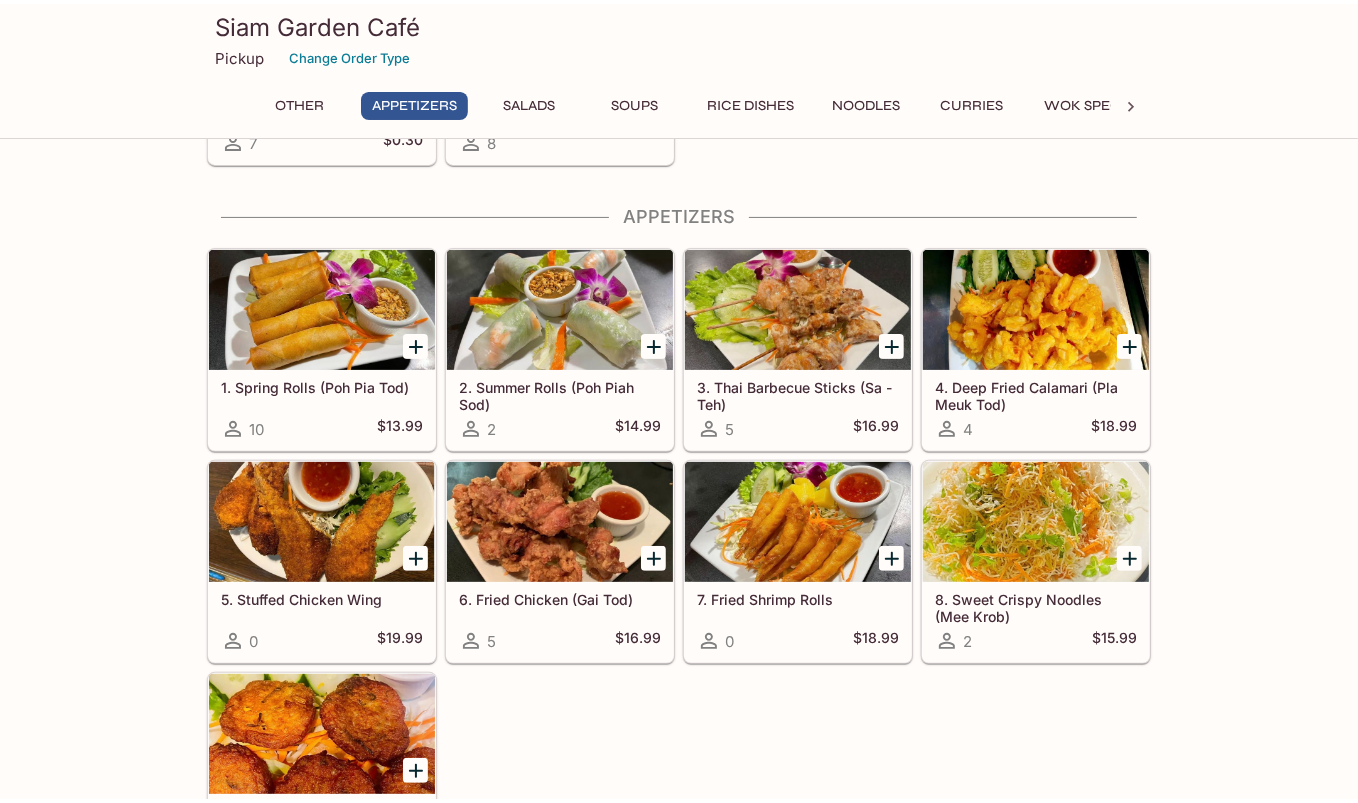 scroll, scrollTop: 300, scrollLeft: 0, axis: vertical 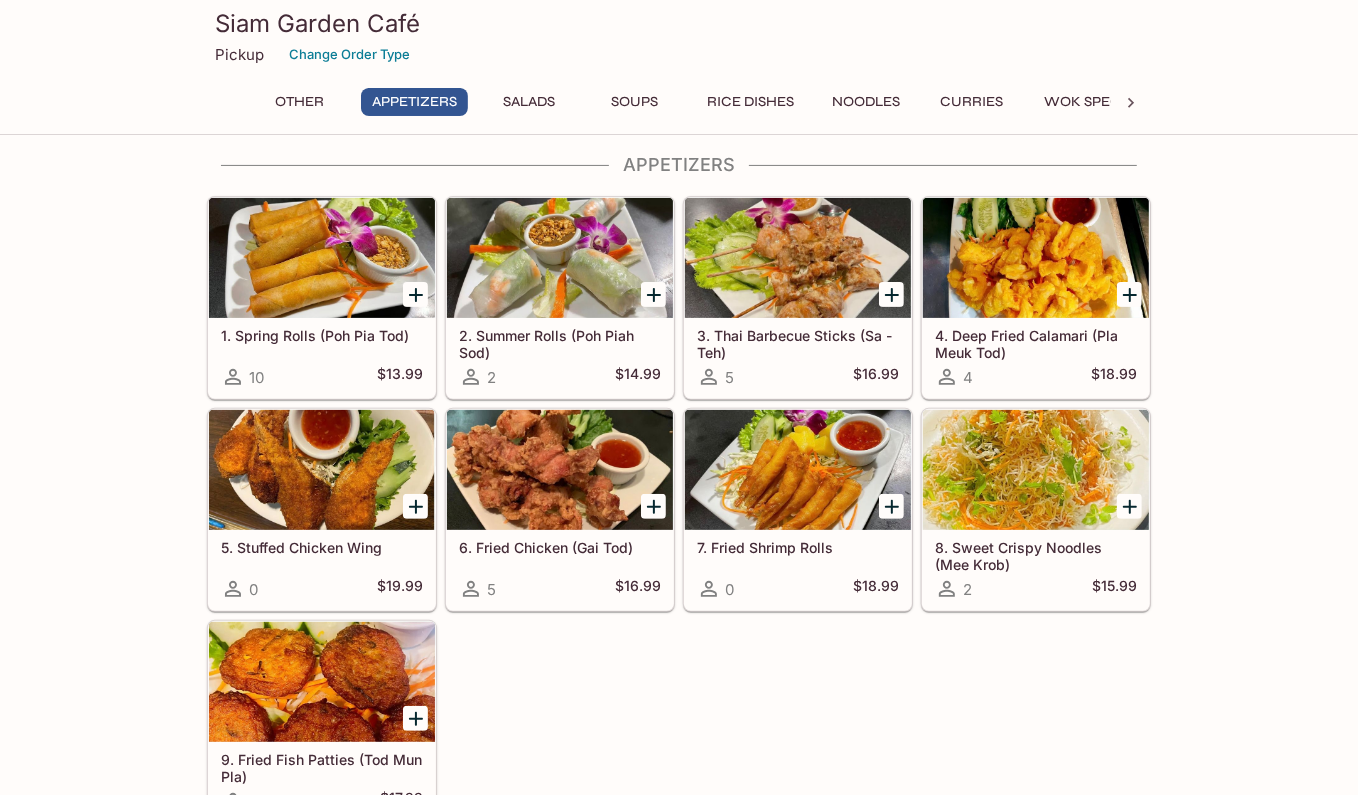 click on "Other Paper Bag 7 $0.30 Add Utensils 8 Appetizers 1. Spring Rolls (Poh Pia Tod) 10 $13.99 2. Summer Rolls (Poh Pia Sod) 2 $14.99 3. Thai Barbecue Sticks (Sa - Teh) 5 $16.99 4. Deep Fried Calamari (Pla Meuk Tod) 4 $18.99 5. Stuffed Chicken Wing 0 $19.99 6. Fried Chicken (Gai Tod) 5 $16.99 7. Fried Shrimp Rolls 0 $18.99 8. Sweet Crispy Noodles (Mee Krob) 2 $15.99 9. Fried Fish Patties (Tod Mun Pla) 1 $17.99 Salads 10. Papaya Salad (Som Tum) 5 $15.99 11. Cucumber Salad (Tum Tang) 0 $15.99 12. Beef Salad (Yum Neua) 0 $19.99 13. Minced Meat Salad (Laab) 2 $17.99 14. Northern Style Beef Salad (Nam Tak) 1 $17.99 15. Cellophane Noodle Salad (Yum Woon Sen) 0 $19.99 16. Roasted Eggplant Salad (Yum Makeua) 2 $19.99 17. Calamari Salad (Yum Pla Meuk) 1 $19.99 18. Spicy Seafood Salad (Yum Talay) 0 $20.99 Soups 19. Spicy Sour Soup (Tom Yum) 6 20. Thai Ginger Soup (Tom Kha) 2 21. Tofu Noodle Soup (Gaeng Juud Tao Hu) 2 $17.99 22. Thai Noodle Soup (Thai-Style "Pho") 0 23. Floating Market Noodles (Gwayteow Reua) 1 $18.99 1 1 0" at bounding box center (679, 3260) 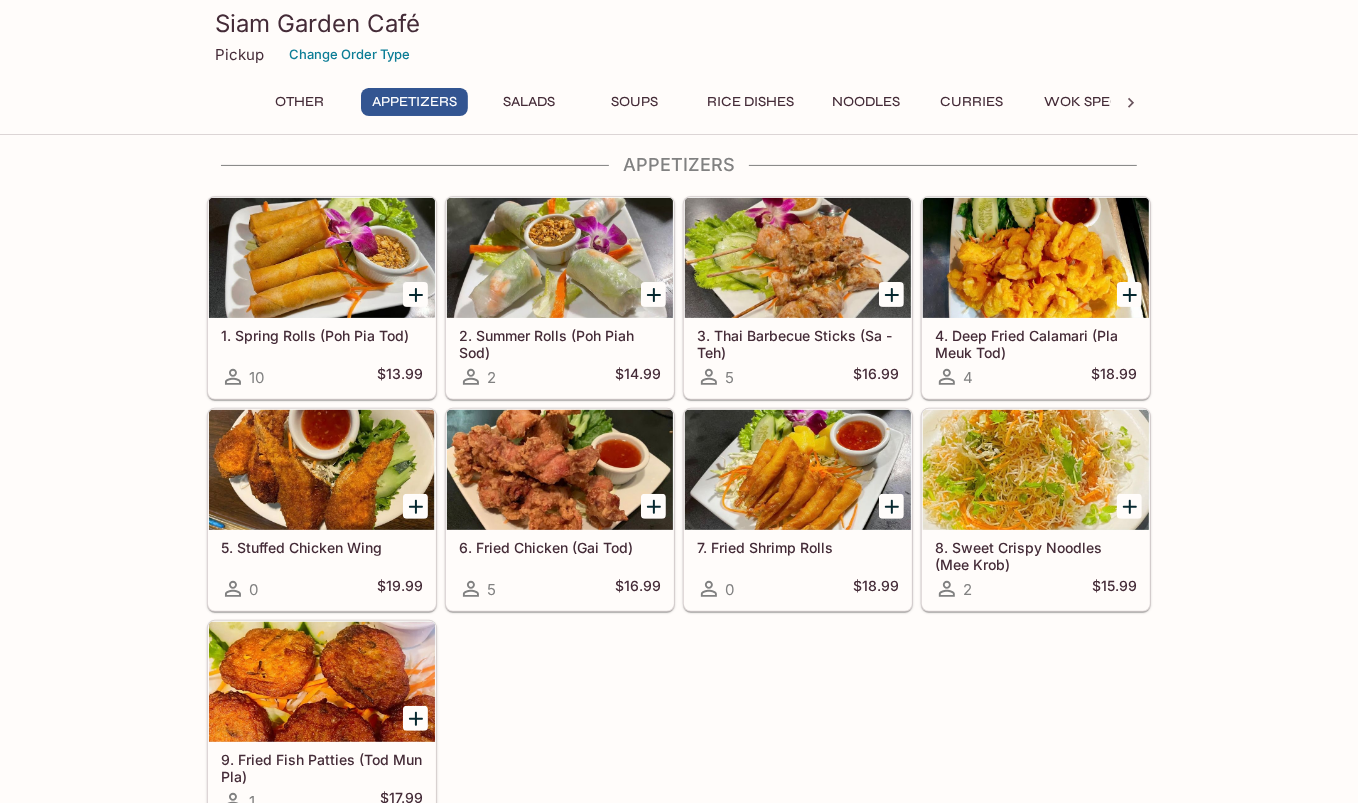 click on "Other Paper Bag 7 $0.30 Add Utensils 8 Appetizers 1. Spring Rolls (Poh Pia Tod) 10 $13.99 2. Summer Rolls (Poh Pia Sod) 2 $14.99 3. Thai Barbecue Sticks (Sa - Teh) 5 $16.99 4. Deep Fried Calamari (Pla Meuk Tod) 4 $18.99 5. Stuffed Chicken Wing 0 $19.99 6. Fried Chicken (Gai Tod) 5 $16.99 7. Fried Shrimp Rolls 0 $18.99 8. Sweet Crispy Noodles (Mee Krob) 2 $15.99 9. Fried Fish Patties (Tod Mun Pla) 1 $17.99 Salads 10. Papaya Salad (Som Tum) 5 $15.99 11. Cucumber Salad (Tum Tang) 0 $15.99 12. Beef Salad (Yum Neua) 0 $19.99 13. Minced Meat Salad (Laab) 2 $17.99 14. Northern Style Beef Salad (Nam Tak) 1 $17.99 15. Cellophane Noodle Salad (Yum Woon Sen) 0 $19.99 16. Roasted Eggplant Salad (Yum Makeua) 2 $19.99 17. Calamari Salad (Yum Pla Meuk) 1 $19.99 18. Spicy Seafood Salad (Yum Talay) 0 $20.99 Soups 19. Spicy Sour Soup (Tom Yum) 6 20. Thai Ginger Soup (Tom Kha) 2 21. Tofu Noodle Soup (Gaeng Juud Tao Hu) 2 $17.99 22. Thai Noodle Soup (Thai-Style "Pho") 0 23. Floating Market Noodles (Gwayteow Reua) 1 $18.99 1 1 0" at bounding box center [679, 3260] 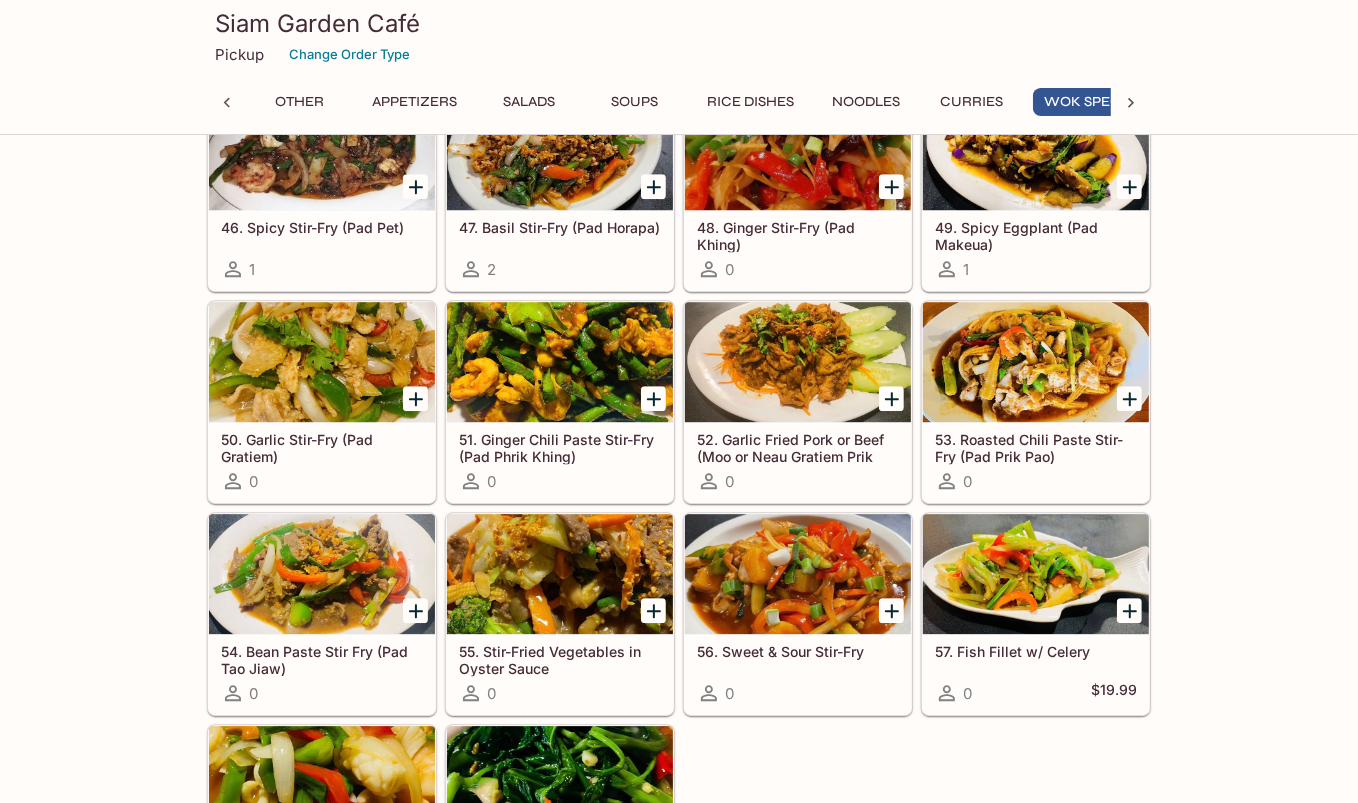 scroll, scrollTop: 4000, scrollLeft: 0, axis: vertical 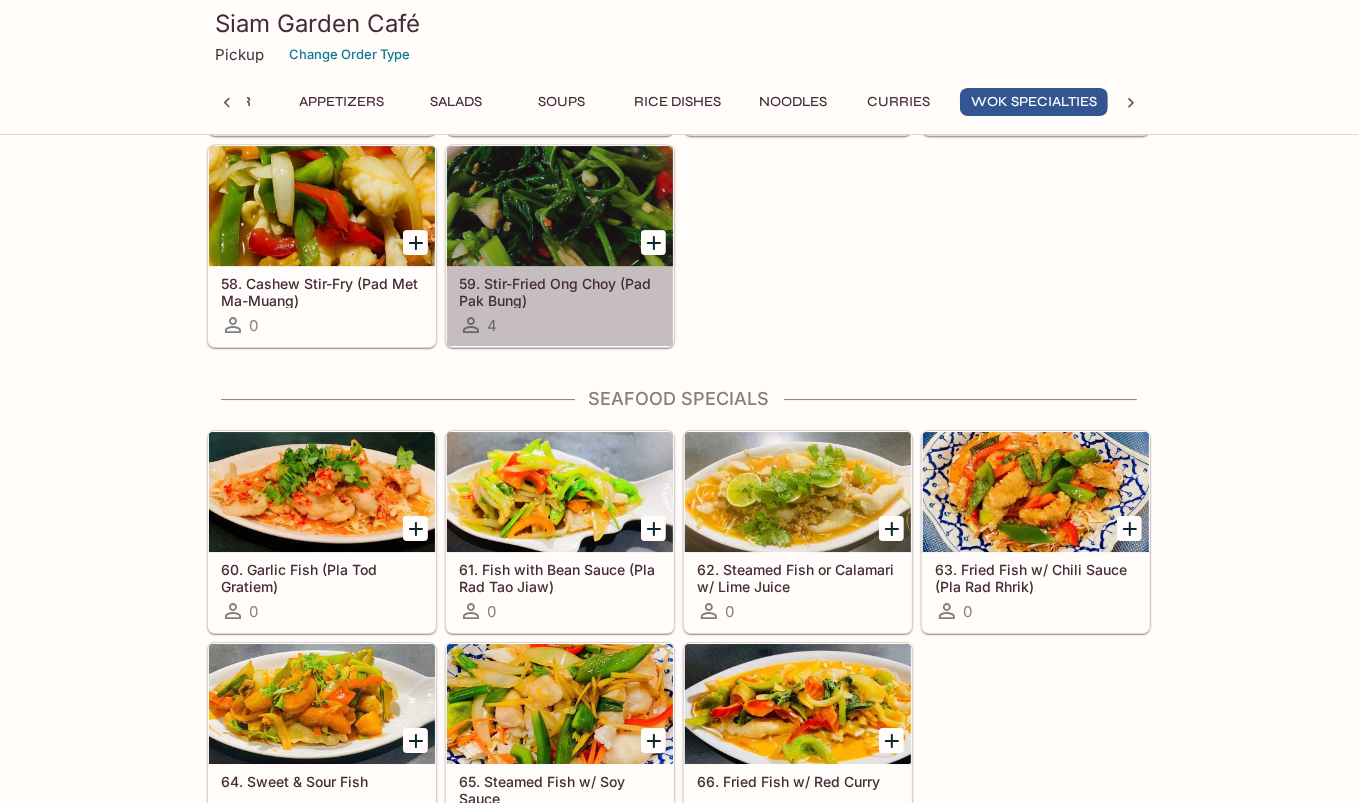 click on "59. Stir-Fried Ong Choy (Pad Pak Bung)" at bounding box center [560, 291] 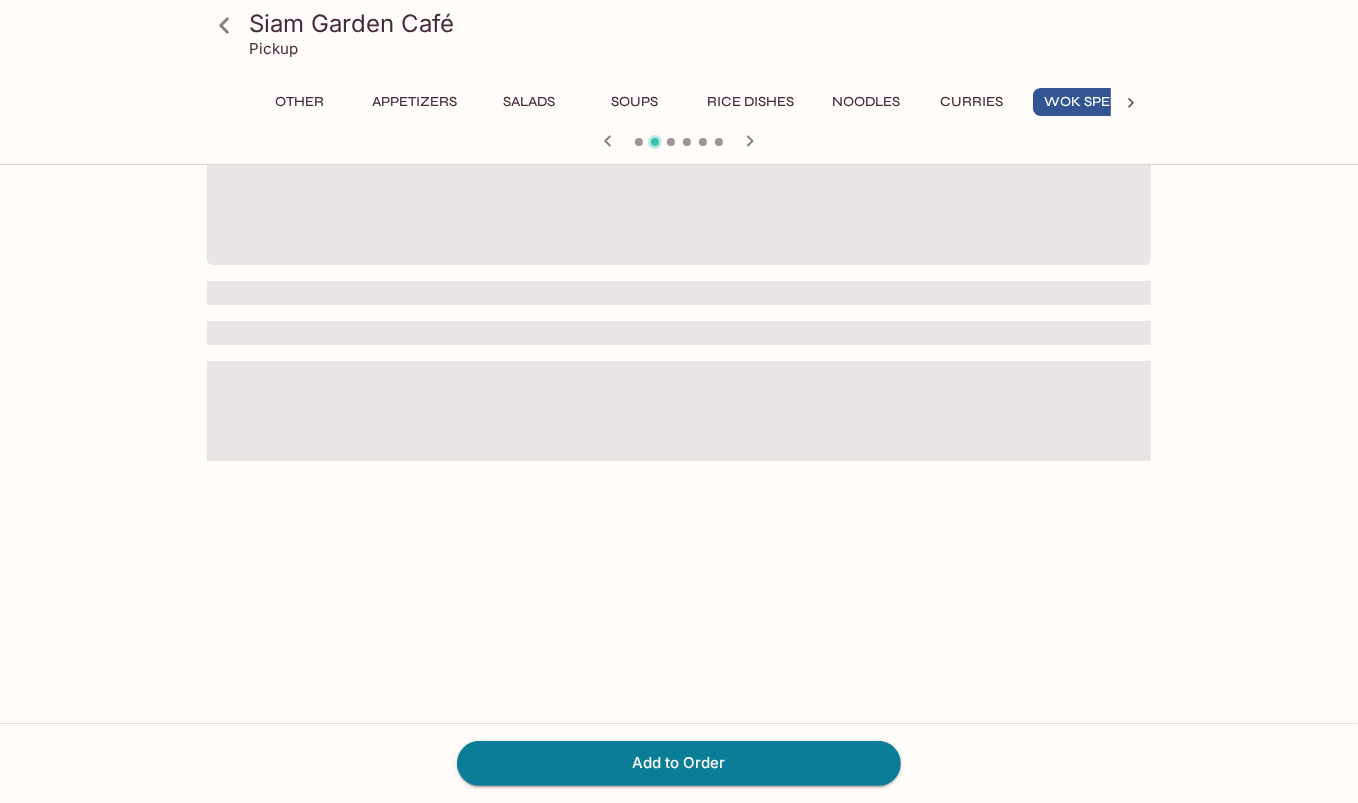 scroll, scrollTop: 0, scrollLeft: 0, axis: both 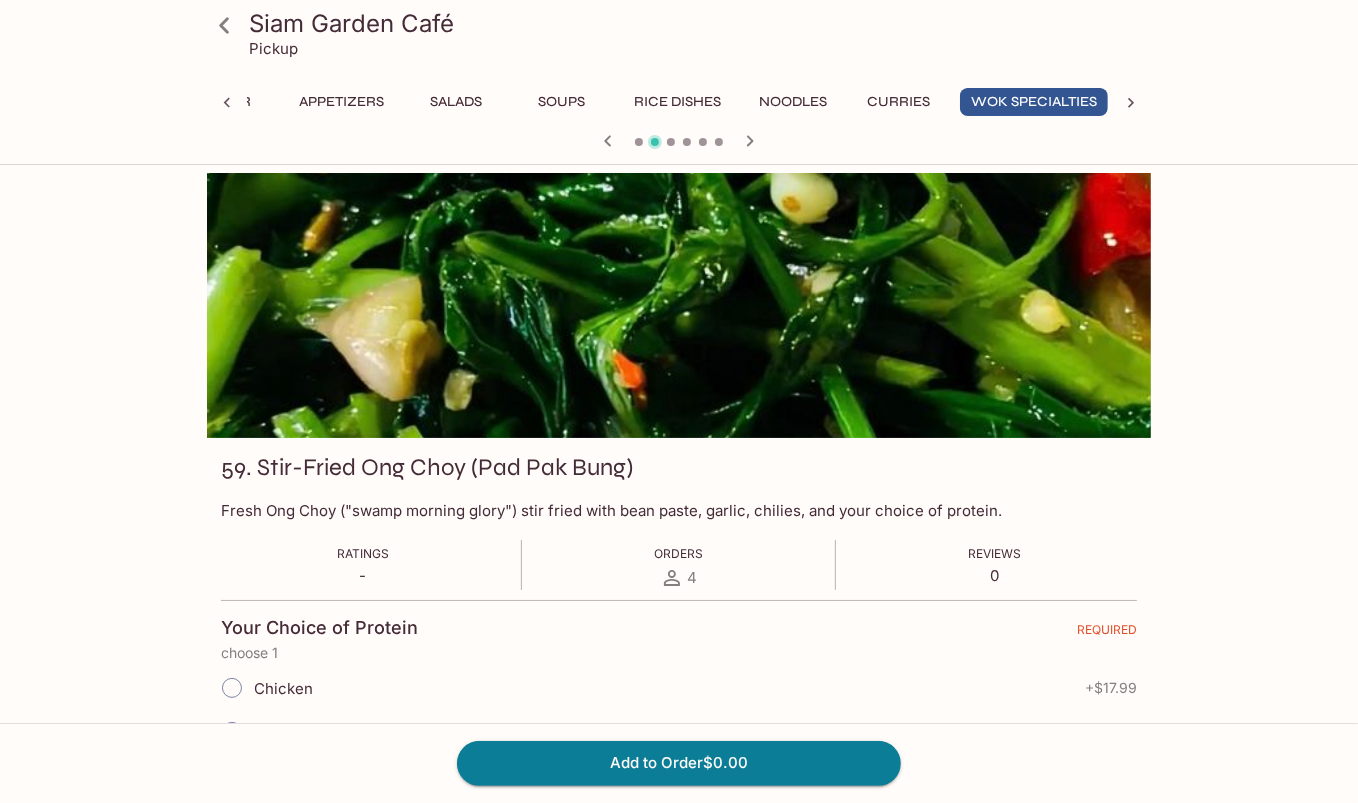 click 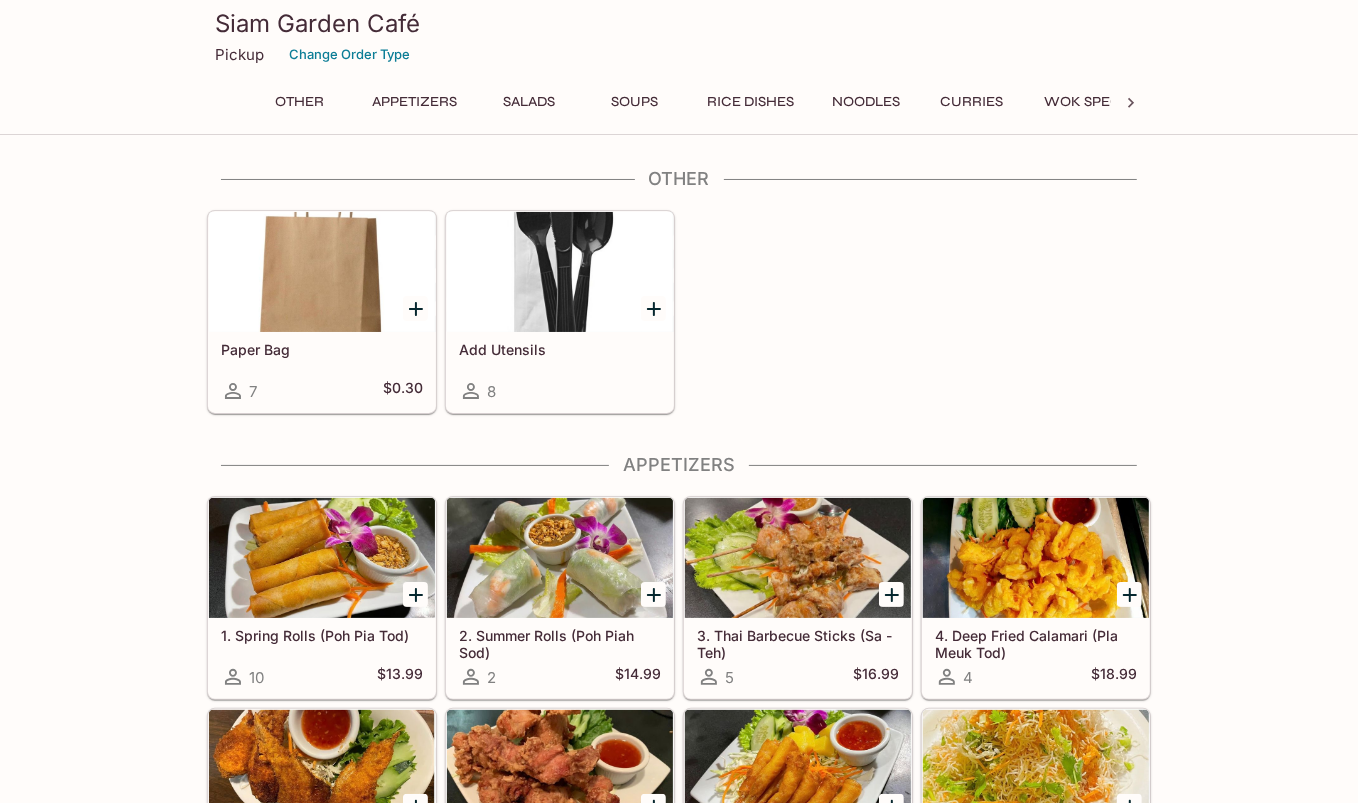 click on "Other Paper Bag 7 $0.30 Add Utensils 8 Appetizers 1. Spring Rolls (Poh Pia Tod) 10 $13.99 2. Summer Rolls (Poh Pia Sod) 2 $14.99 3. Thai Barbecue Sticks (Sa - Teh) 5 $16.99 4. Deep Fried Calamari (Pla Meuk Tod) 4 $18.99 5. Stuffed Chicken Wing 0 $19.99 6. Fried Chicken (Gai Tod) 5 $16.99 7. Fried Shrimp Rolls 0 $18.99 8. Sweet Crispy Noodles (Mee Krob) 2 $15.99 9. Fried Fish Patties (Tod Mun Pla) 1 $17.99 Salads 10. Papaya Salad (Som Tum) 5 $15.99 11. Cucumber Salad (Tum Tang) 0 $15.99 12. Beef Salad (Yum Neua) 0 $19.99 13. Minced Meat Salad (Laab) 2 $17.99 14. Northern Style Beef Salad (Nam Tak) 1 $17.99 15. Cellophane Noodle Salad (Yum Woon Sen) 0 $19.99 16. Roasted Eggplant Salad (Yum Makeua) 2 $19.99 17. Calamari Salad (Yum Pla Meuk) 1 $19.99 18. Spicy Seafood Salad (Yum Talay) 0 $20.99 Soups 19. Spicy Sour Soup (Tom Yum) 6 20. Thai Ginger Soup (Tom Kha) 2 21. Tofu Noodle Soup (Gaeng Juud Tao Hu) 2 $17.99 22. Thai Noodle Soup (Thai-Style "Pho") 0 23. Floating Market Noodles (Gwayteow Reua) 1 $18.99 1 1 0" at bounding box center [679, 3560] 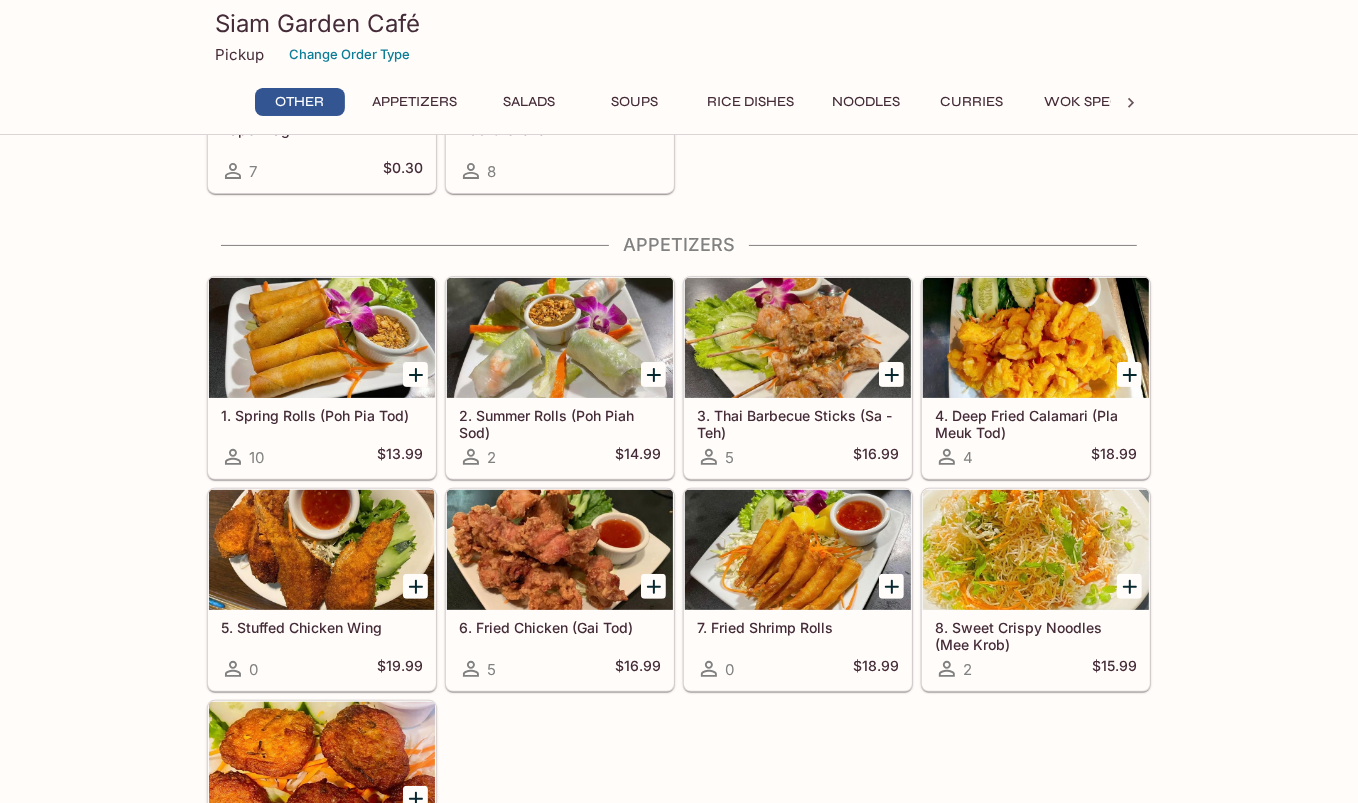 scroll, scrollTop: 200, scrollLeft: 0, axis: vertical 